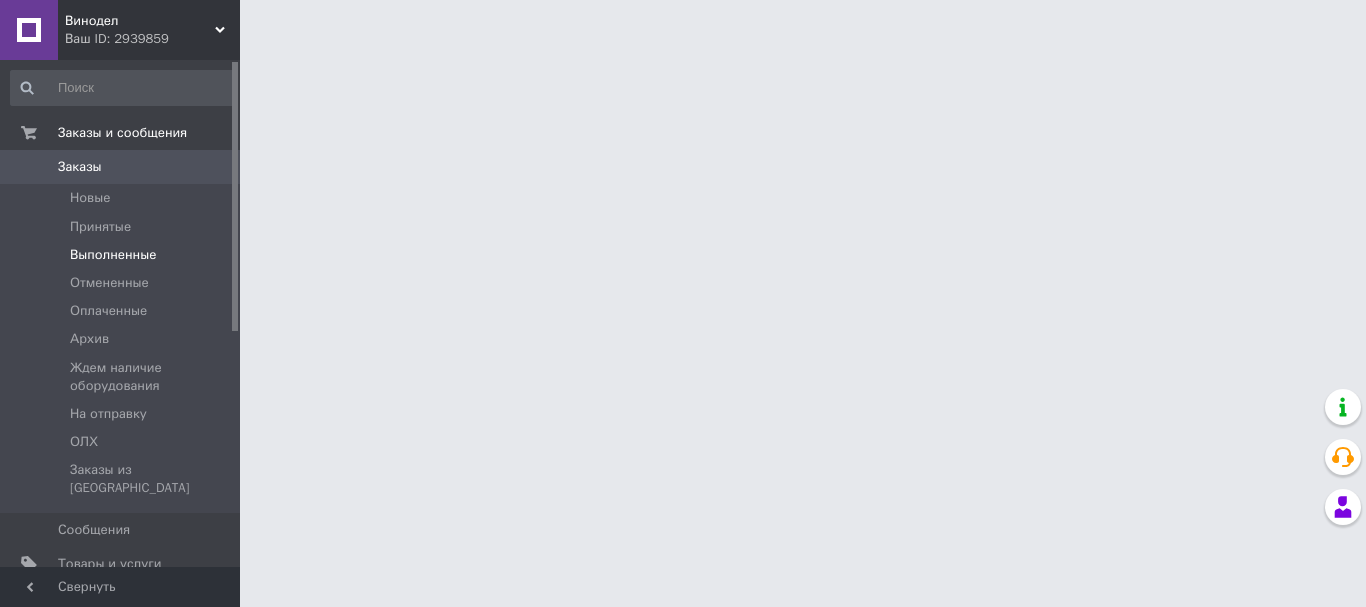 scroll, scrollTop: 0, scrollLeft: 0, axis: both 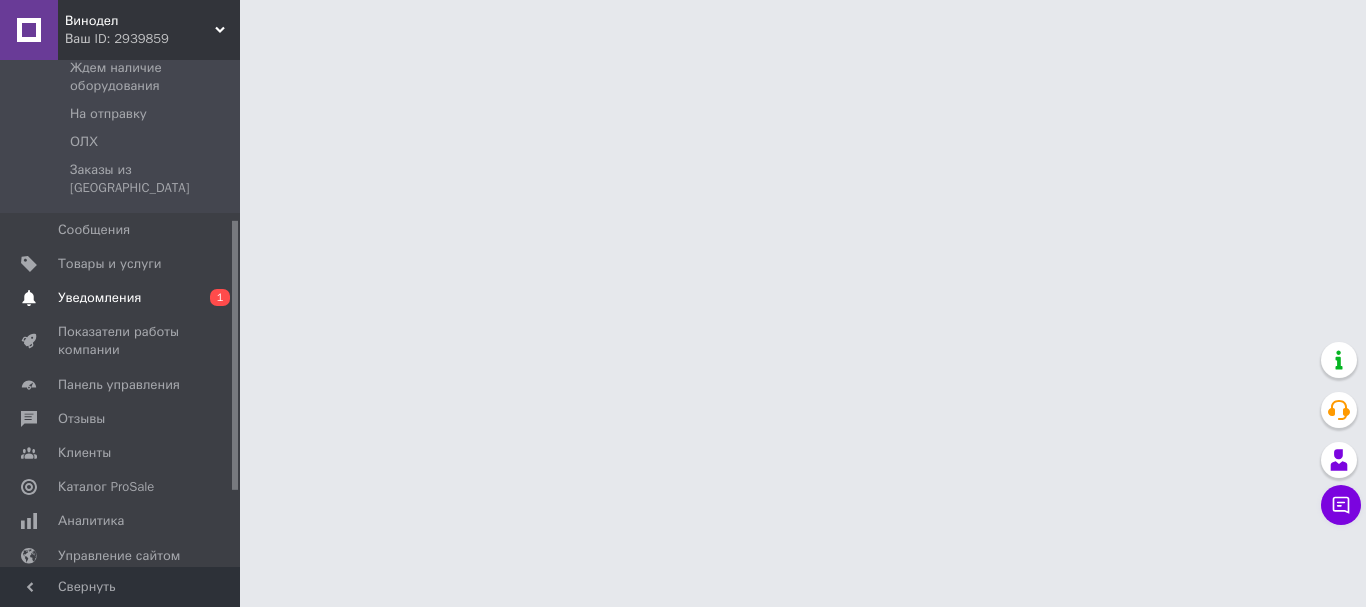 click on "Уведомления" at bounding box center [121, 298] 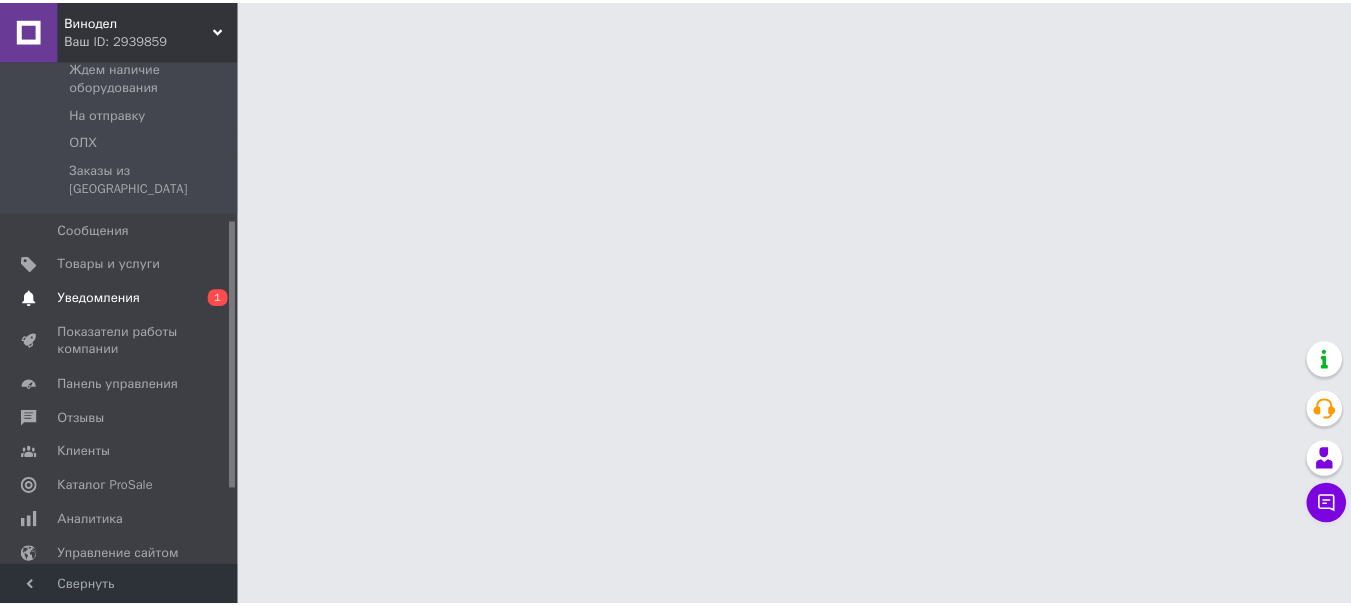 scroll, scrollTop: 64, scrollLeft: 0, axis: vertical 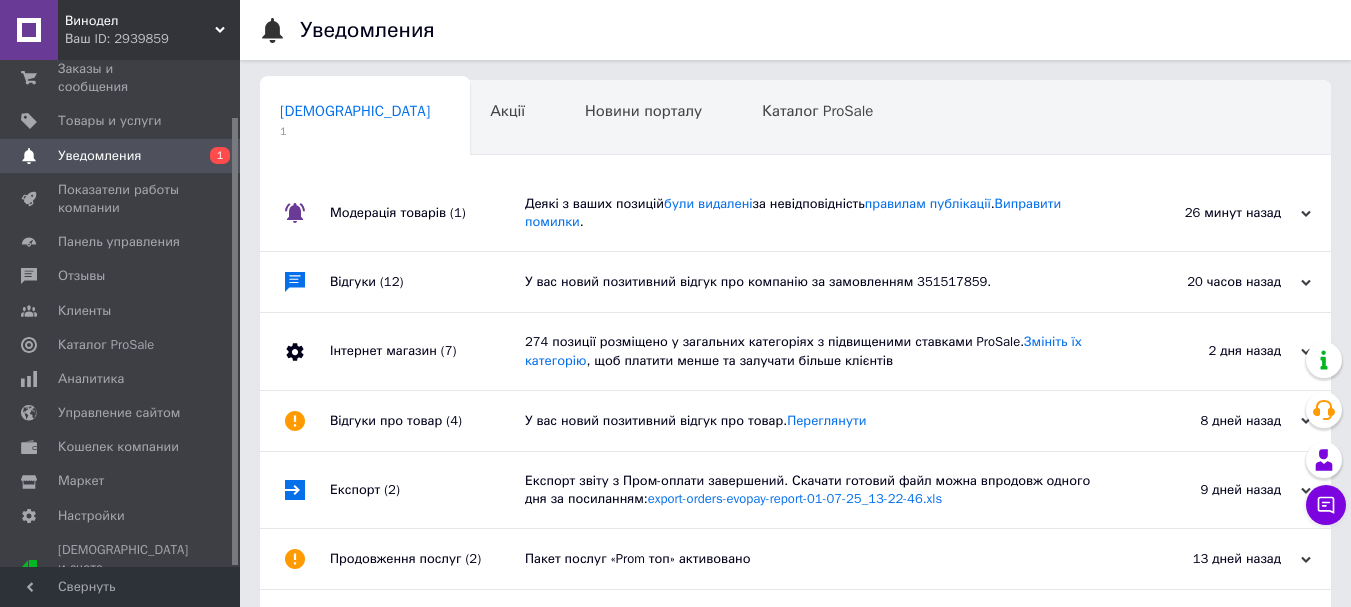 click on "26 минут назад" at bounding box center [1211, 213] 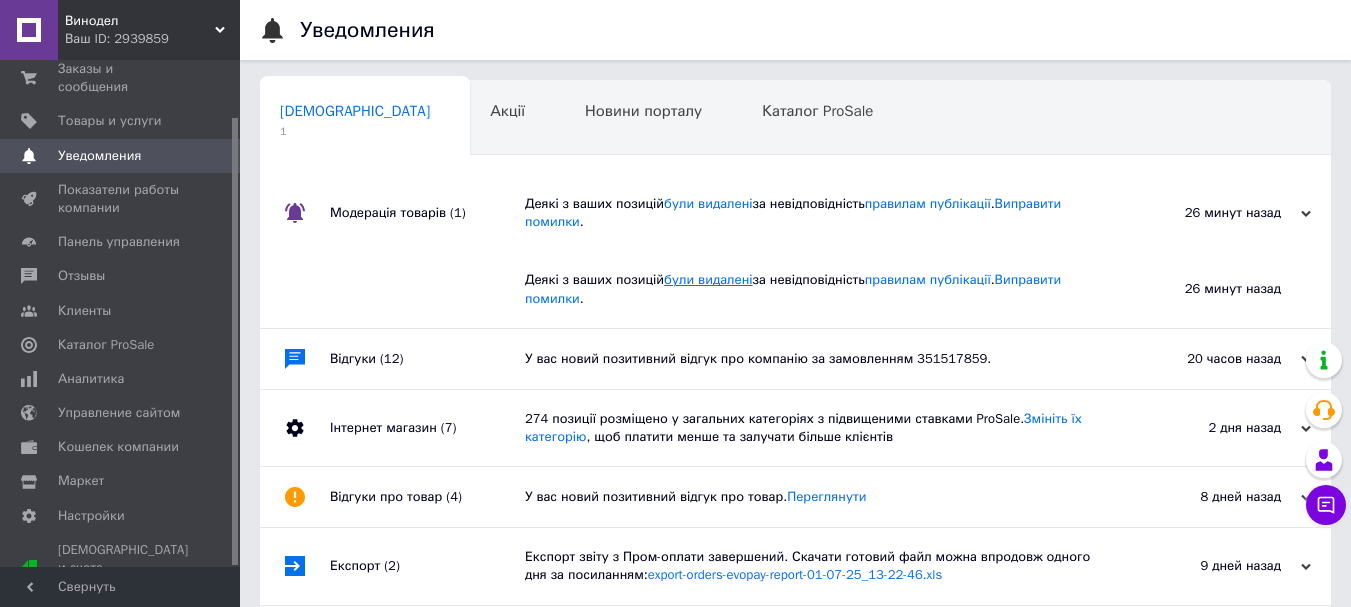 click on "були видалені" at bounding box center [708, 279] 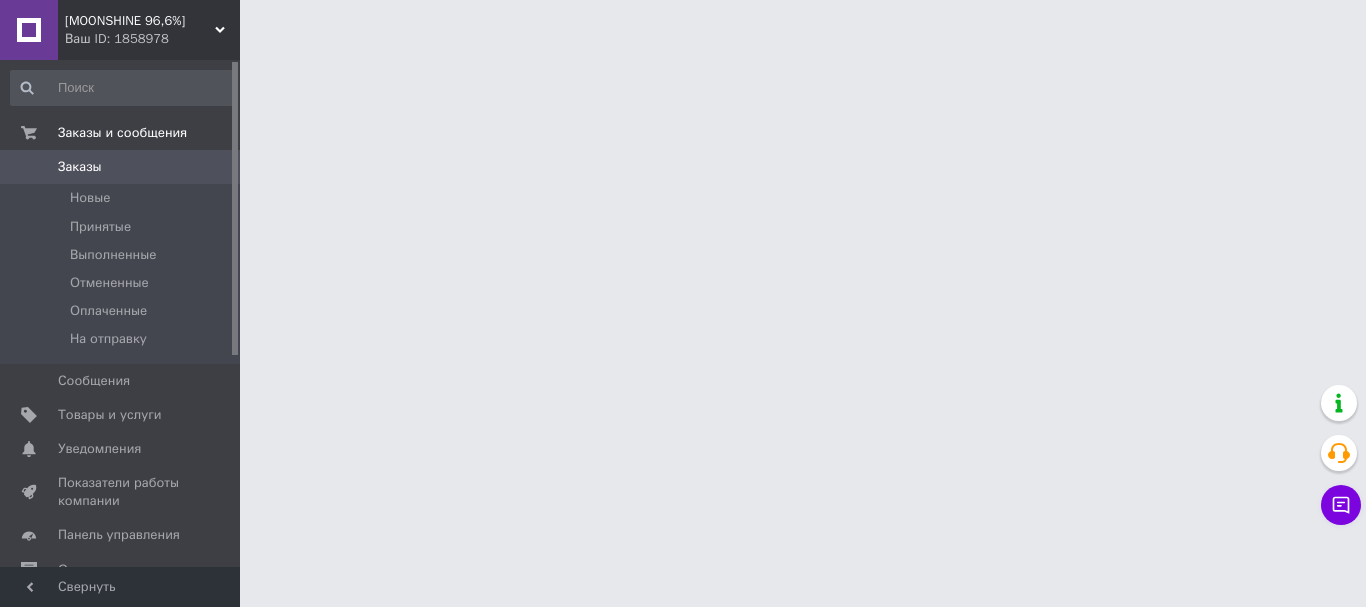 scroll, scrollTop: 0, scrollLeft: 0, axis: both 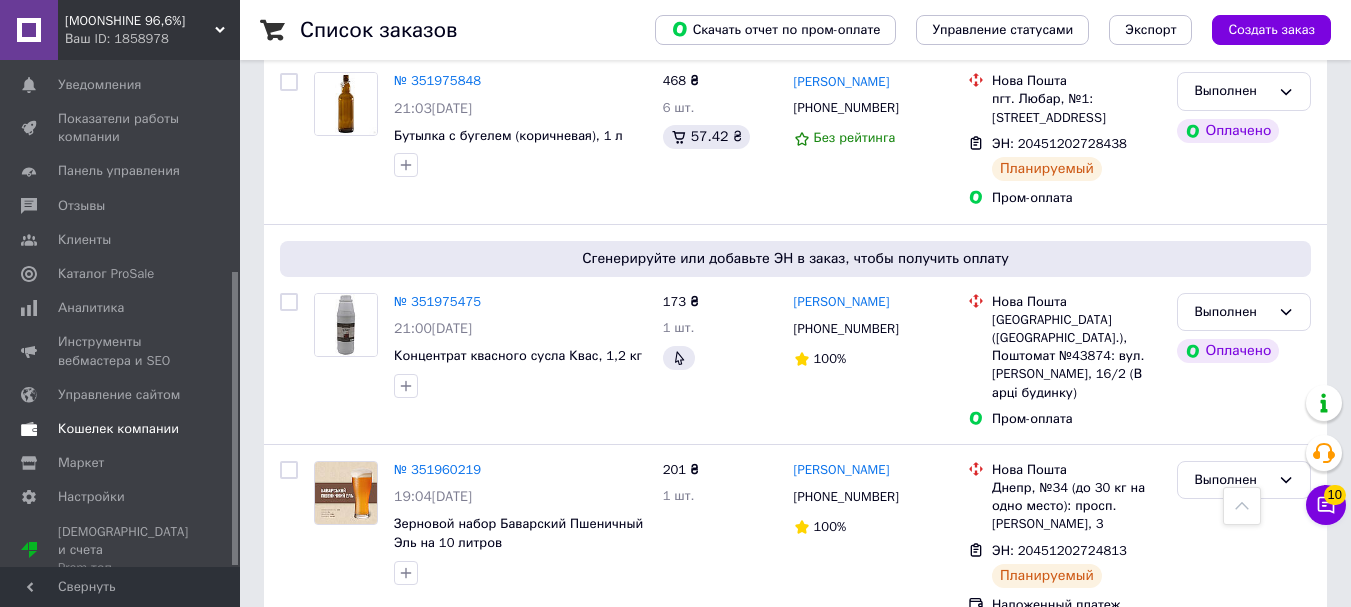 click on "Кошелек компании" at bounding box center (118, 429) 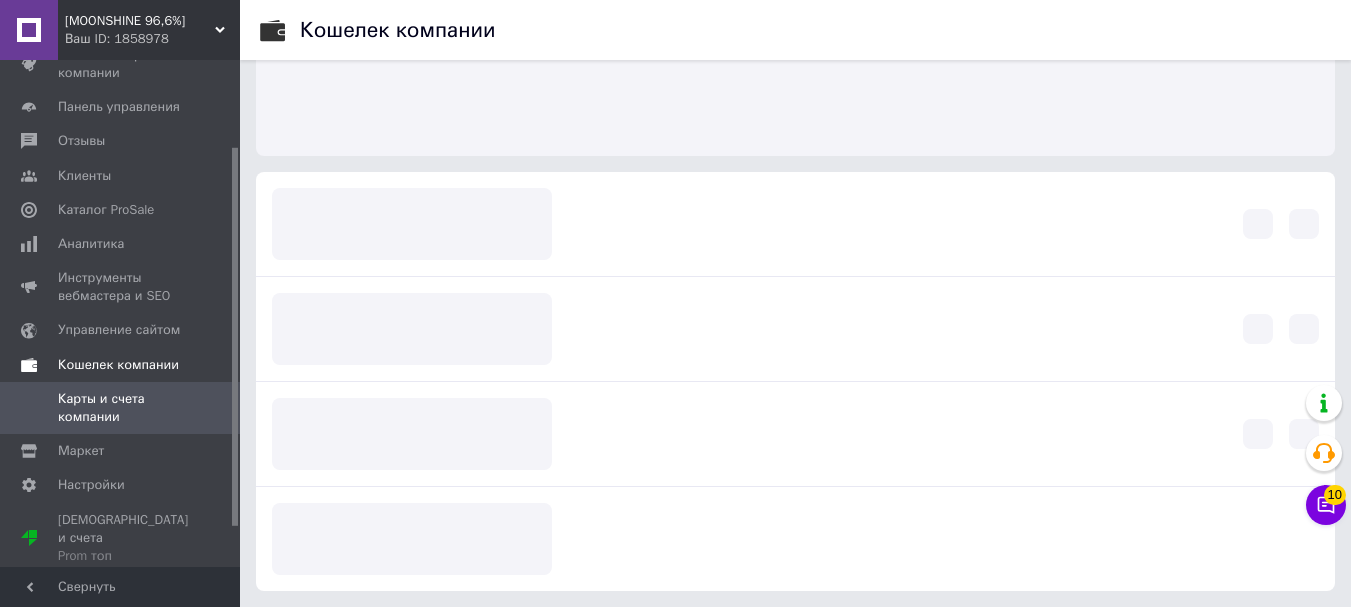 scroll, scrollTop: 156, scrollLeft: 0, axis: vertical 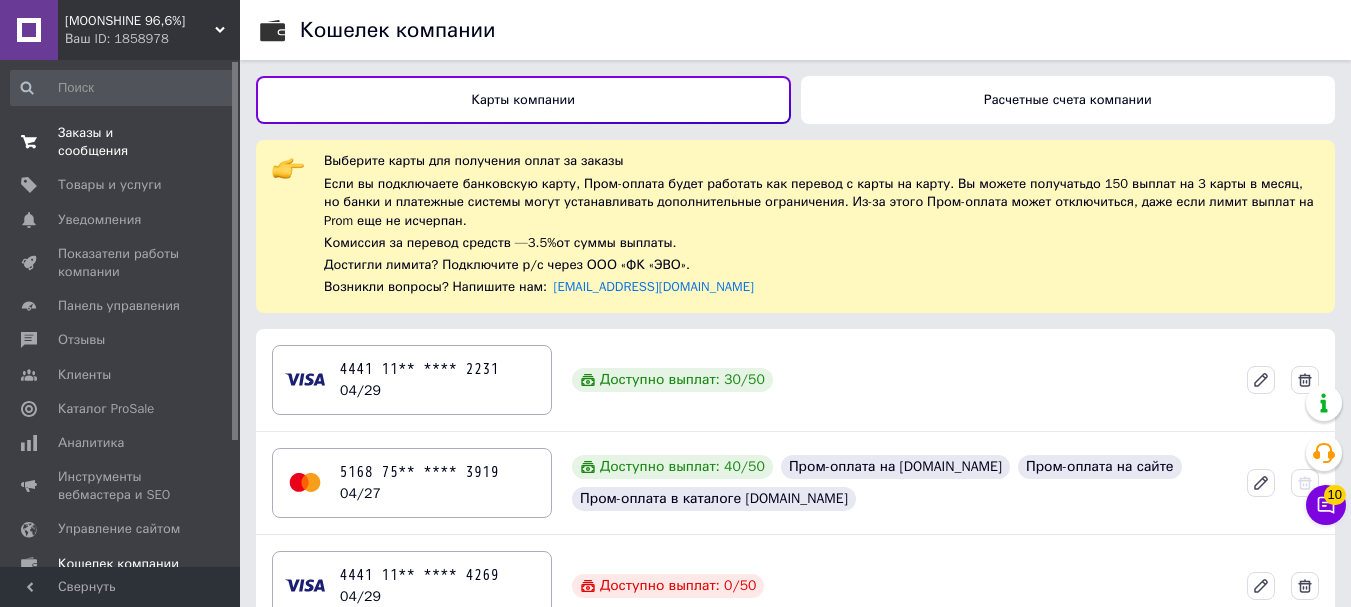click on "Заказы и сообщения" at bounding box center [121, 142] 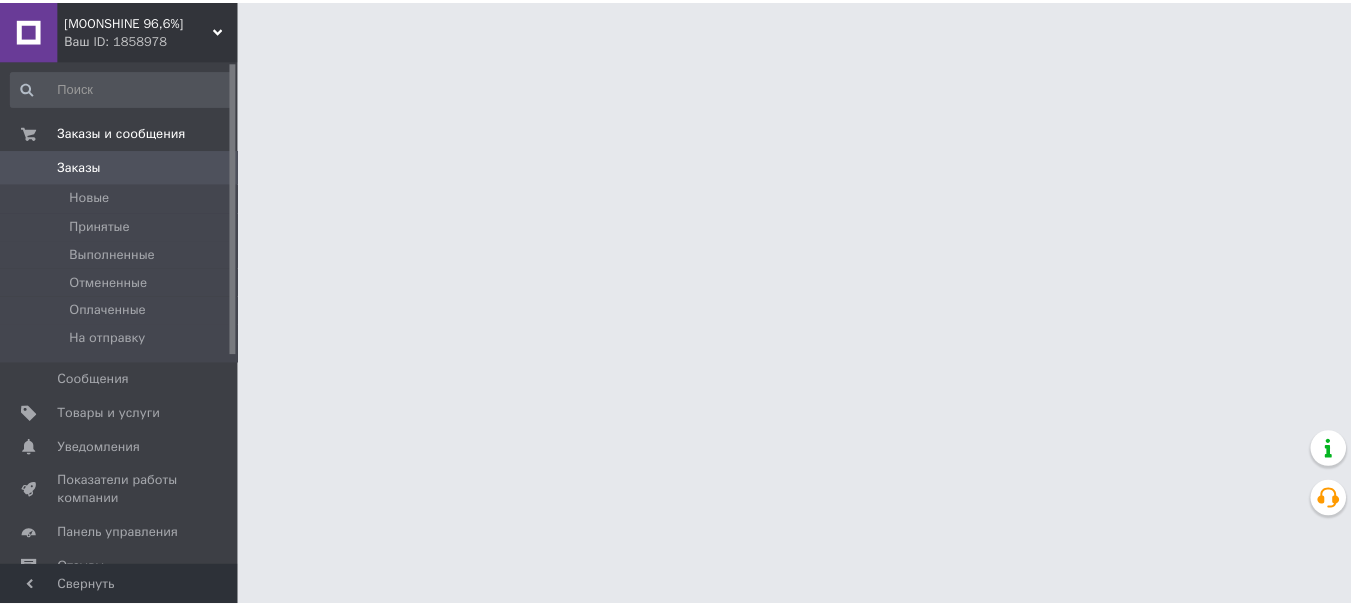 scroll, scrollTop: 0, scrollLeft: 0, axis: both 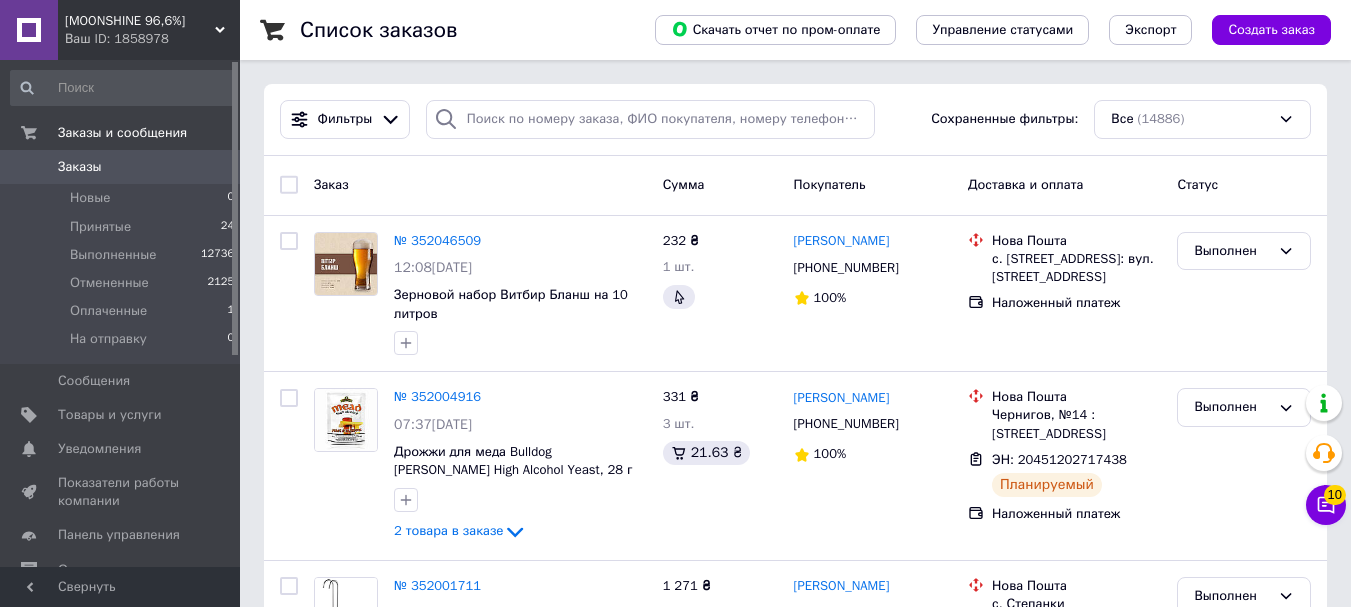 click on "[MOONSHINE 96,6%] Ваш ID: 1858978" at bounding box center (149, 30) 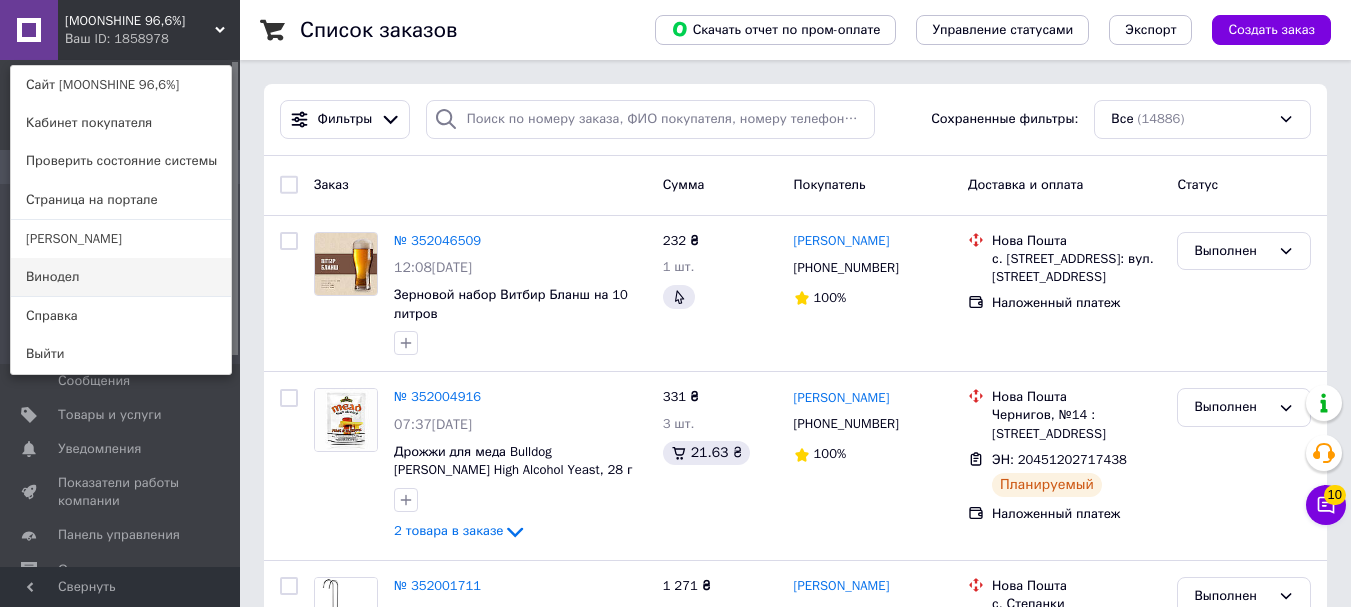 click on "Винодел" at bounding box center (121, 277) 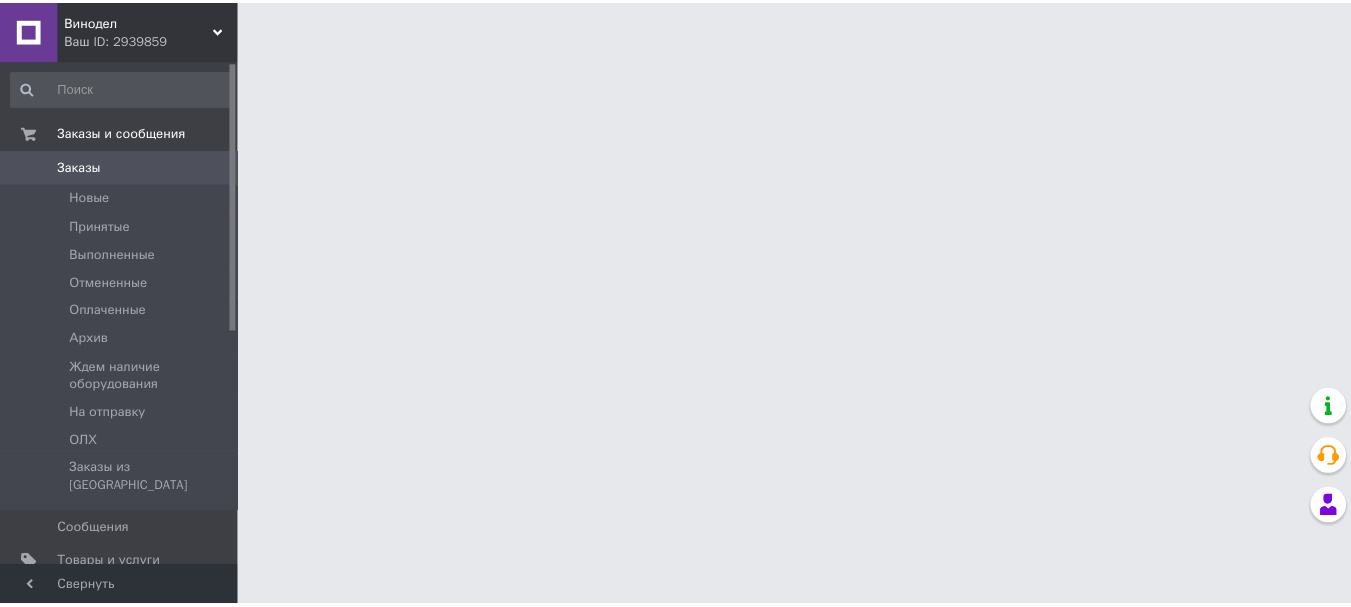 scroll, scrollTop: 0, scrollLeft: 0, axis: both 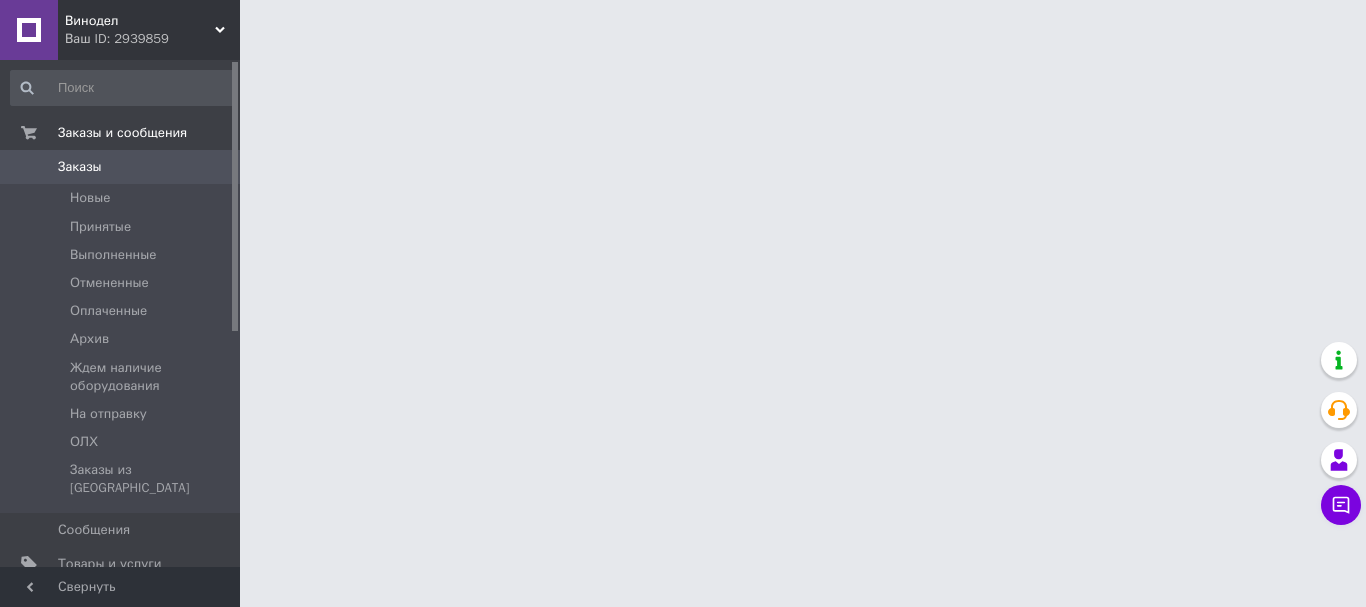 click on "Ваш ID: 2939859" at bounding box center (152, 39) 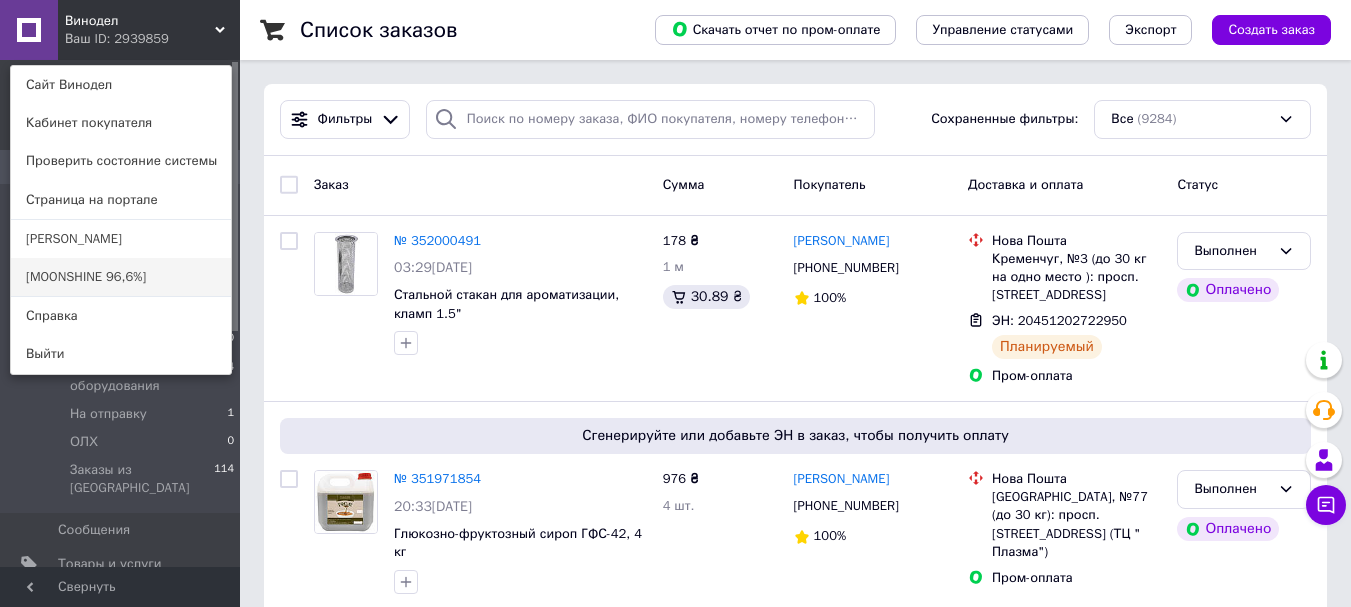click on "[MOONSHINE 96,6%]" at bounding box center (121, 277) 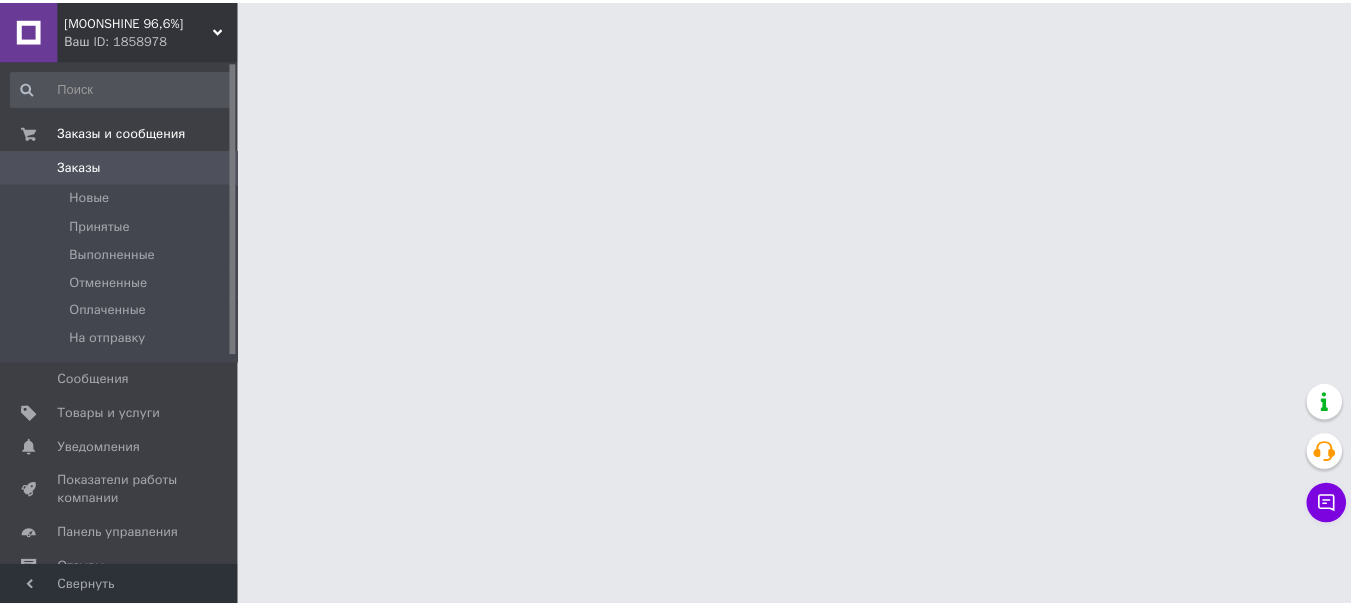 scroll, scrollTop: 0, scrollLeft: 0, axis: both 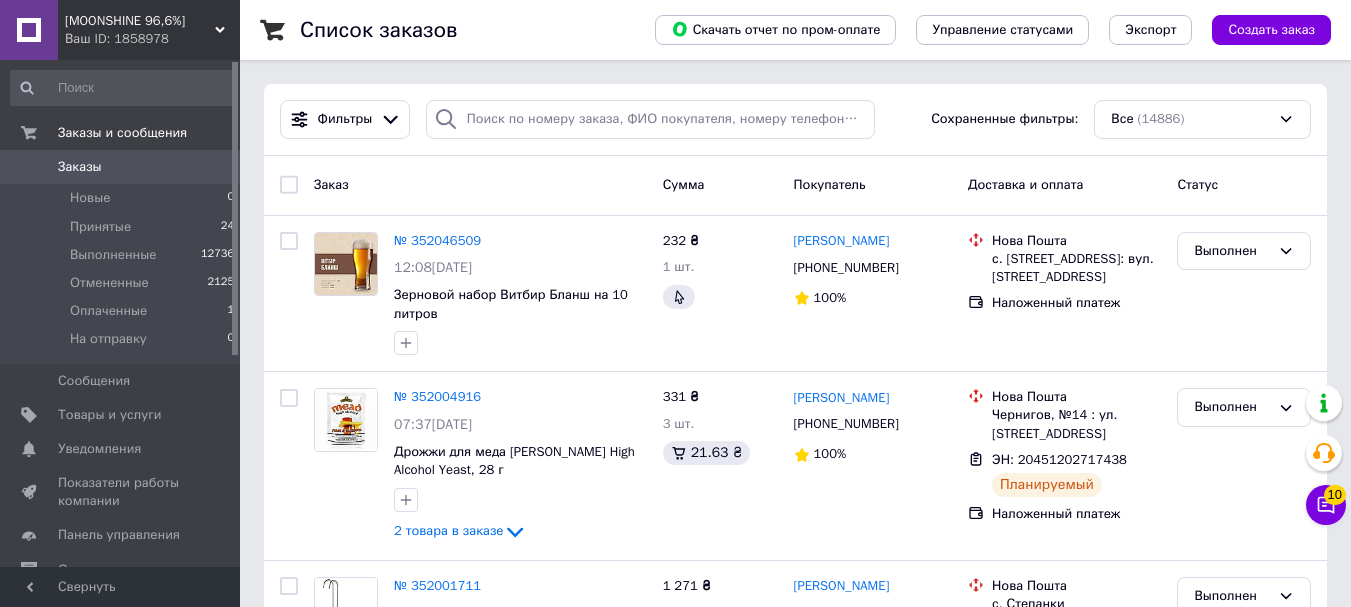 click 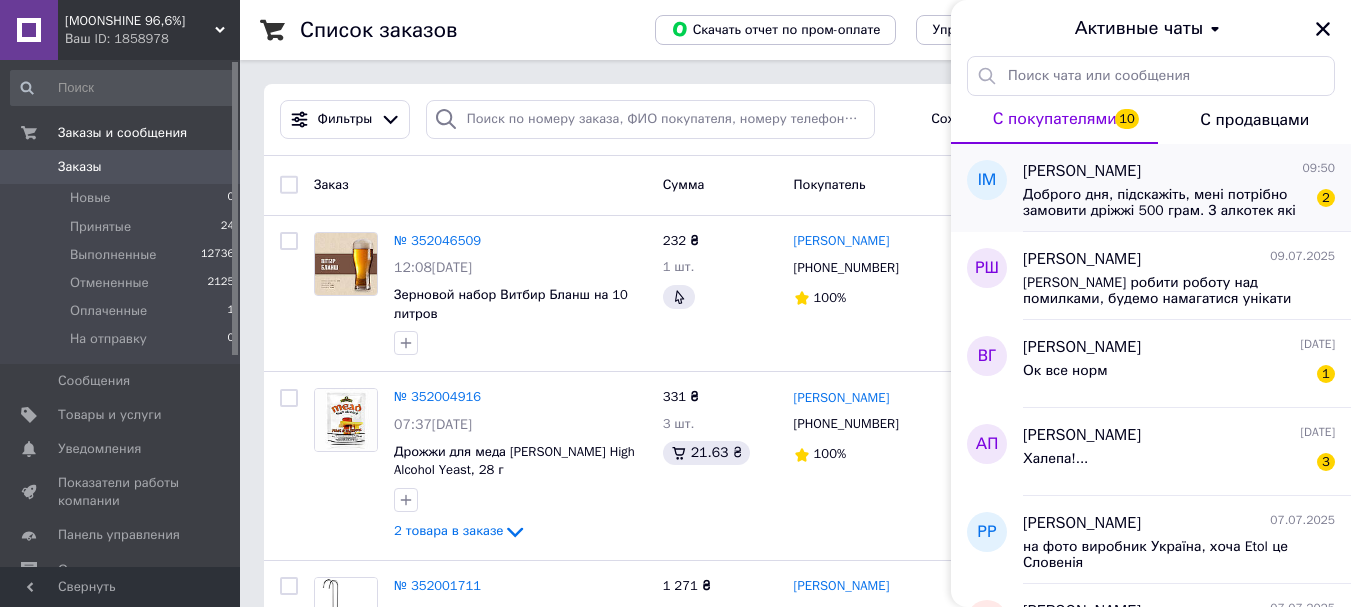 click on "Доброго дня, підскажіть, мені потрібно замовити дріжжі  500 грам. З алкотек які варіанти?" at bounding box center (1165, 203) 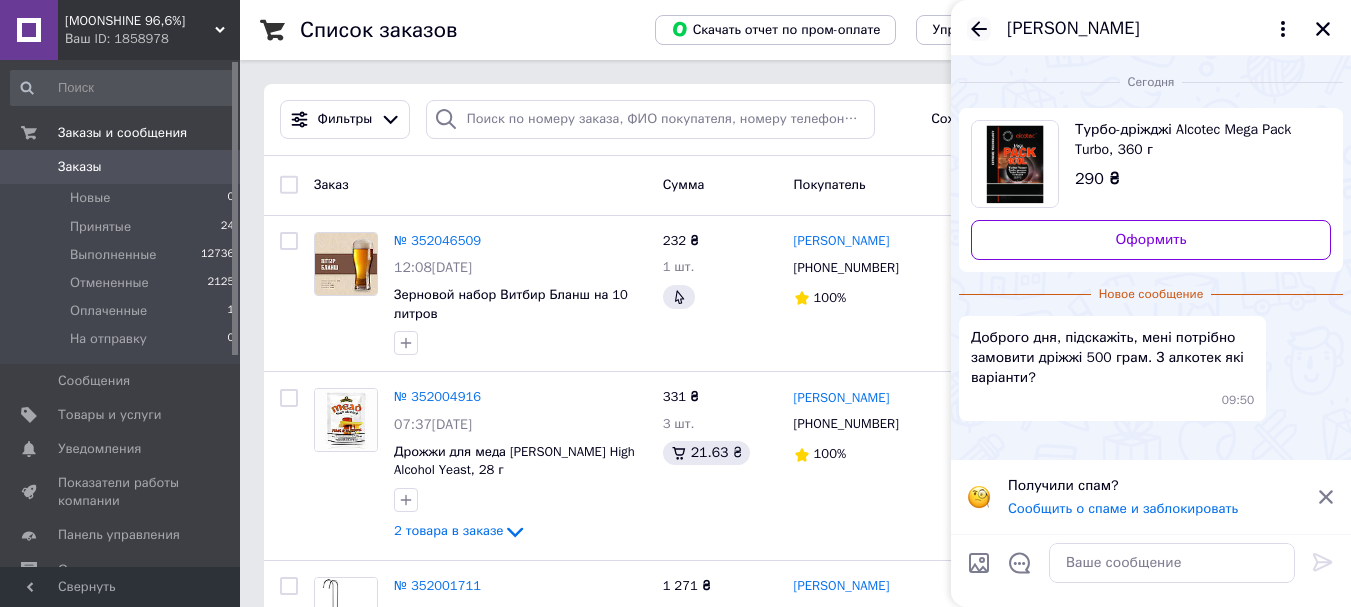 click 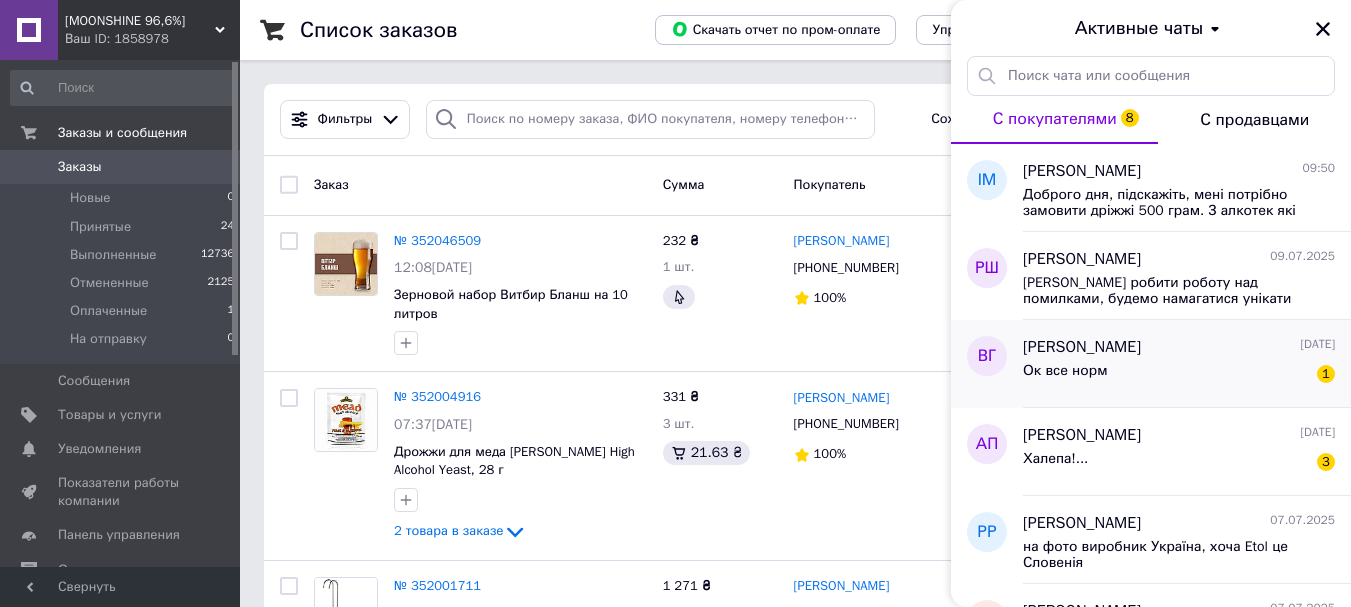 click on "Валерий Гуменюк 08.07.2025" at bounding box center (1179, 347) 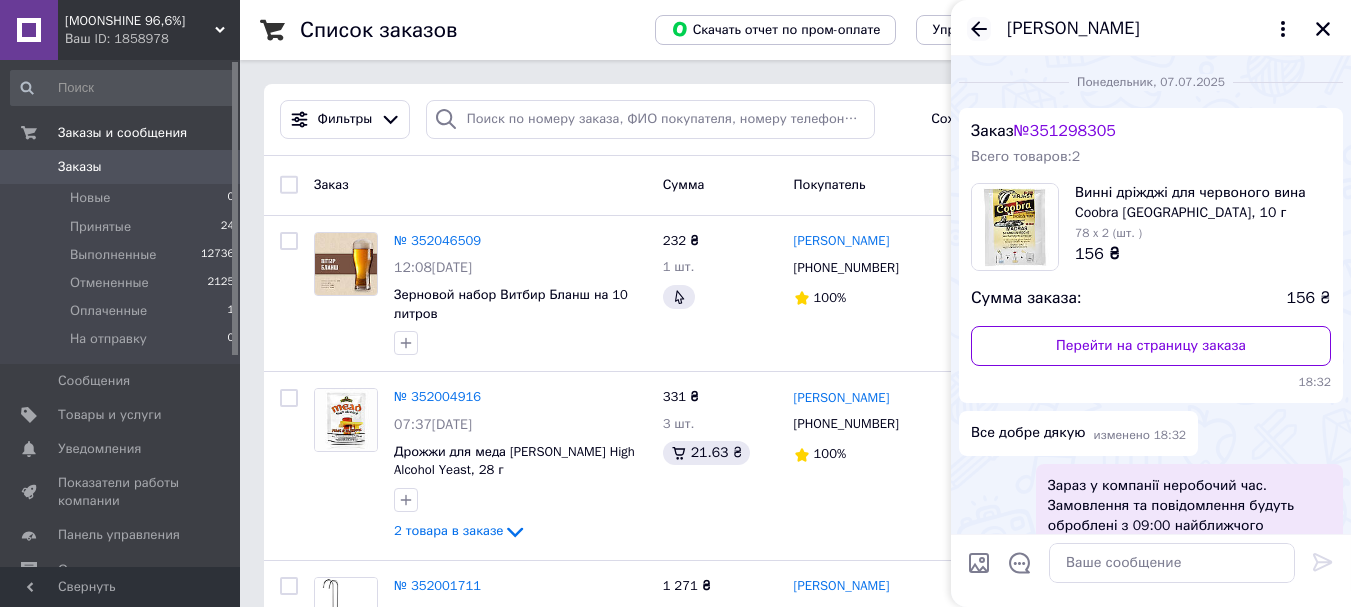 scroll, scrollTop: 317, scrollLeft: 0, axis: vertical 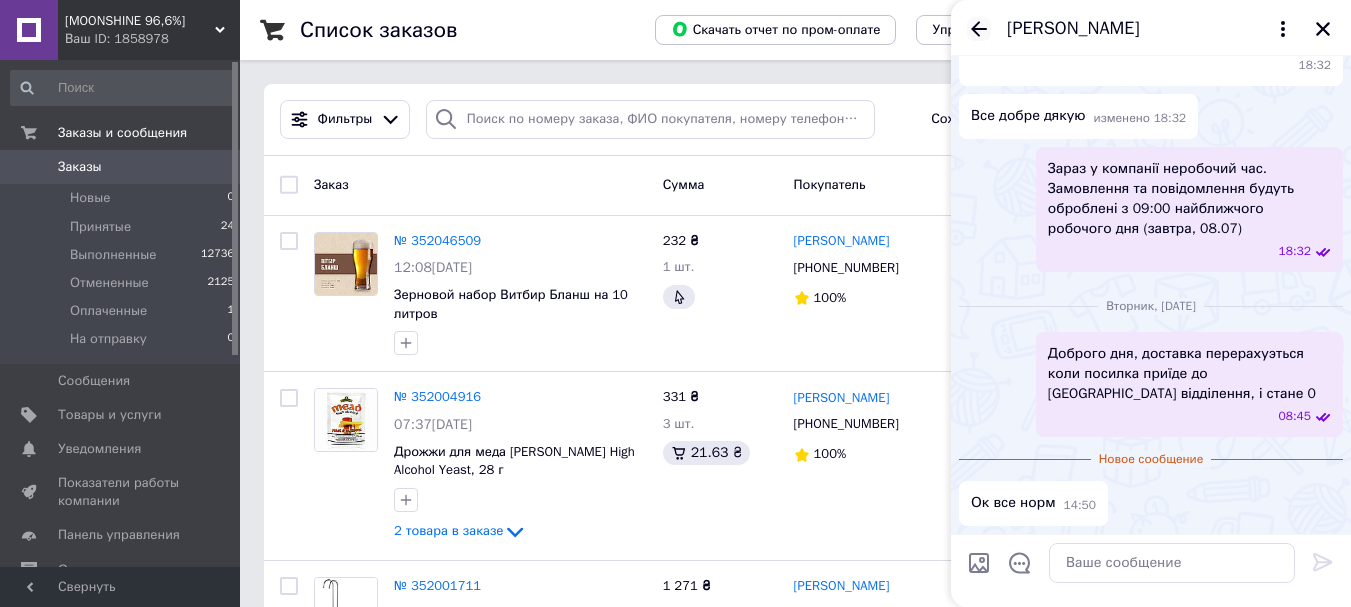 click 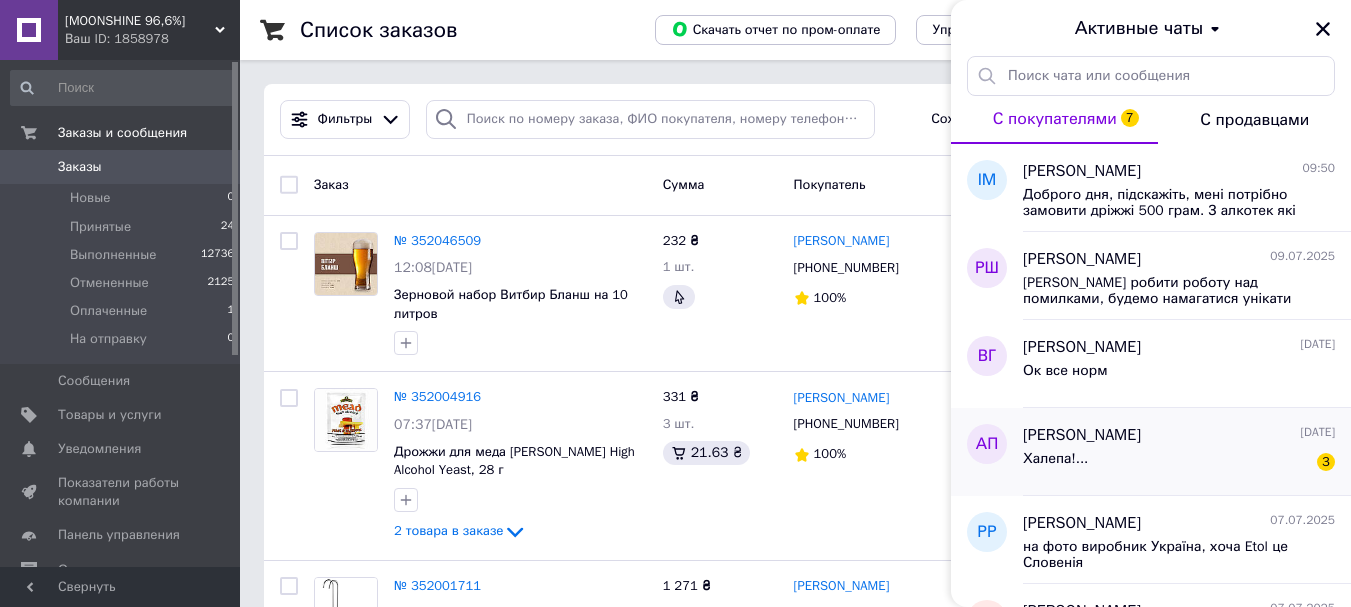 click on "Халепа!... 3" at bounding box center [1179, 463] 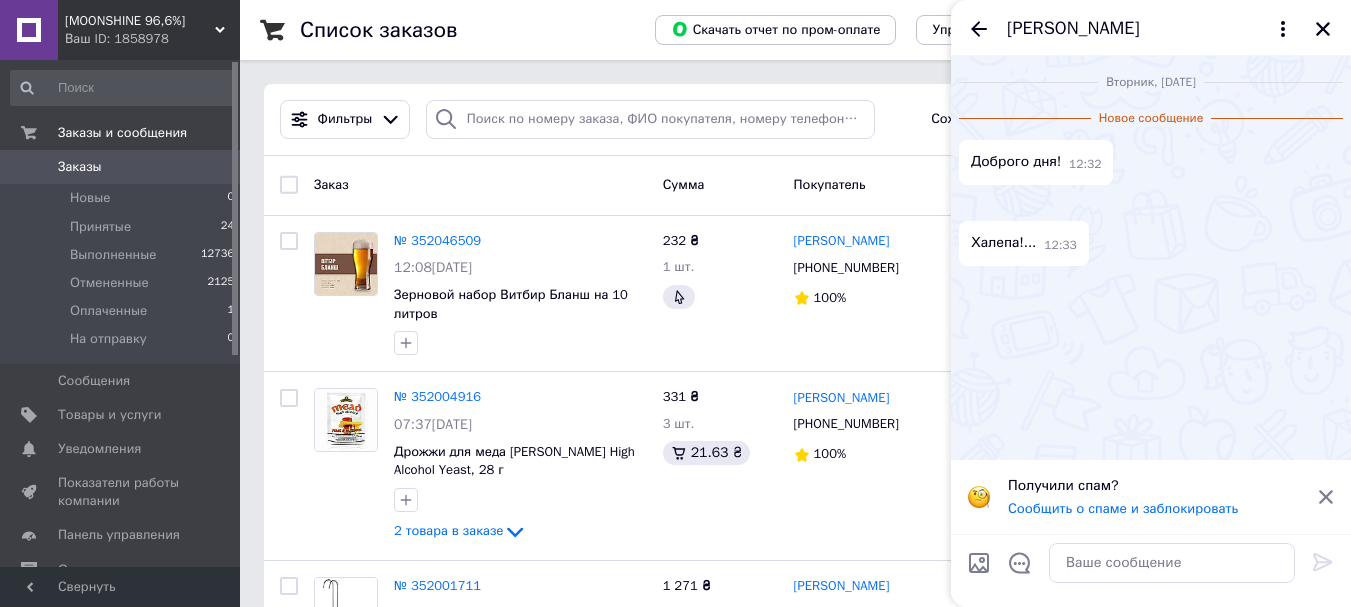 scroll, scrollTop: 21, scrollLeft: 0, axis: vertical 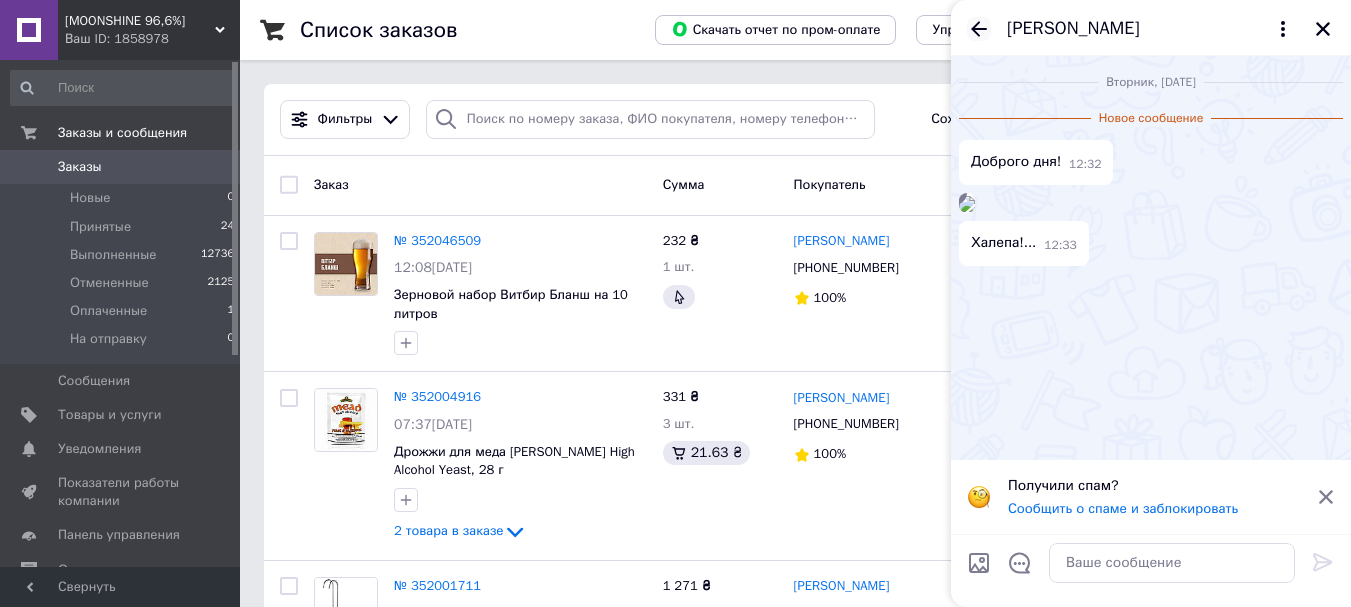click 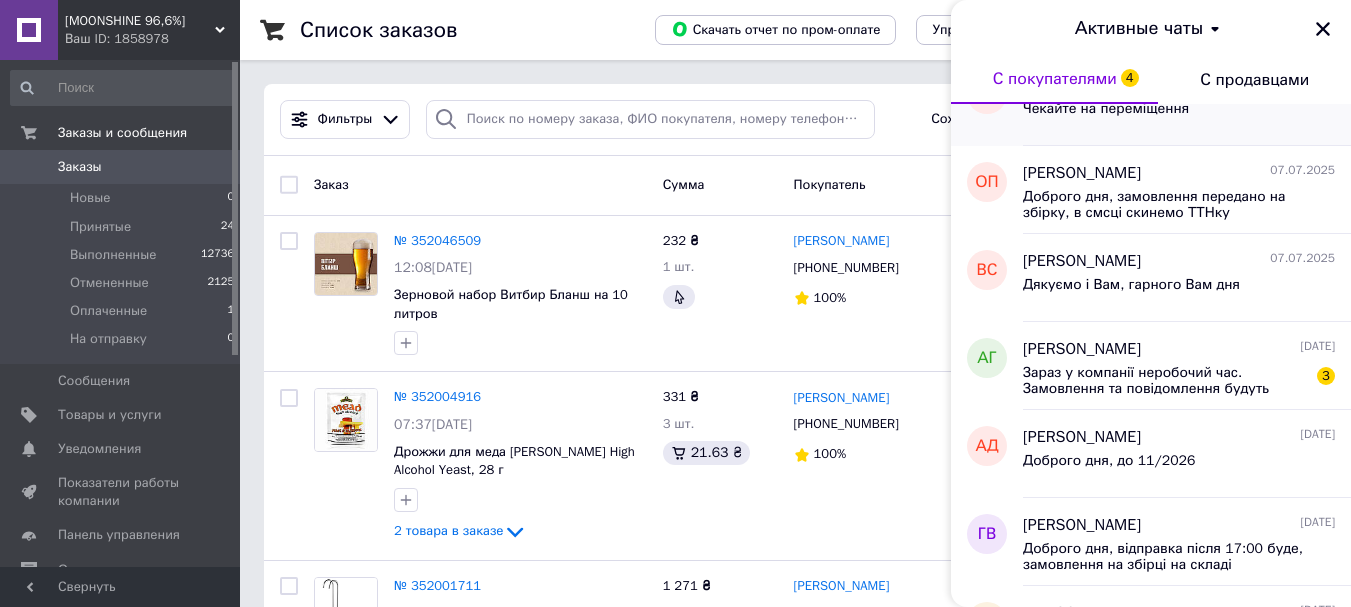 scroll, scrollTop: 500, scrollLeft: 0, axis: vertical 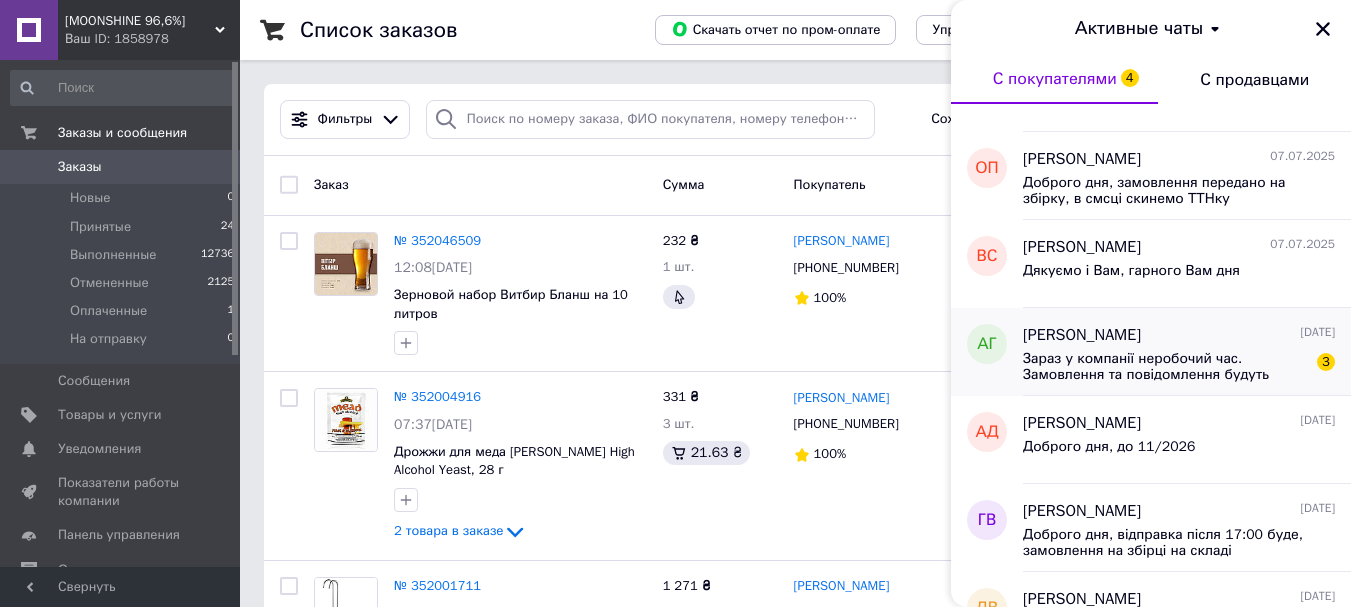 click on "Андрей Глушков 05.07.2025" at bounding box center [1179, 335] 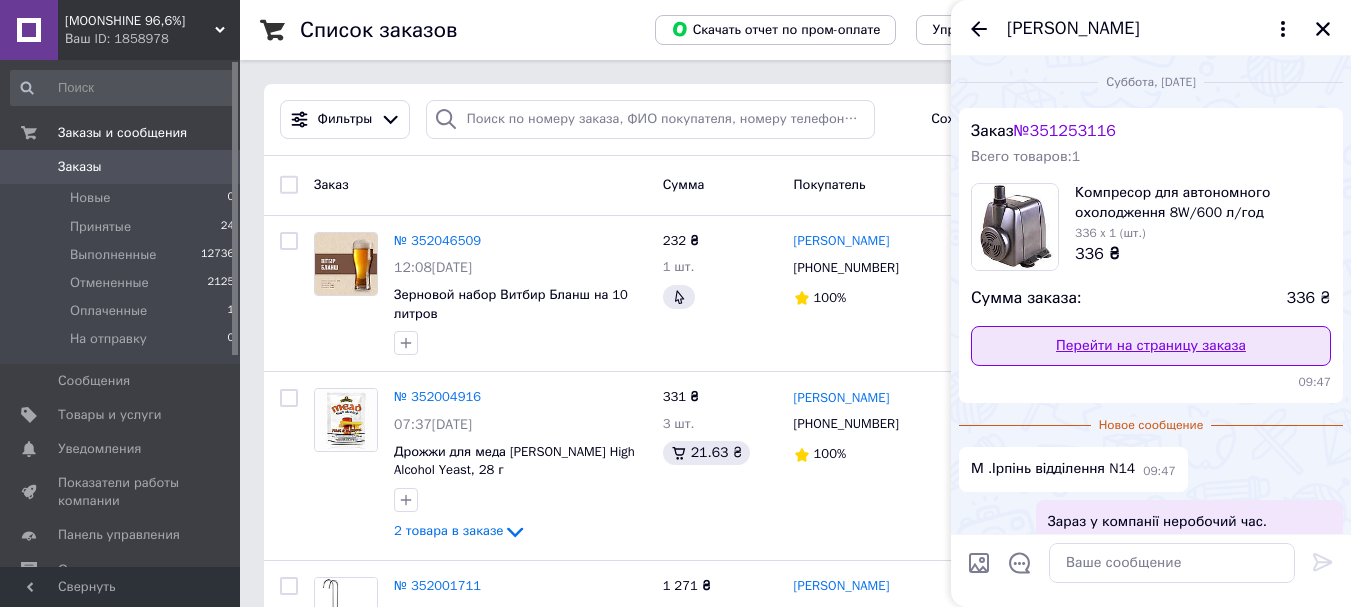 scroll, scrollTop: 172, scrollLeft: 0, axis: vertical 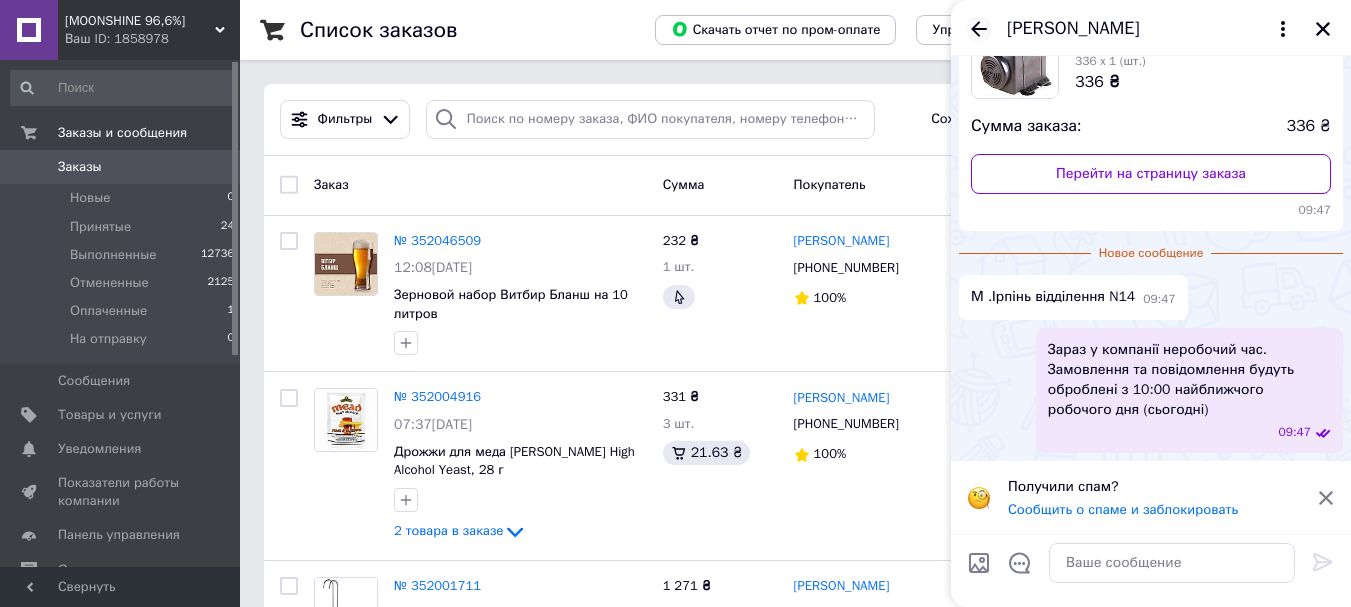 click 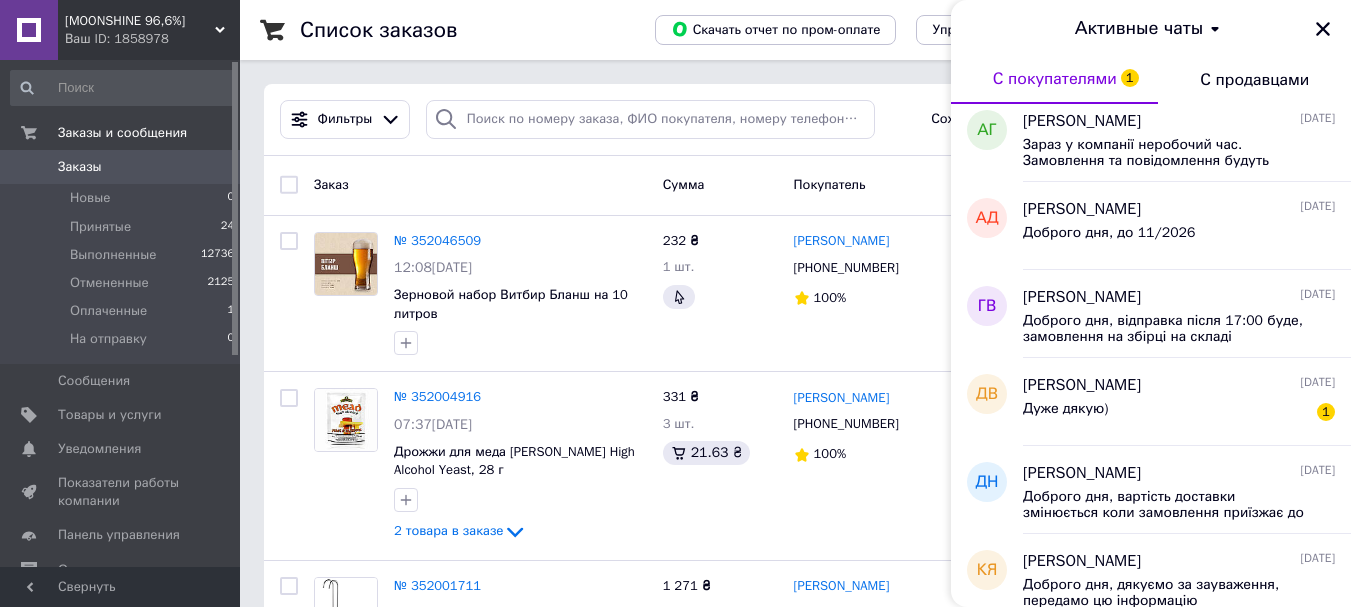 scroll, scrollTop: 800, scrollLeft: 0, axis: vertical 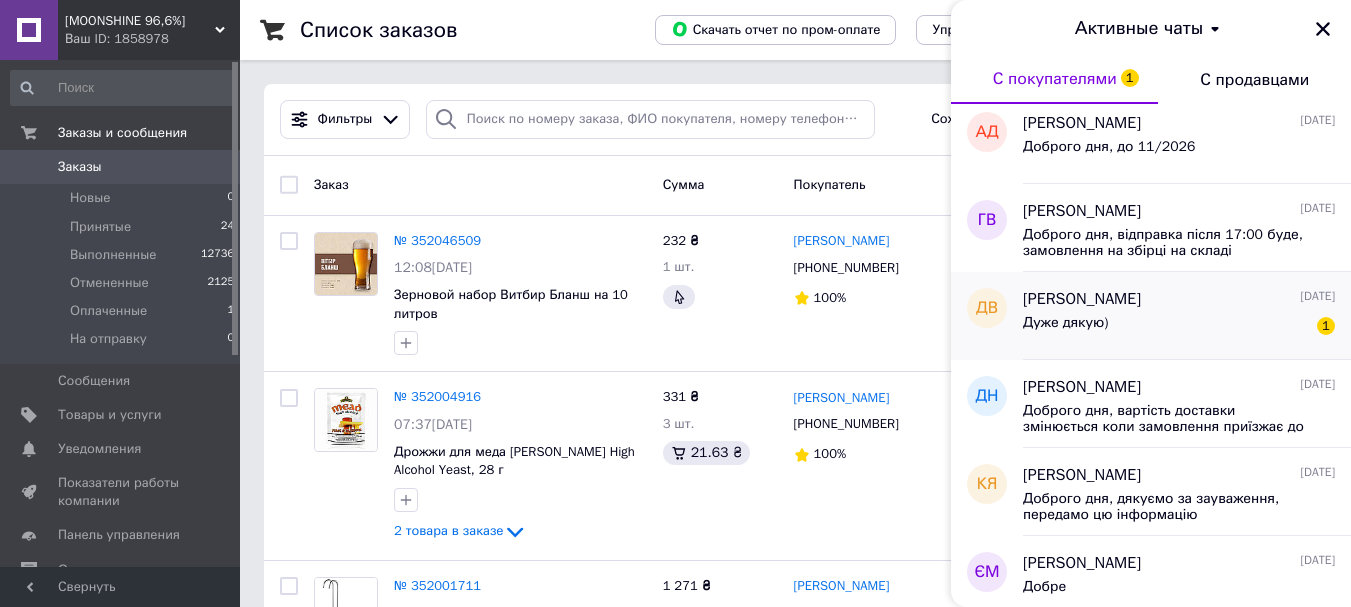 click on "Дуже дякую) 1" at bounding box center [1179, 327] 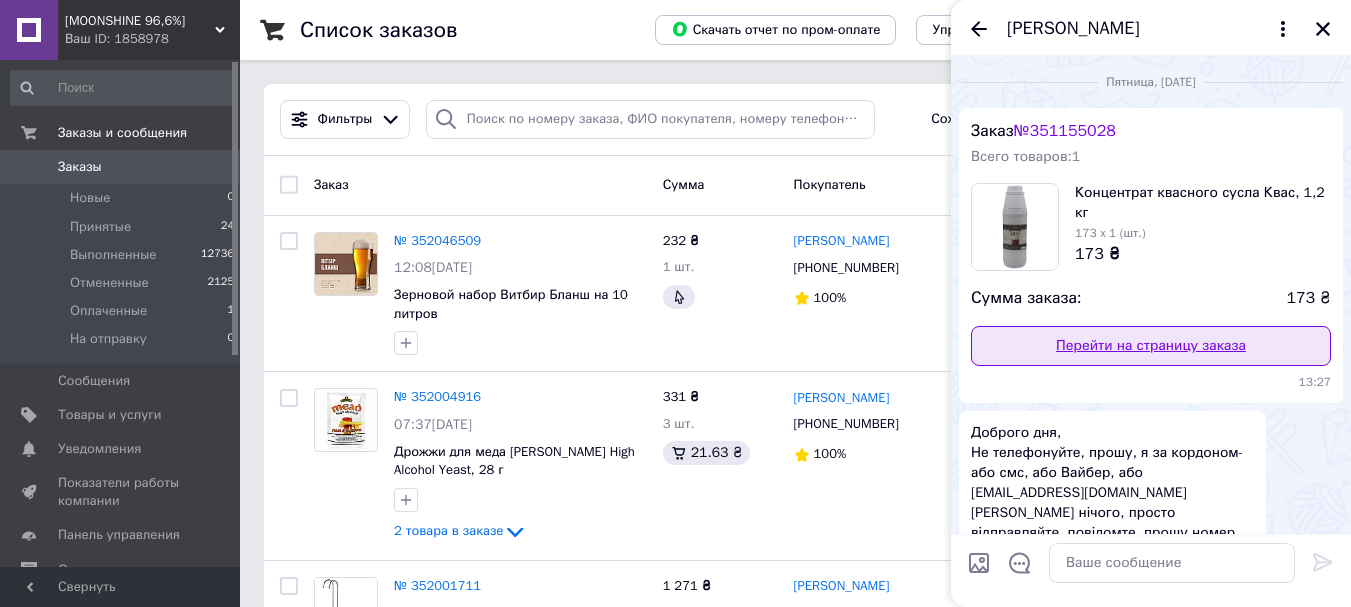 scroll, scrollTop: 251, scrollLeft: 0, axis: vertical 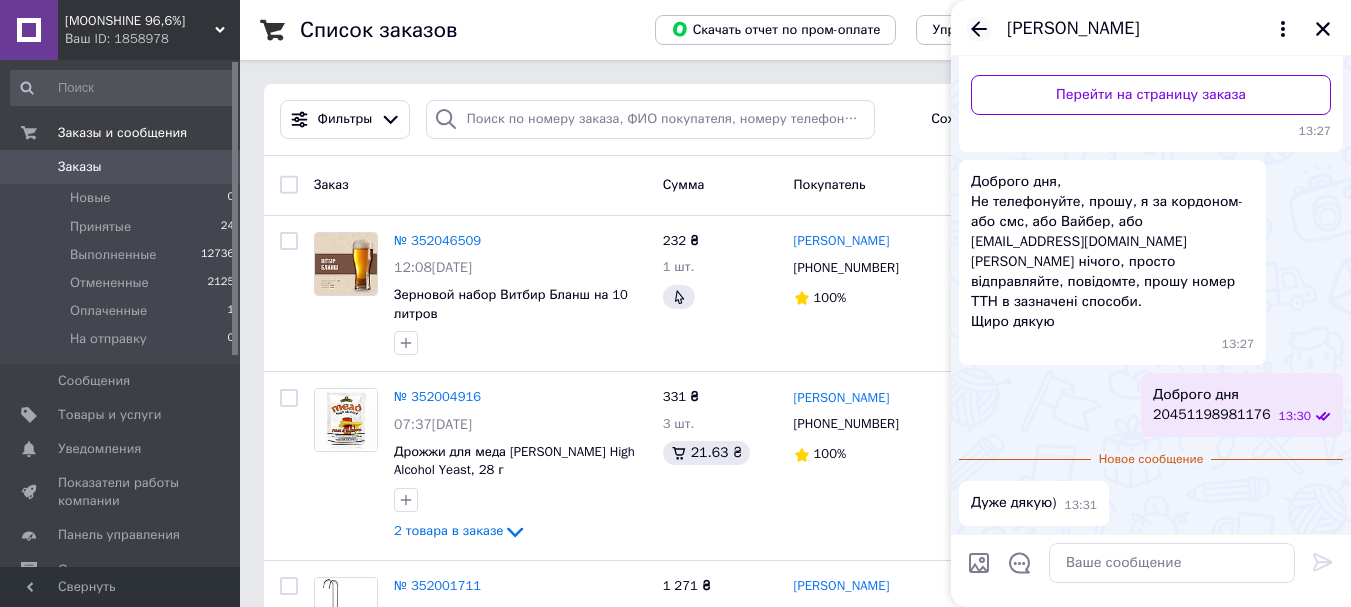 click 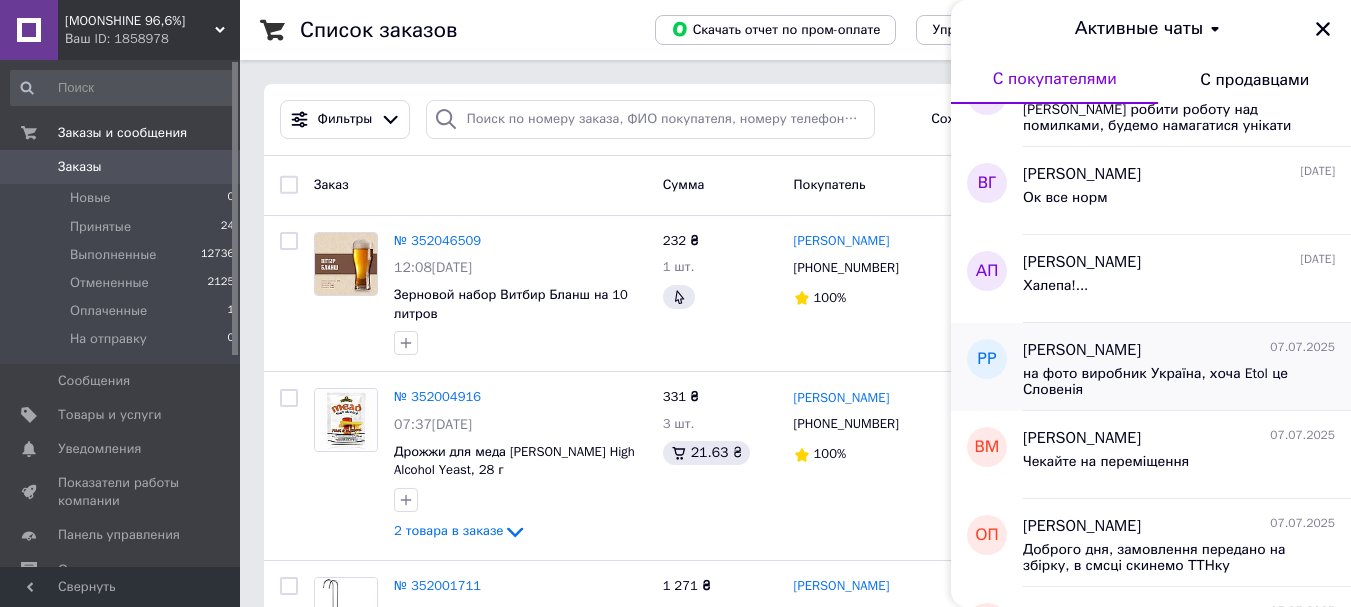 scroll, scrollTop: 0, scrollLeft: 0, axis: both 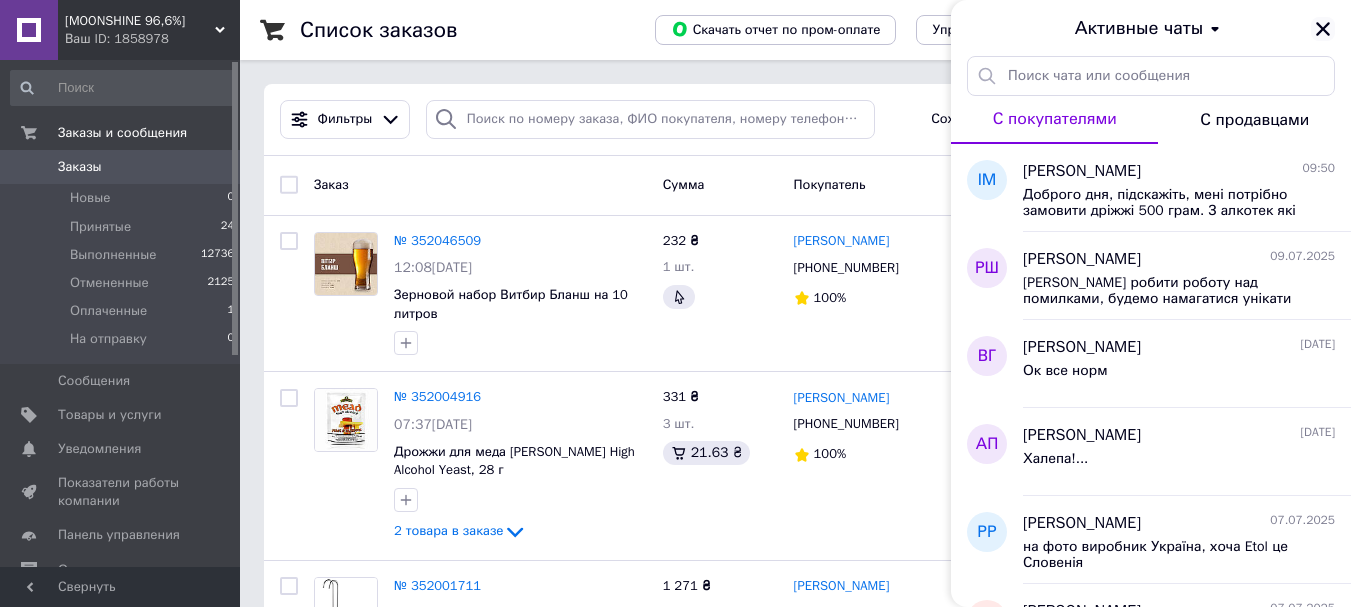 click 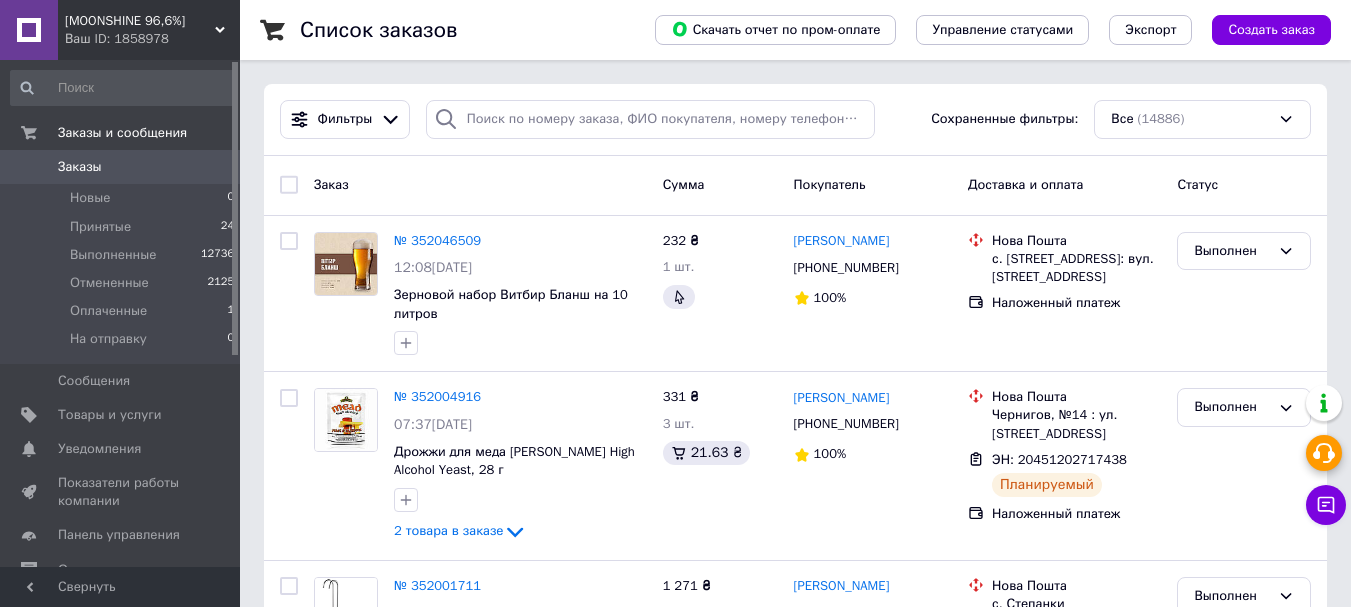 click 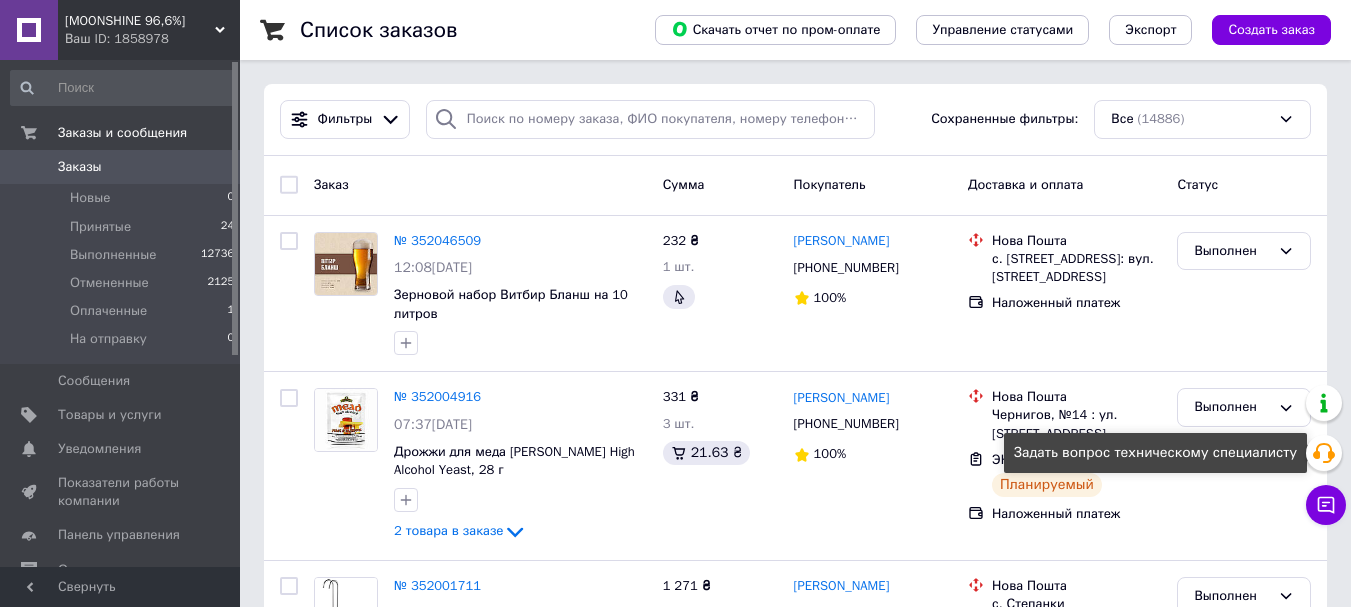 click on "Статус" at bounding box center (1244, 185) 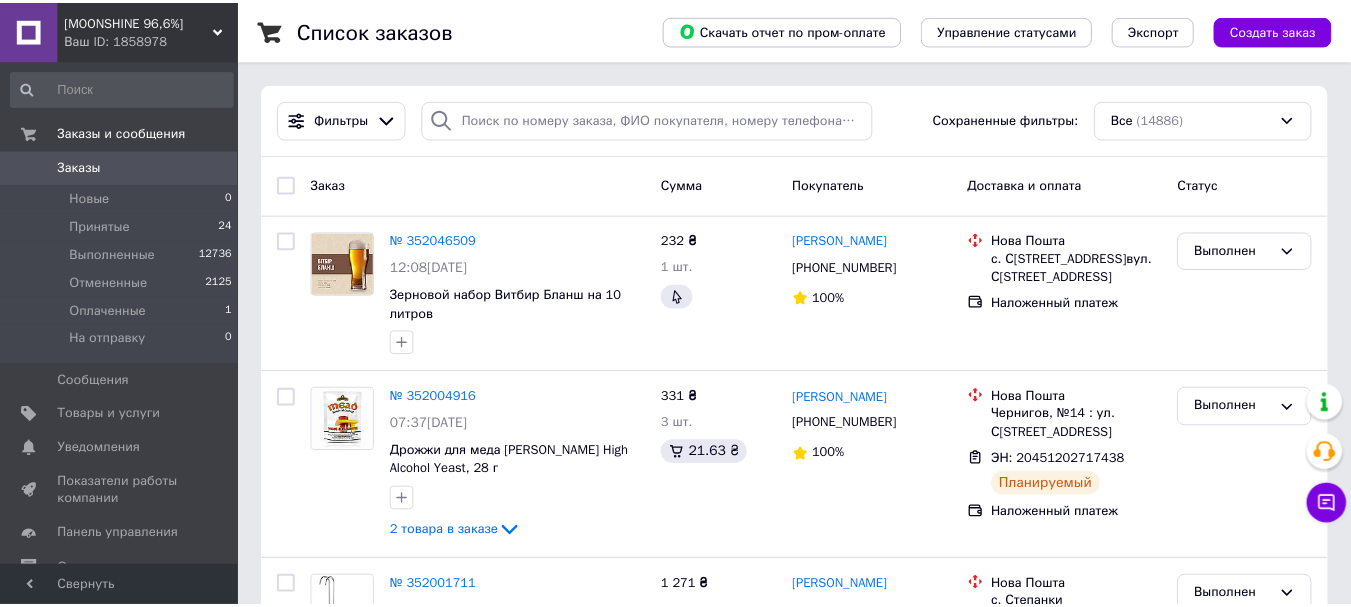 scroll, scrollTop: 0, scrollLeft: 0, axis: both 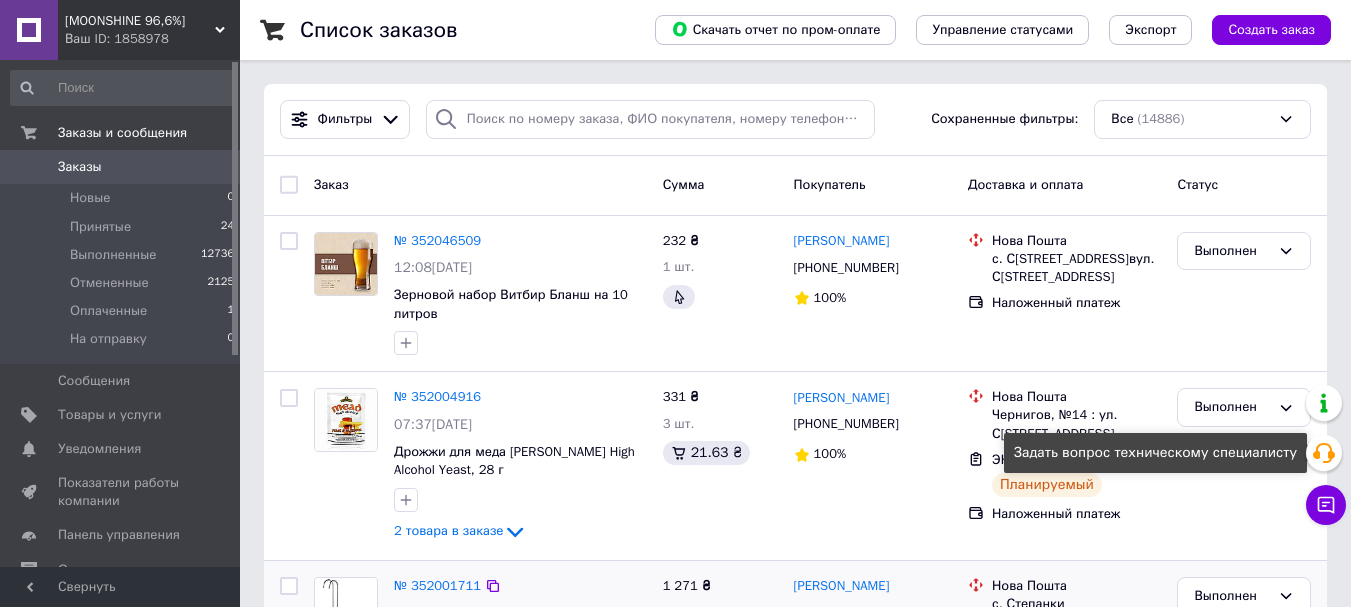 drag, startPoint x: 1318, startPoint y: 454, endPoint x: 600, endPoint y: 606, distance: 733.9128 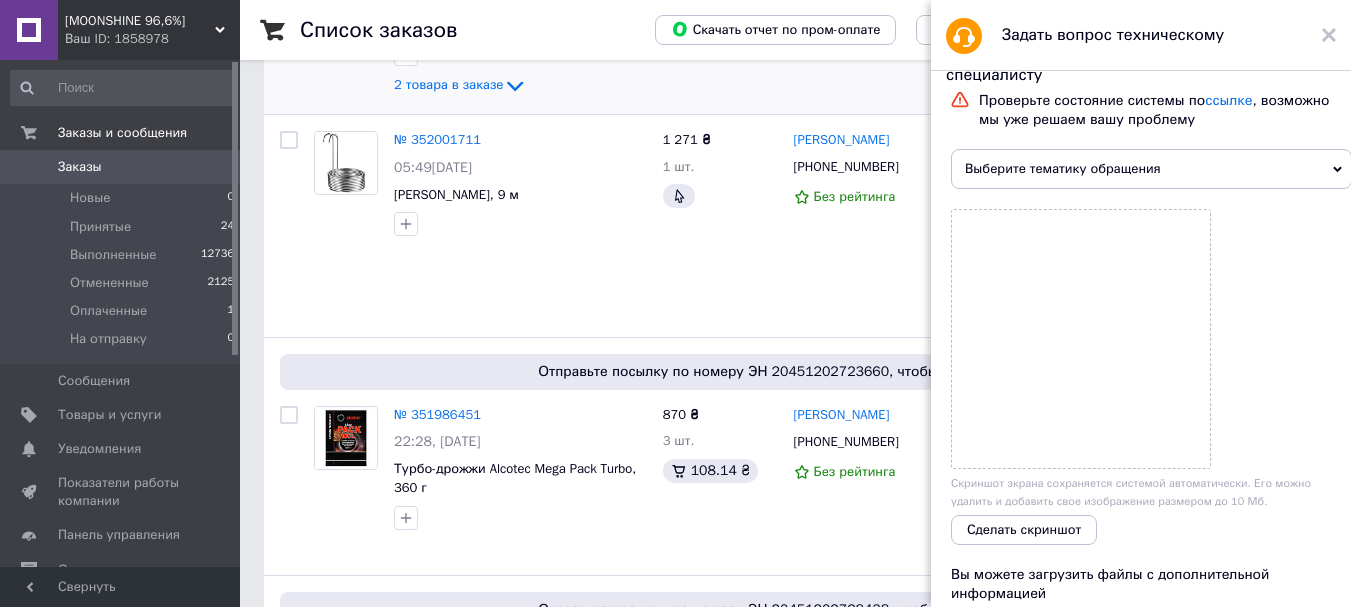 scroll, scrollTop: 300, scrollLeft: 0, axis: vertical 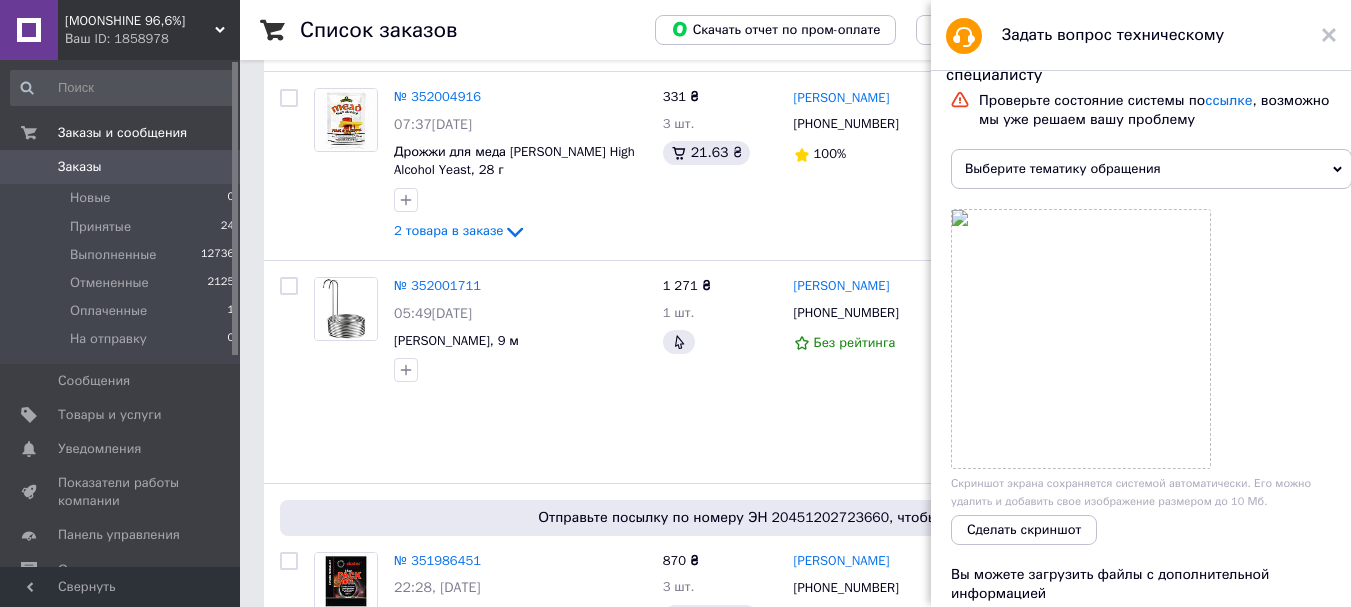 click on "Выберите тематику обращения" at bounding box center (1151, 169) 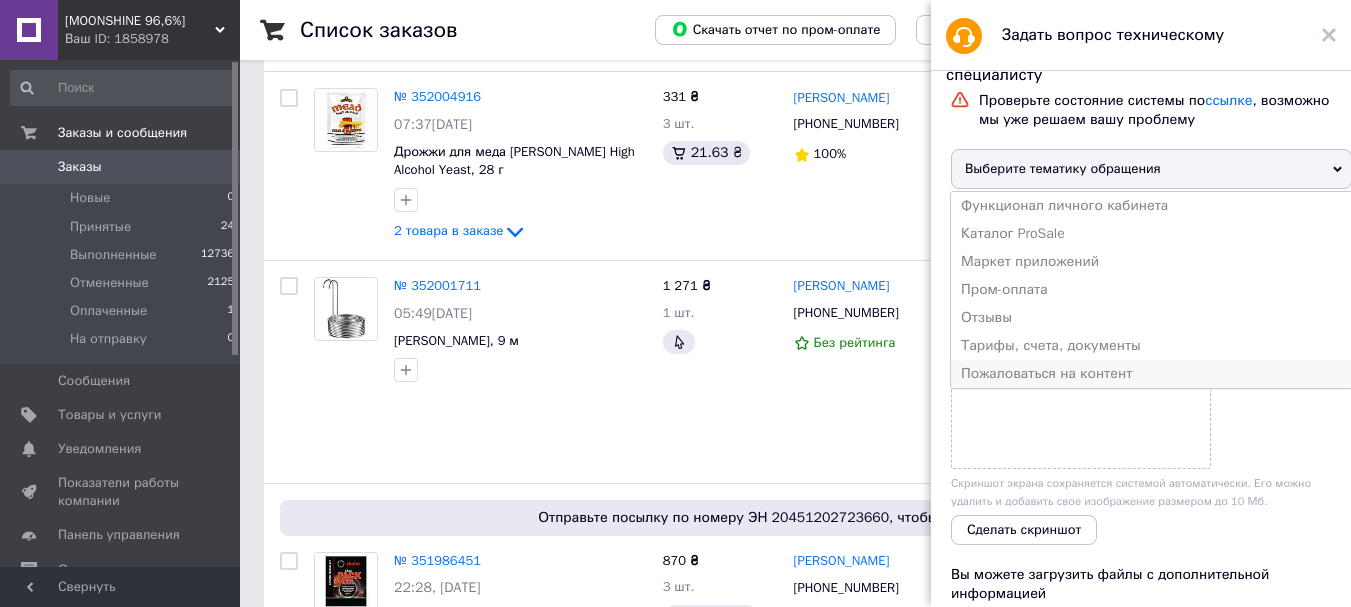 click on "Пожаловаться на контент" at bounding box center [1151, 374] 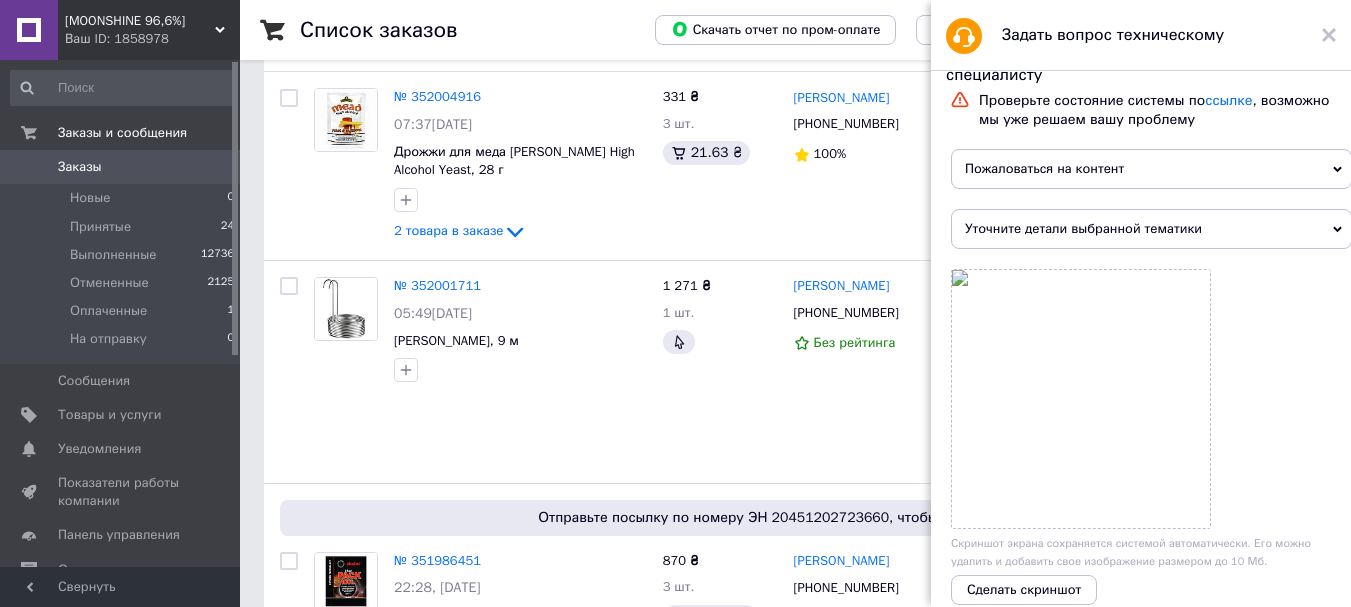 click on "Уточните детали выбранной тематики" at bounding box center [1151, 229] 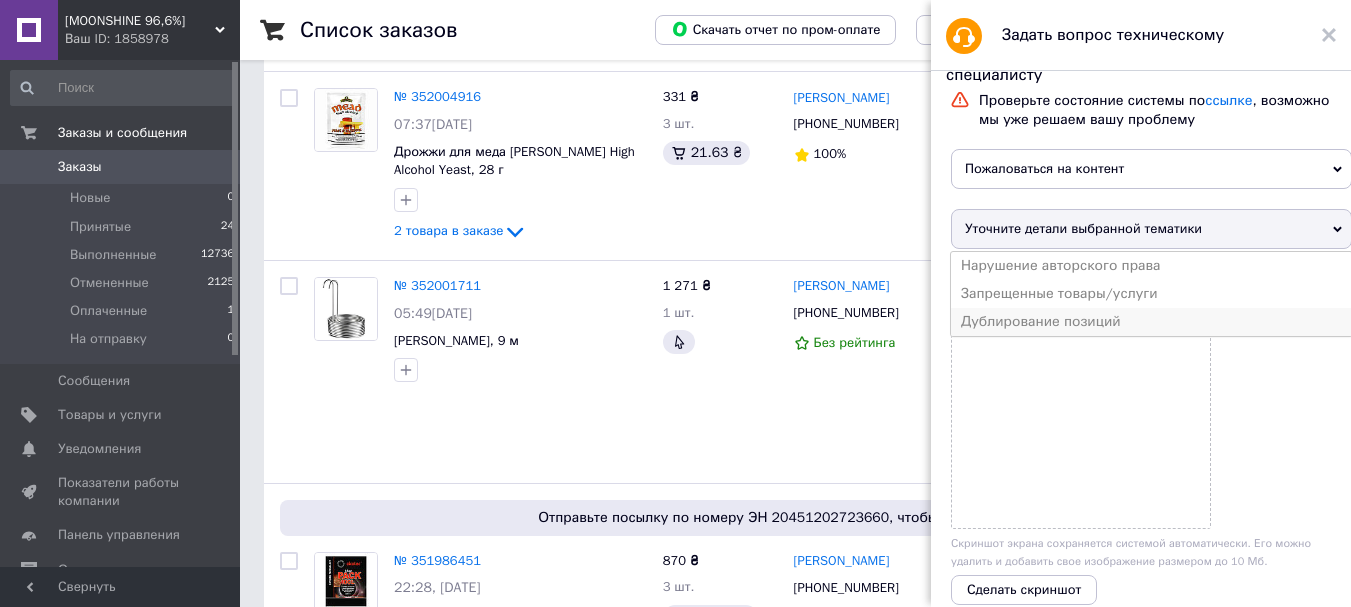 click on "Дублирование позиций" at bounding box center (1151, 322) 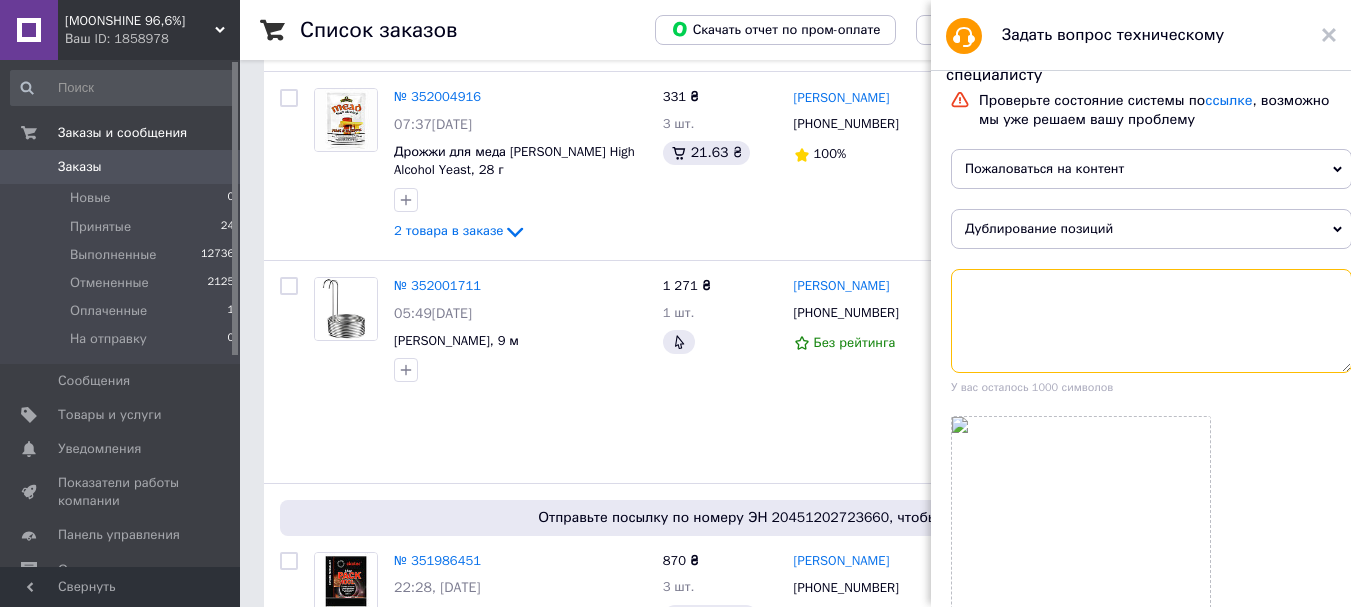 click at bounding box center (1151, 321) 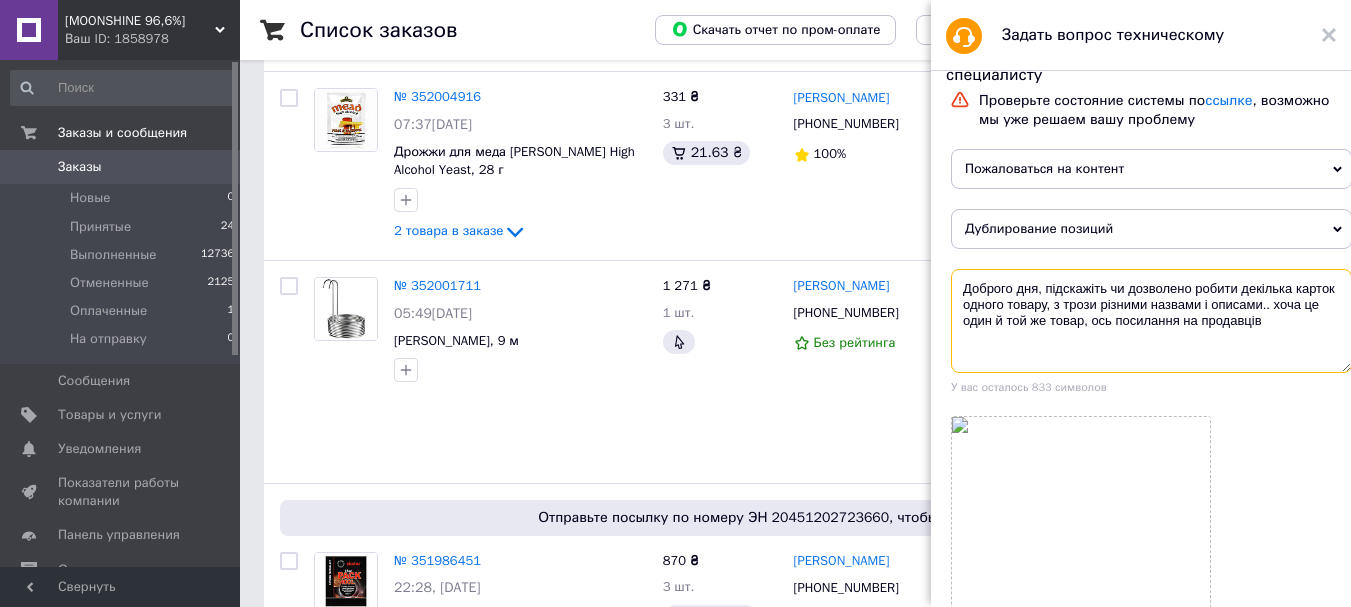 paste on "[URL][DOMAIN_NAME]" 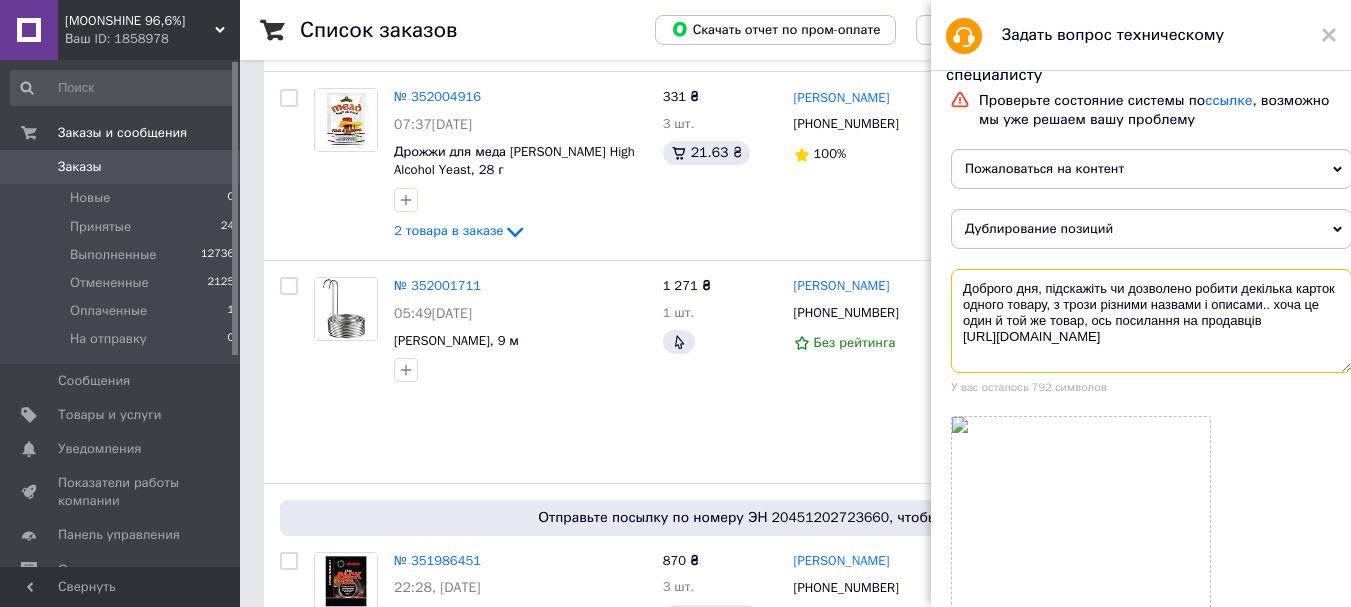 paste on "[URL][DOMAIN_NAME]" 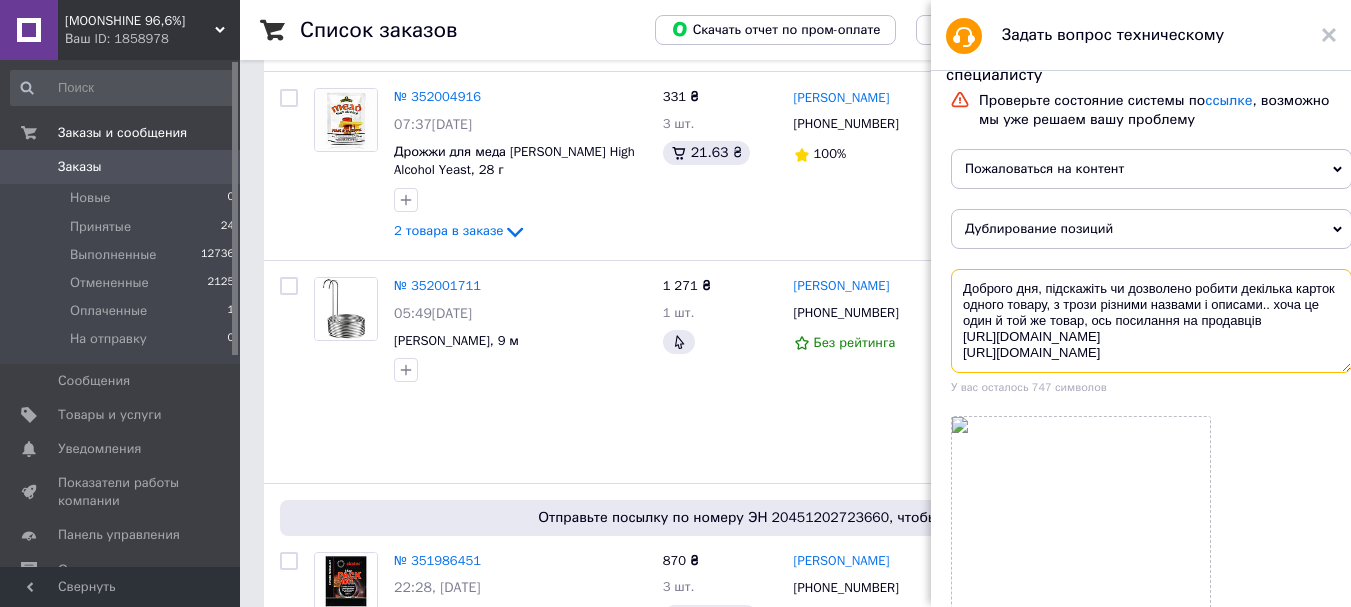scroll, scrollTop: 20, scrollLeft: 0, axis: vertical 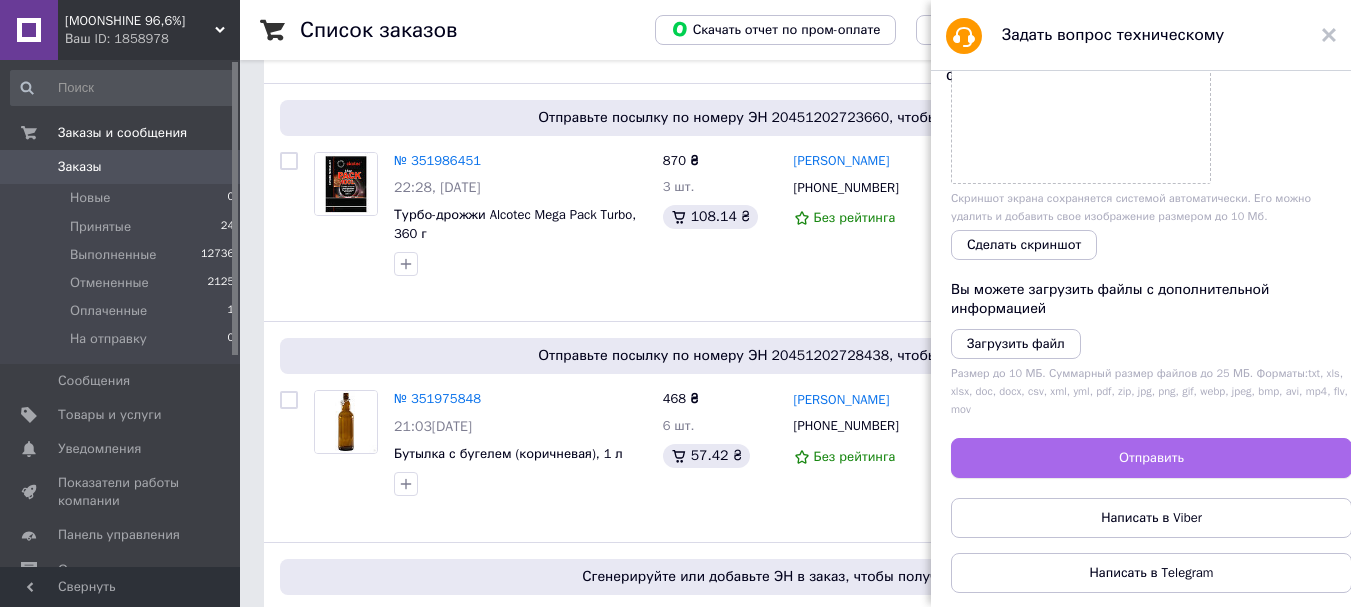 type on "Доброго дня, підскажіть чи дозволено робити декілька карток одного товару, з трози різними назвами і описами.. хоча це один й той же товар, ось посилання на продавців
[URL][DOMAIN_NAME]
[URL][DOMAIN_NAME]
товари - дріжжі Alcotec, [GEOGRAPHIC_DATA], Kodzi" 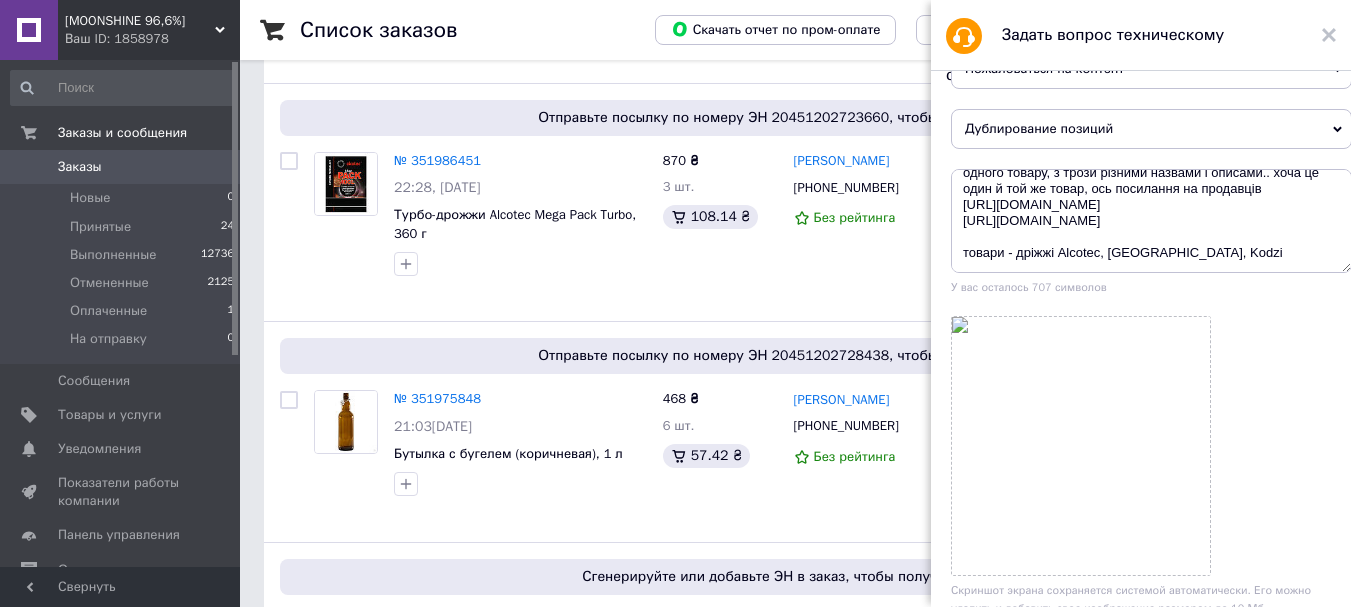 scroll, scrollTop: 0, scrollLeft: 0, axis: both 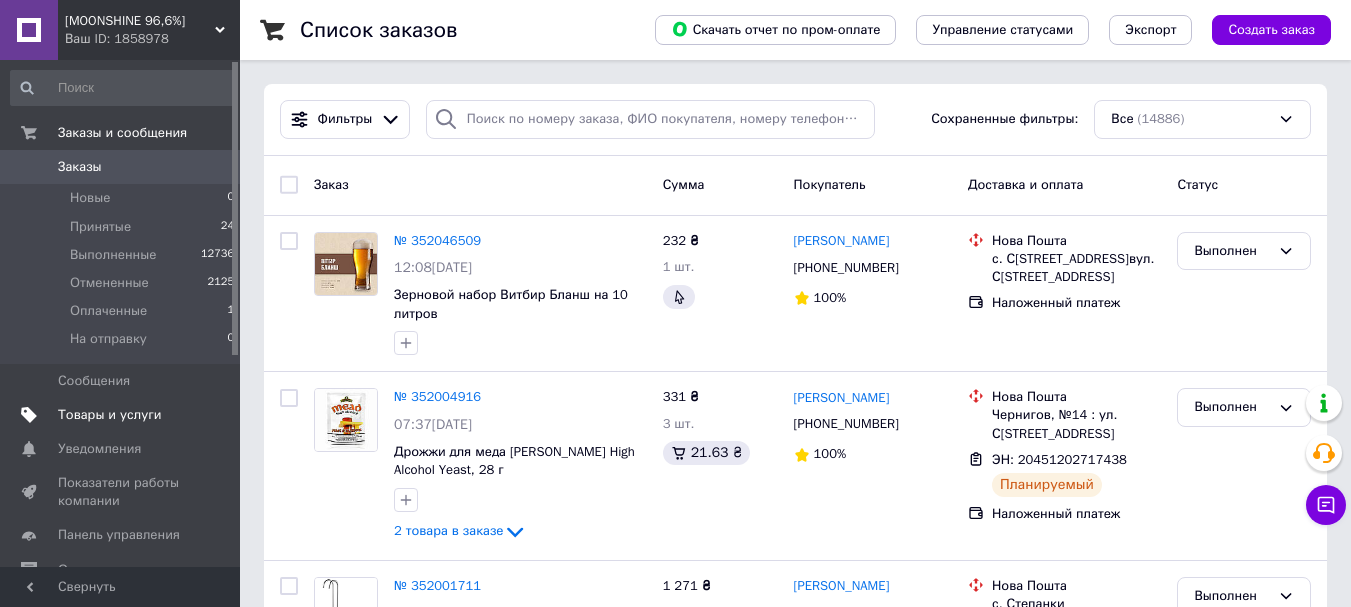 click on "Товары и услуги" at bounding box center [123, 415] 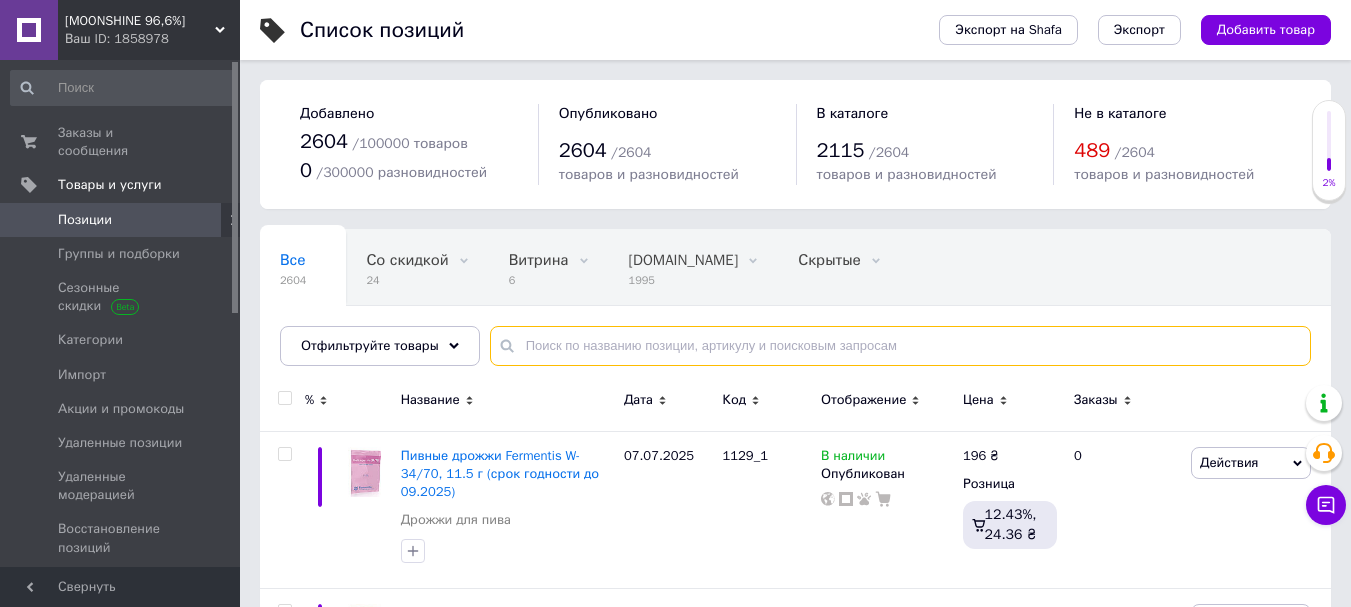 click at bounding box center (900, 346) 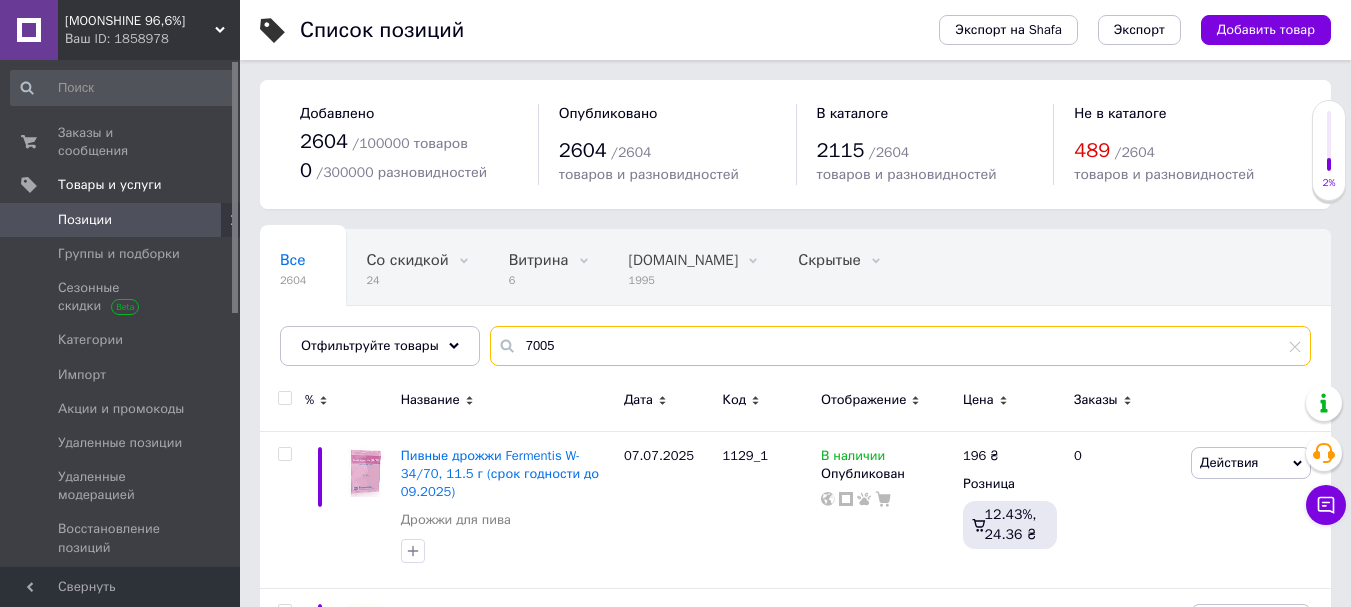 type on "7005" 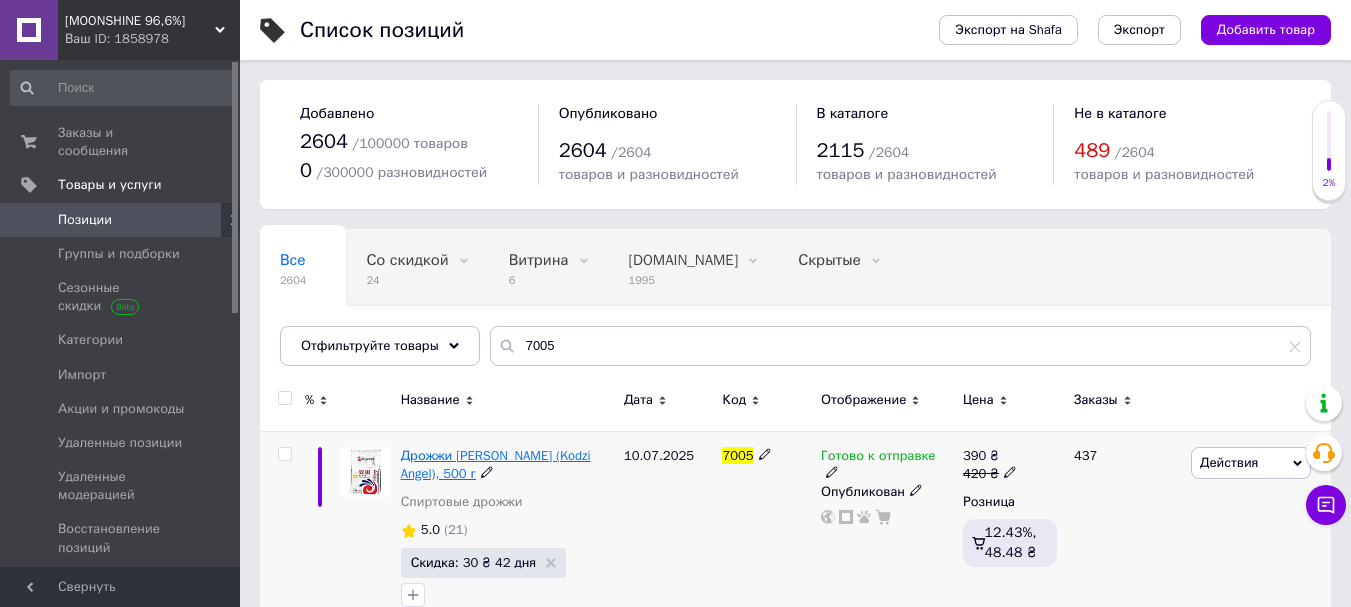 click on "Дрожжи [PERSON_NAME] (Kodzi Angel), 500 г" at bounding box center (496, 464) 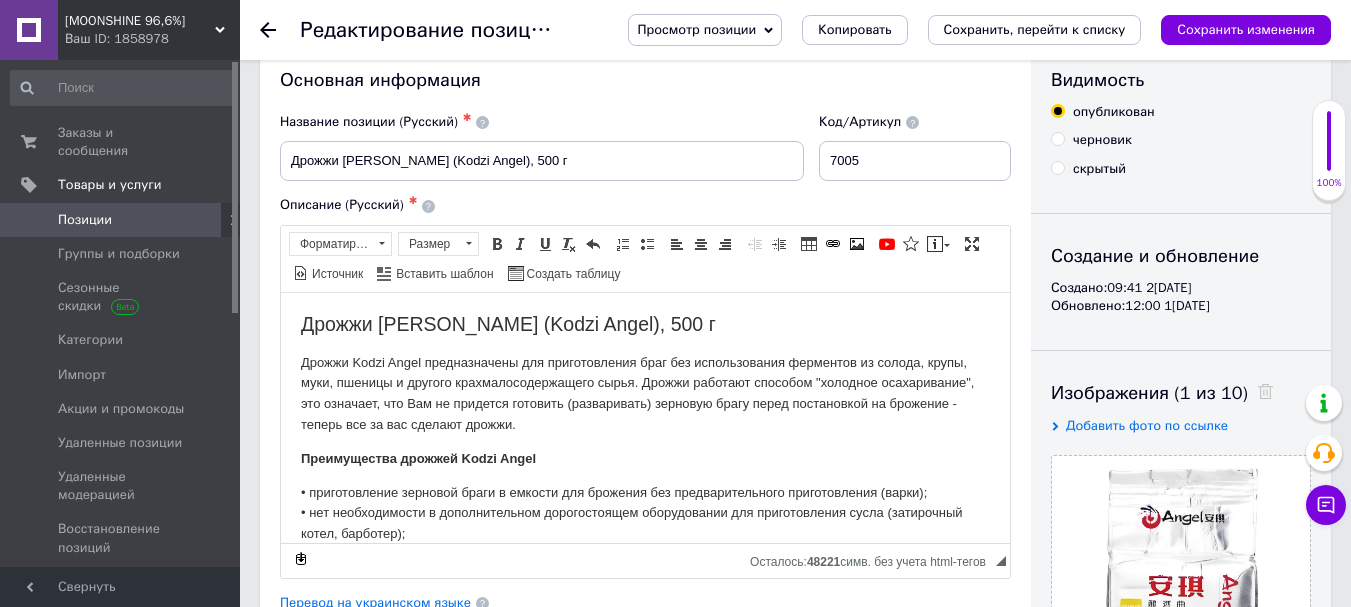 scroll, scrollTop: 0, scrollLeft: 0, axis: both 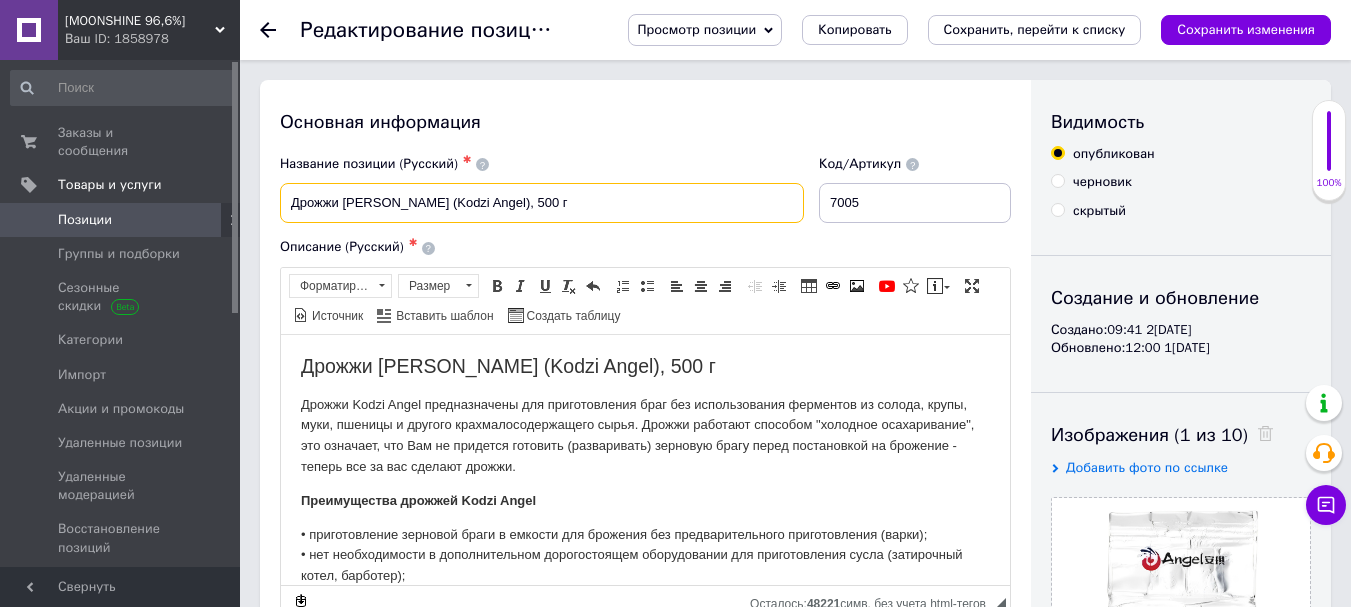drag, startPoint x: 293, startPoint y: 197, endPoint x: 570, endPoint y: 197, distance: 277 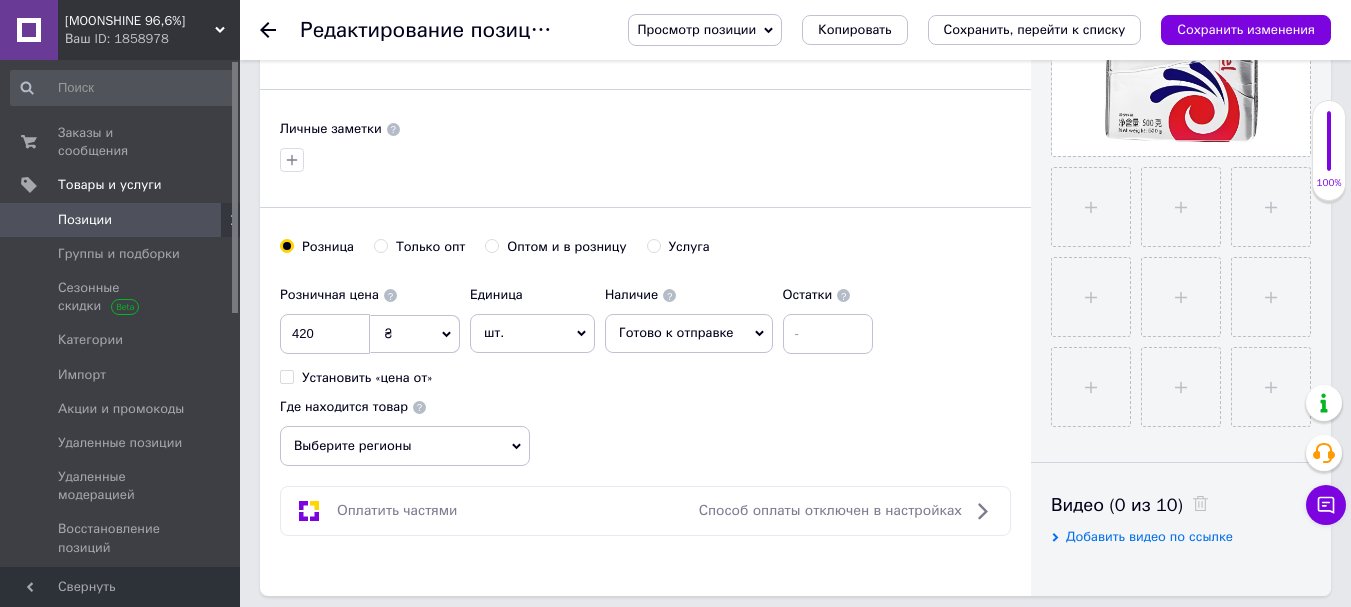scroll, scrollTop: 900, scrollLeft: 0, axis: vertical 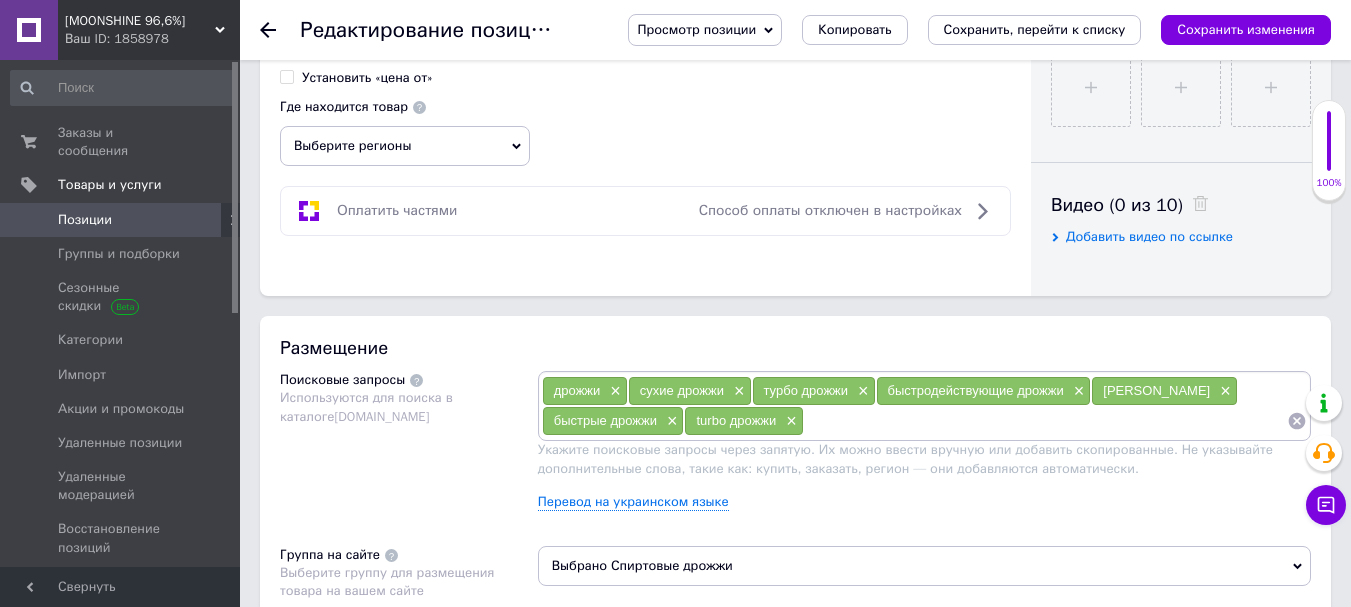 click at bounding box center (280, 30) 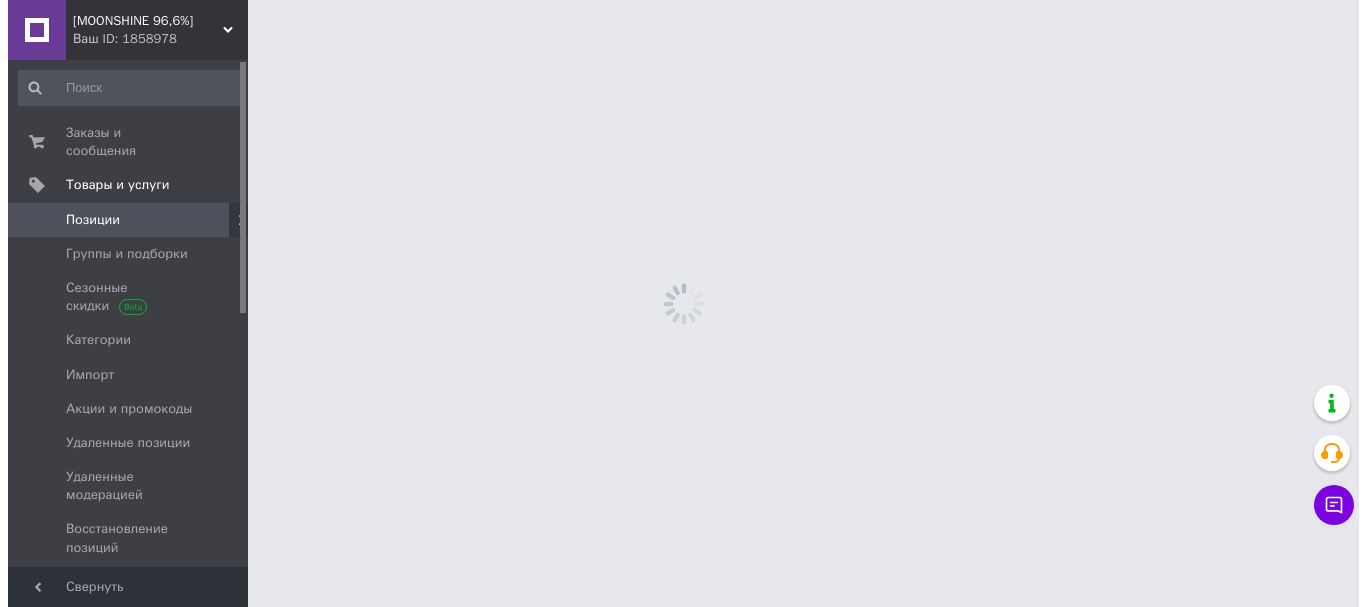 scroll, scrollTop: 0, scrollLeft: 0, axis: both 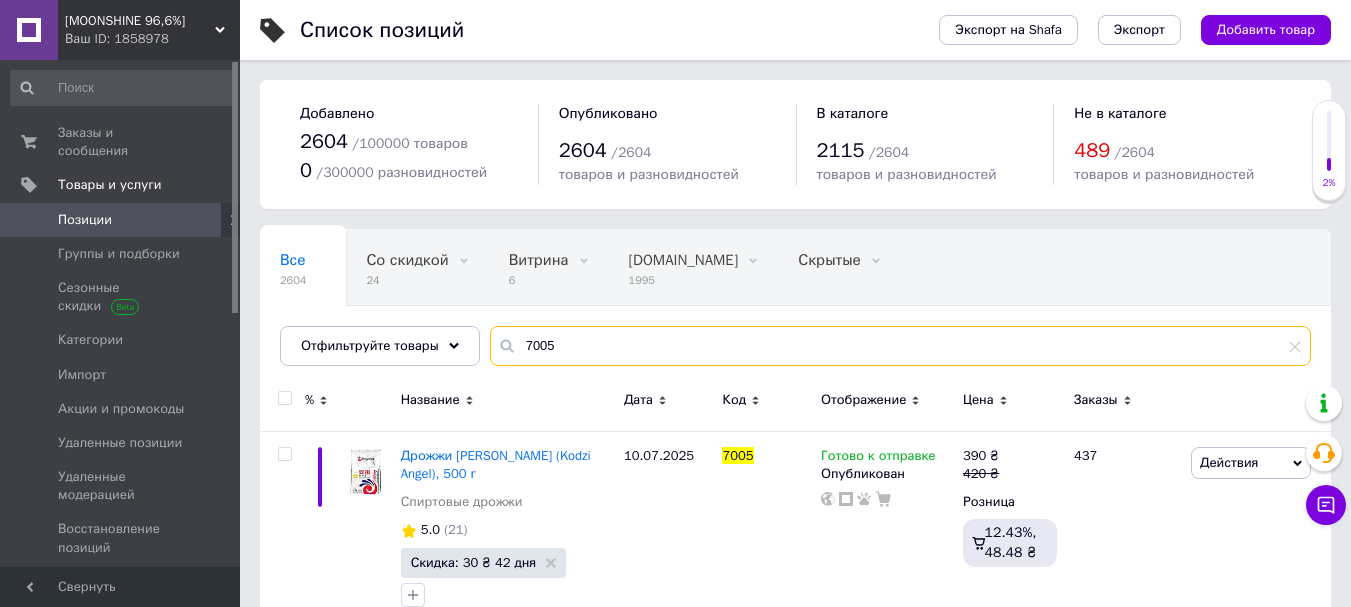 click on "7005" at bounding box center (900, 346) 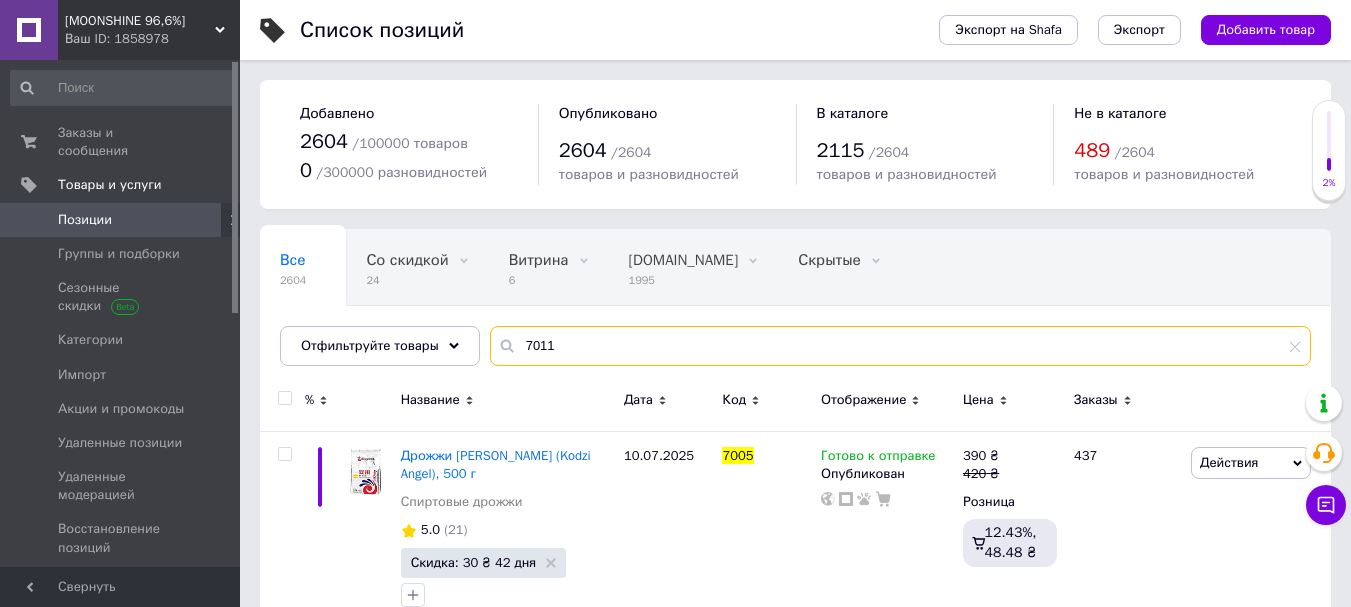 type on "7011" 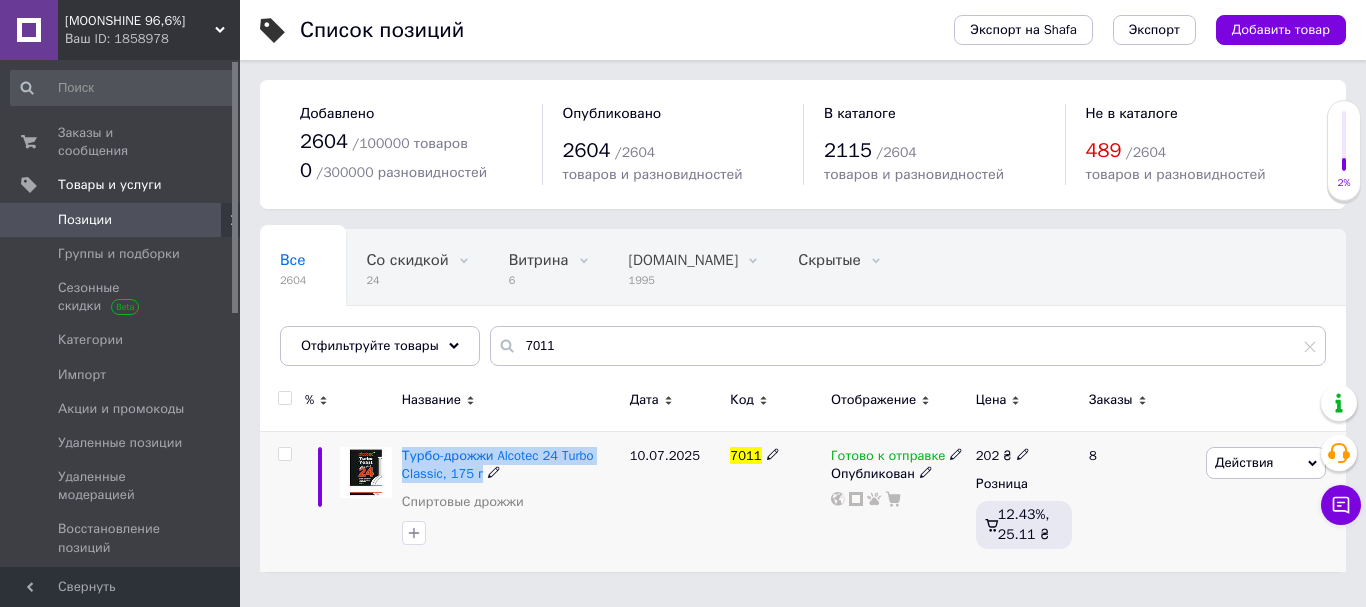 drag, startPoint x: 401, startPoint y: 449, endPoint x: 477, endPoint y: 473, distance: 79.69943 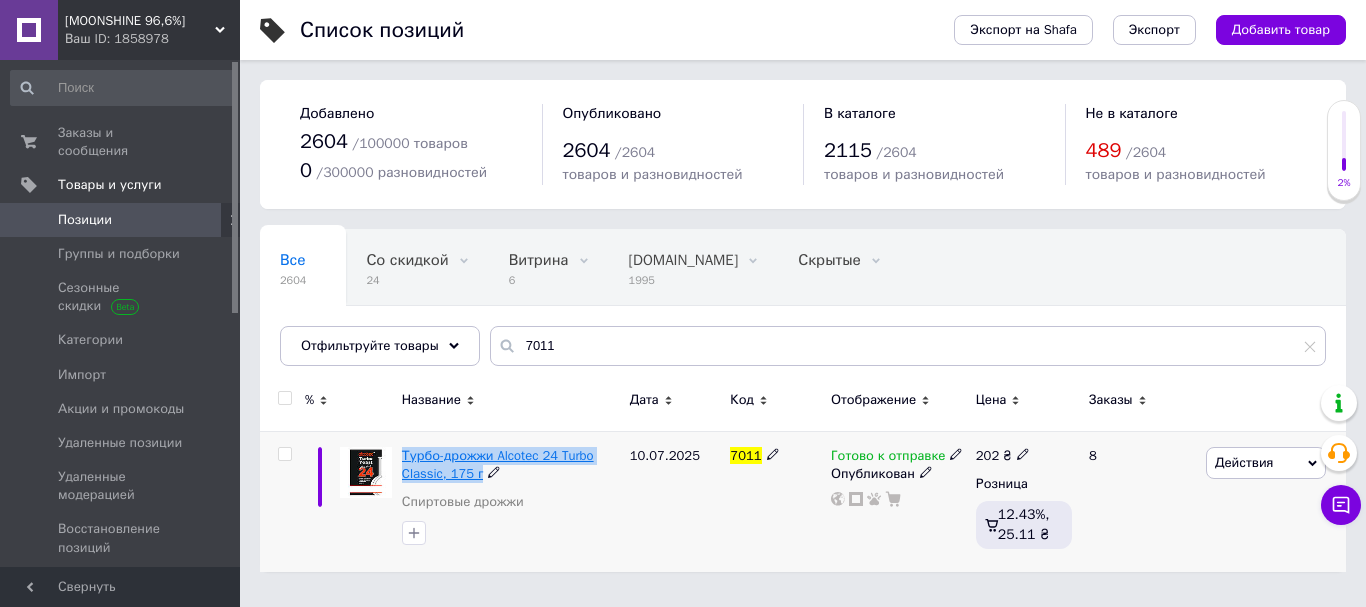 click on "Турбо-дрожжи Alcotec 24 Turbo Classic, 175 г" at bounding box center (498, 464) 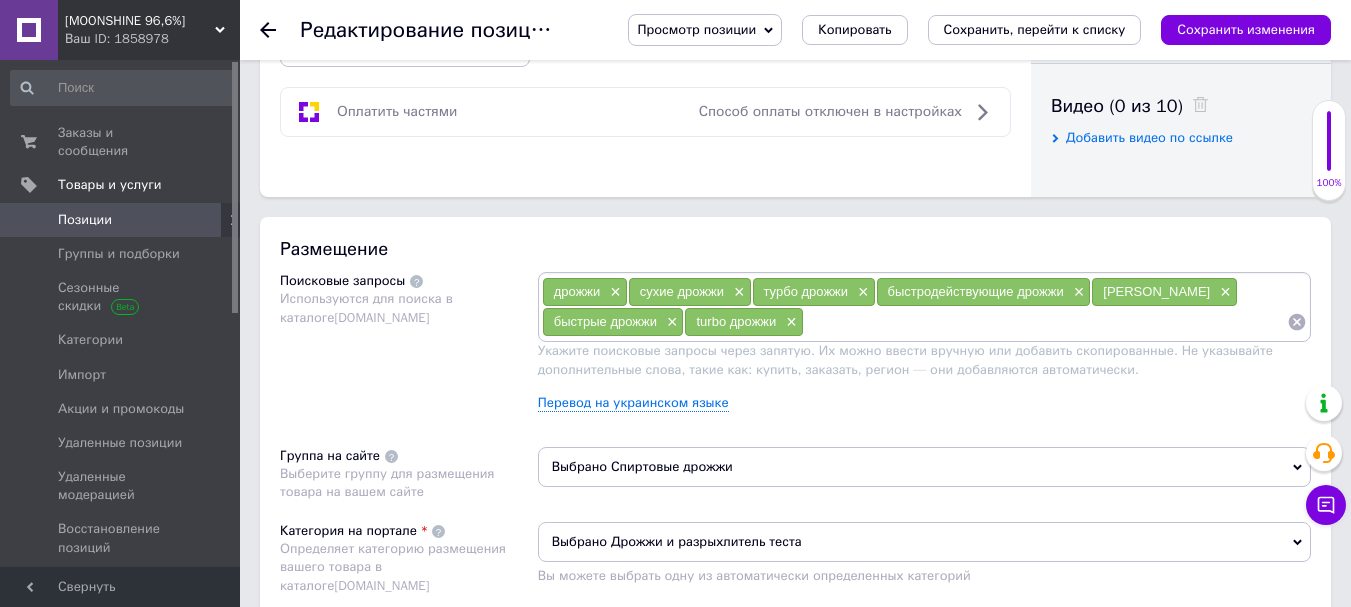 scroll, scrollTop: 1200, scrollLeft: 0, axis: vertical 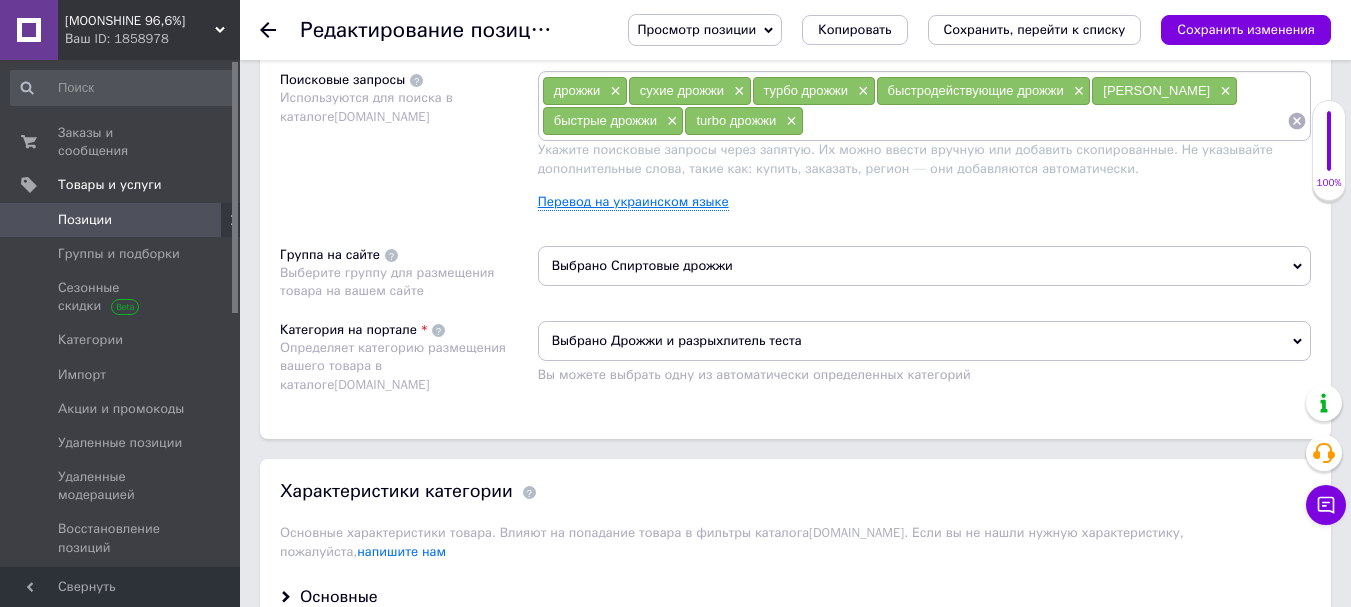 click on "Перевод на украинском языке" at bounding box center (633, 202) 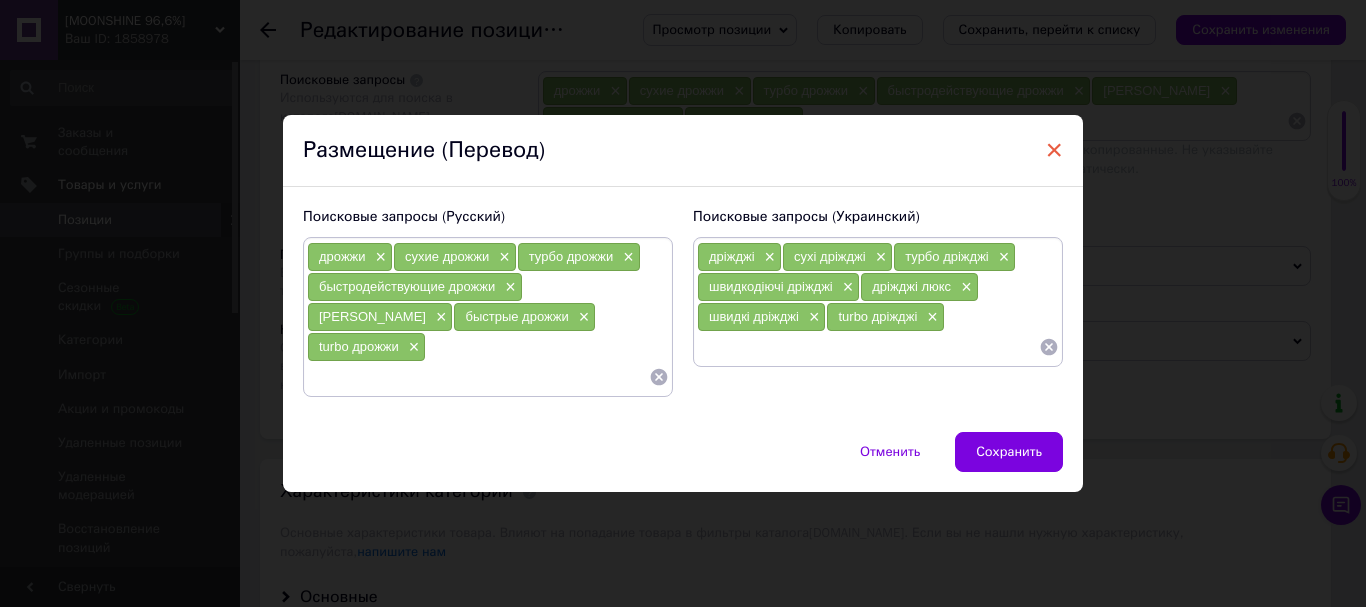 click on "×" at bounding box center (1054, 150) 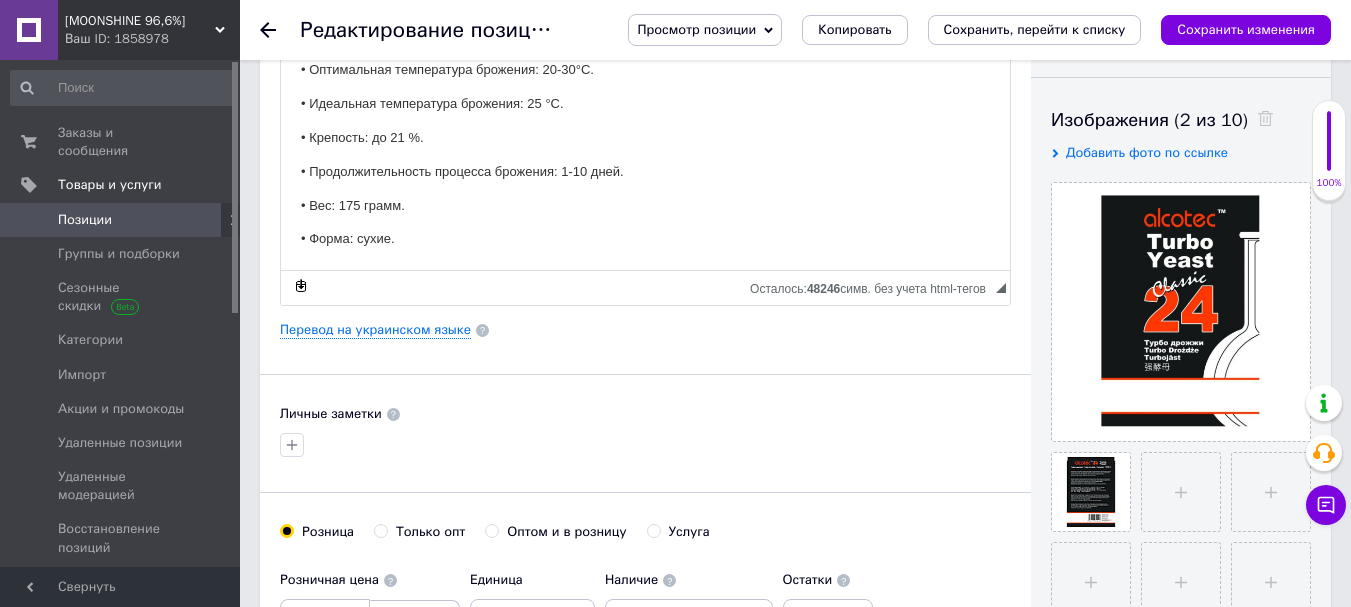 scroll, scrollTop: 100, scrollLeft: 0, axis: vertical 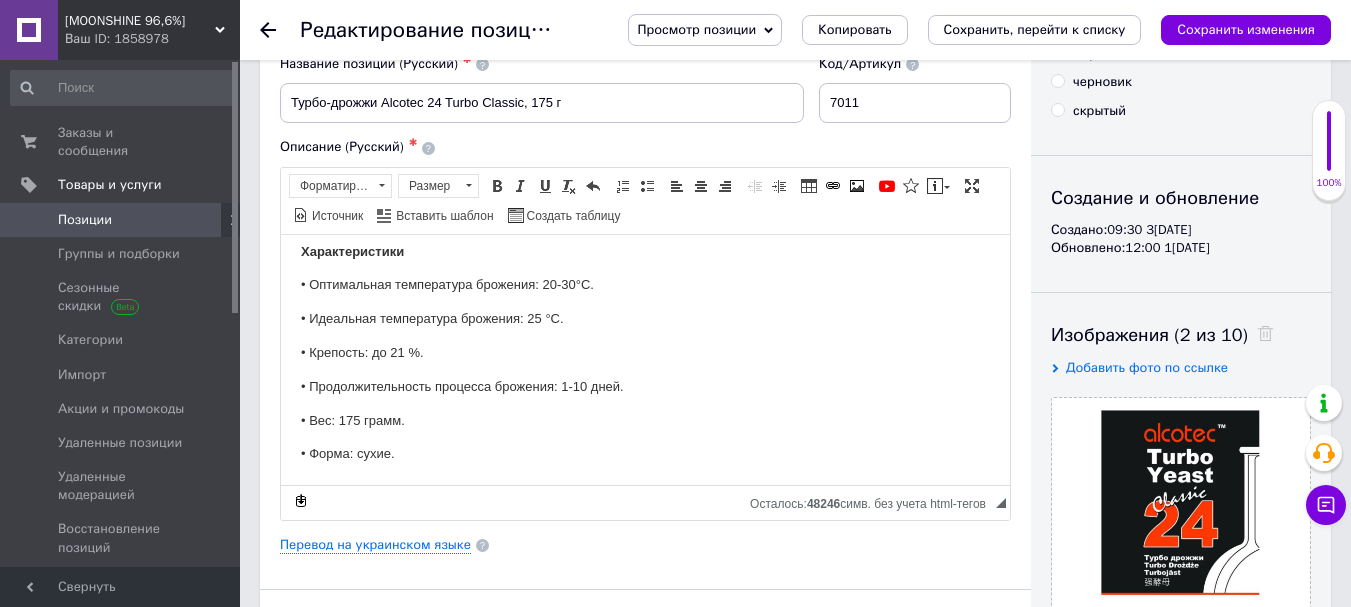 click 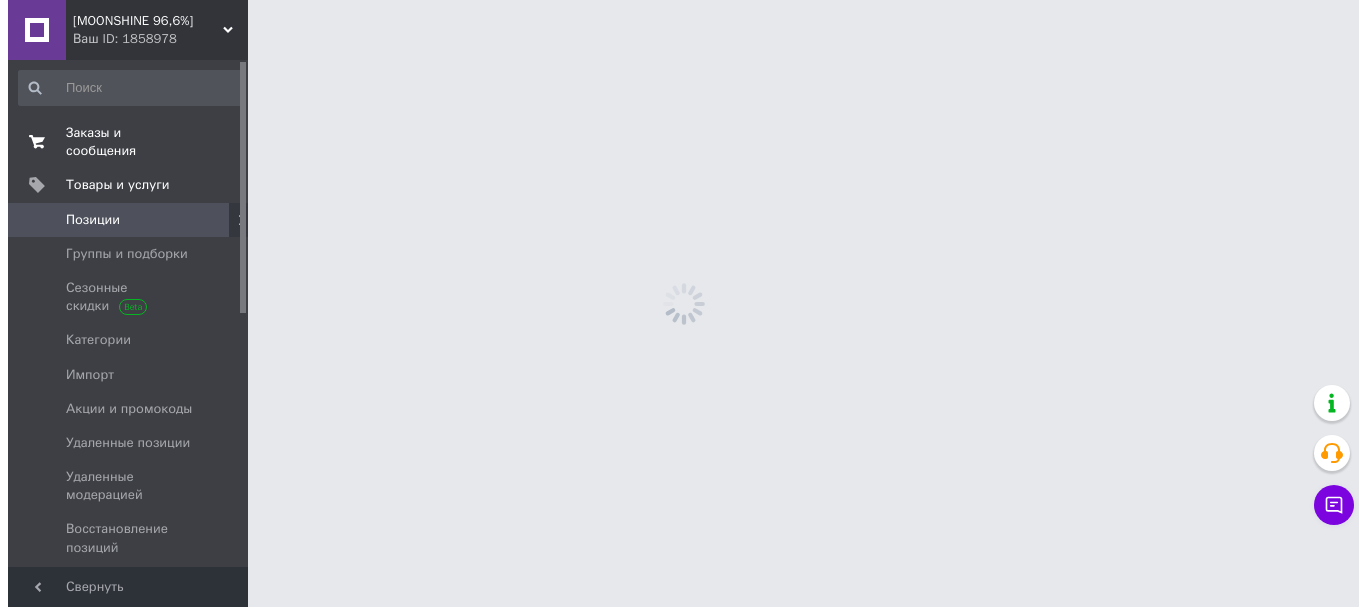 scroll, scrollTop: 0, scrollLeft: 0, axis: both 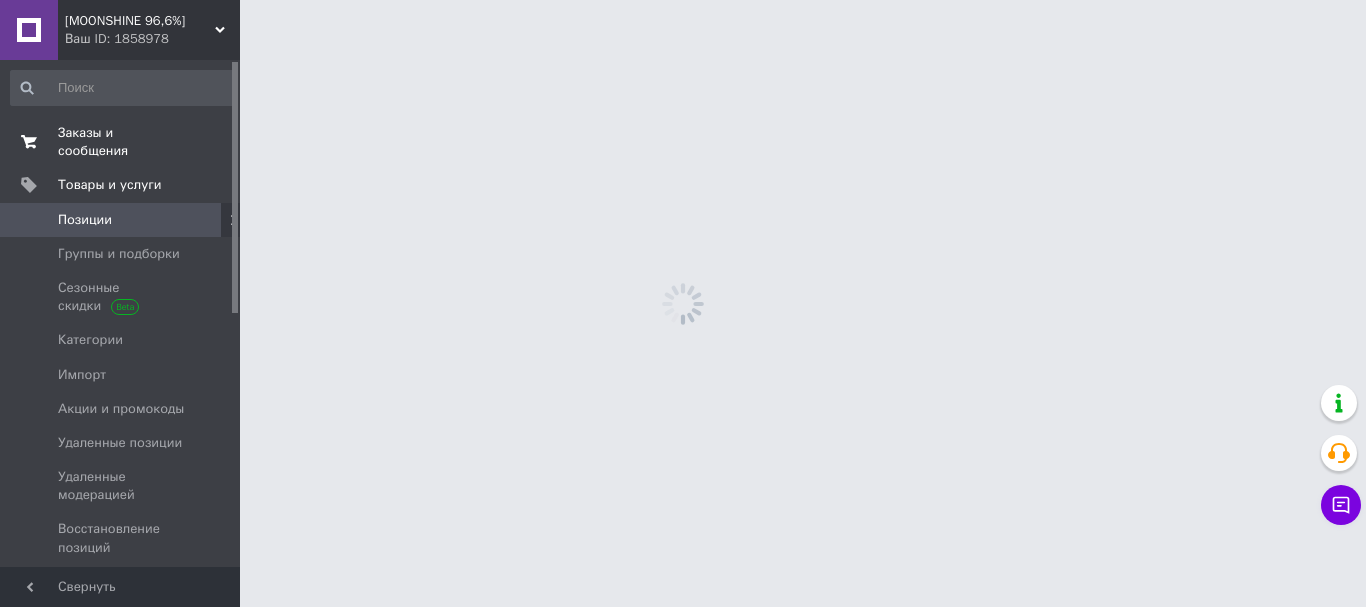 click on "Заказы и сообщения 0 0" at bounding box center (123, 142) 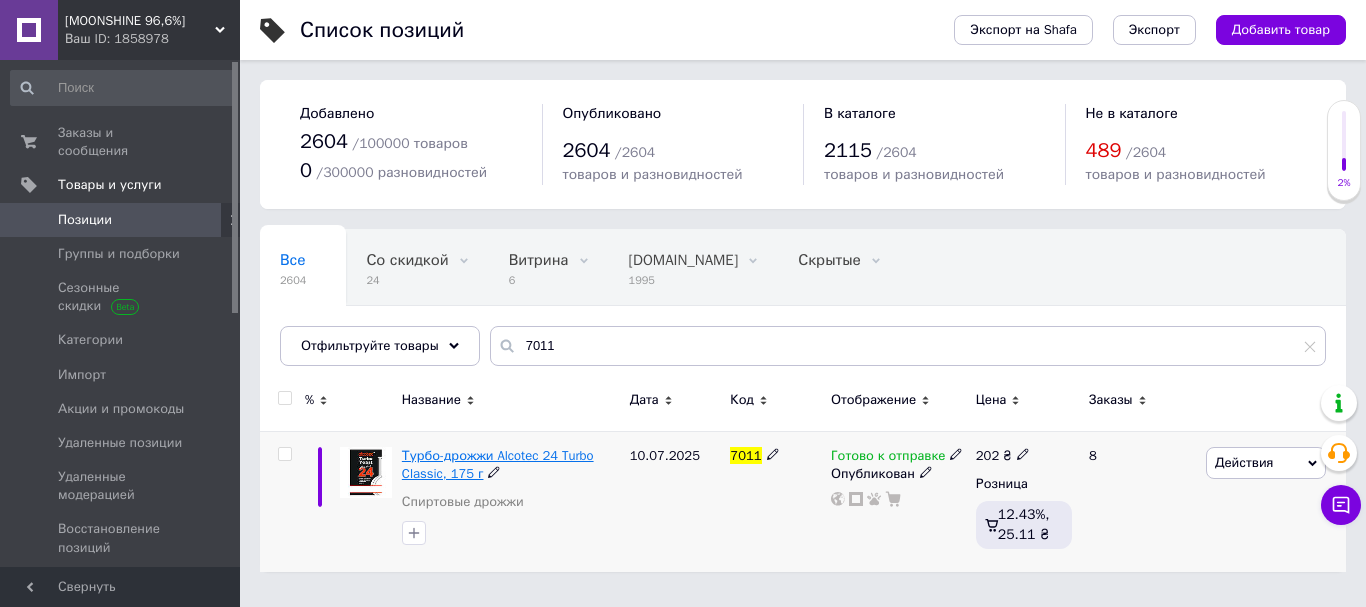 click on "Турбо-дрожжи Alcotec 24 Turbo Classic, 175 г" at bounding box center [498, 464] 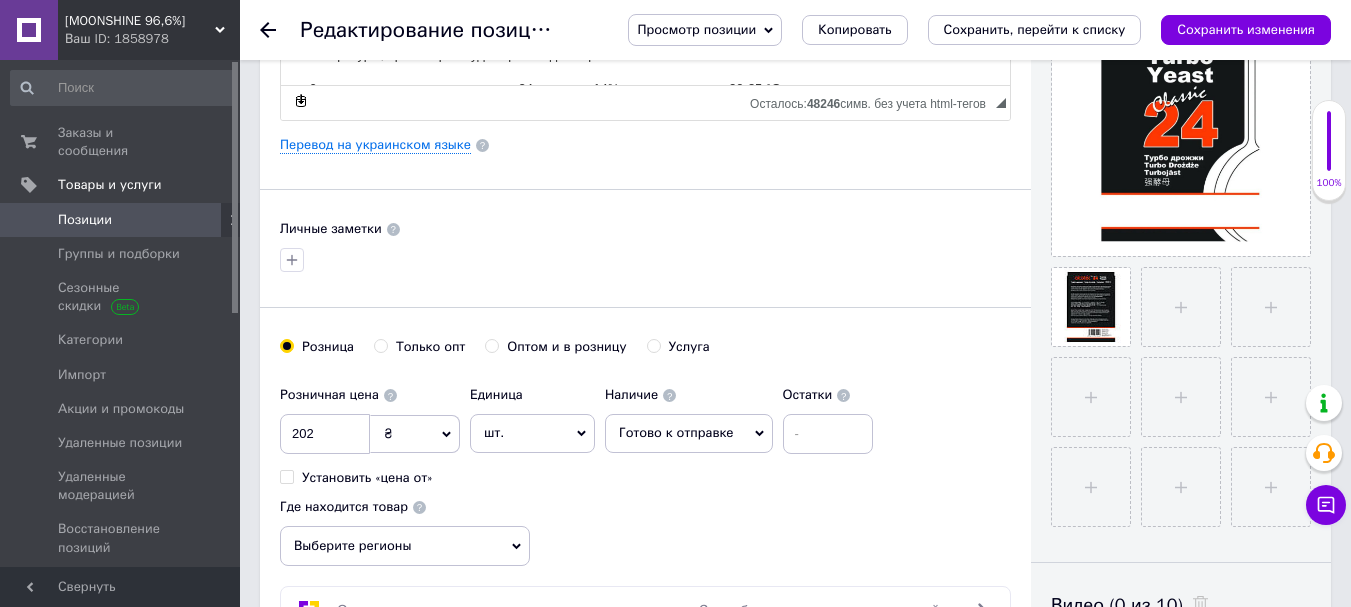 scroll, scrollTop: 1100, scrollLeft: 0, axis: vertical 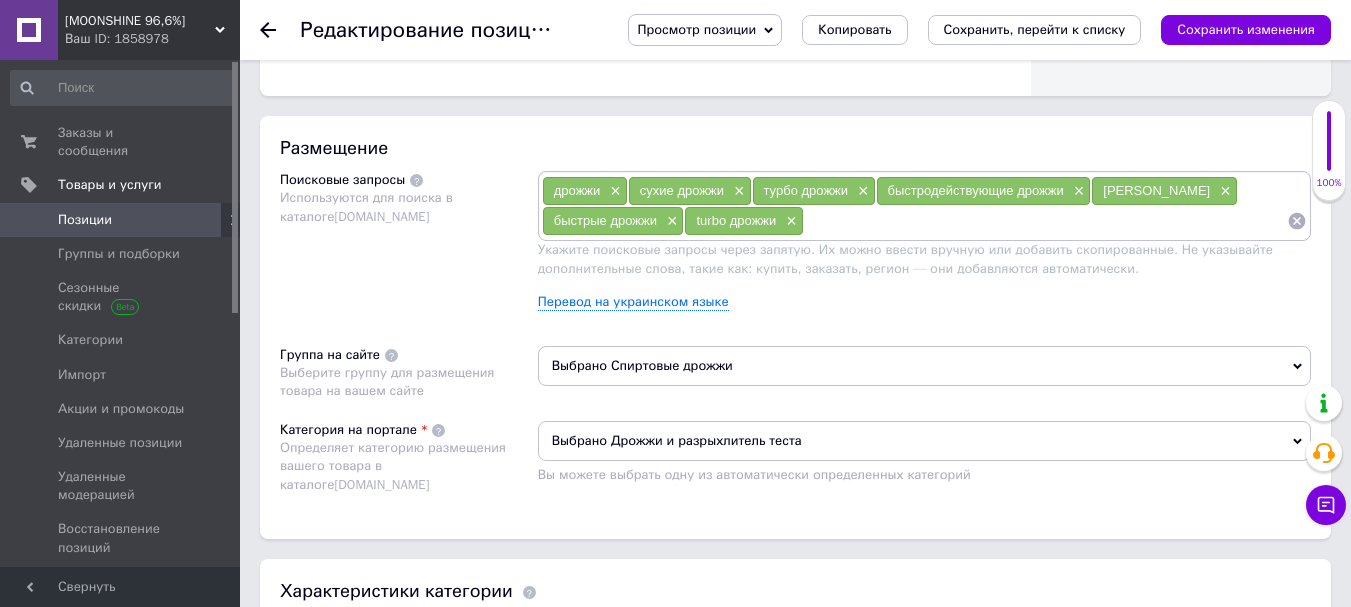 click on "Перевод на украинском языке" at bounding box center (924, 302) 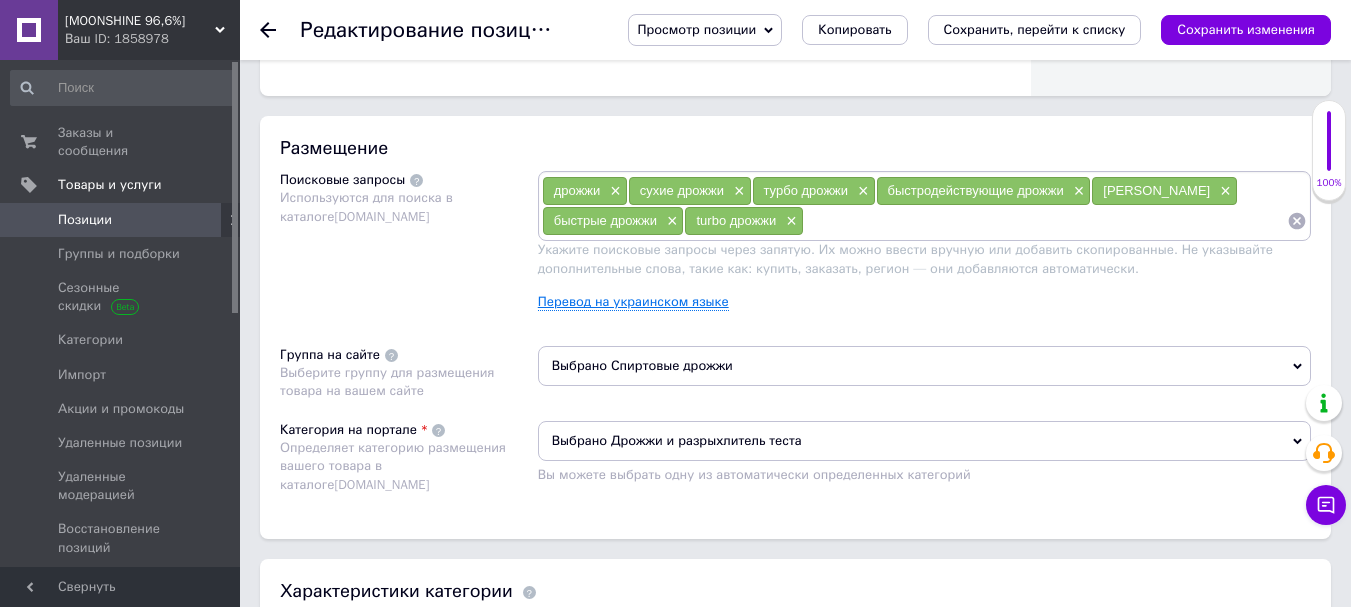 click on "Перевод на украинском языке" at bounding box center [633, 302] 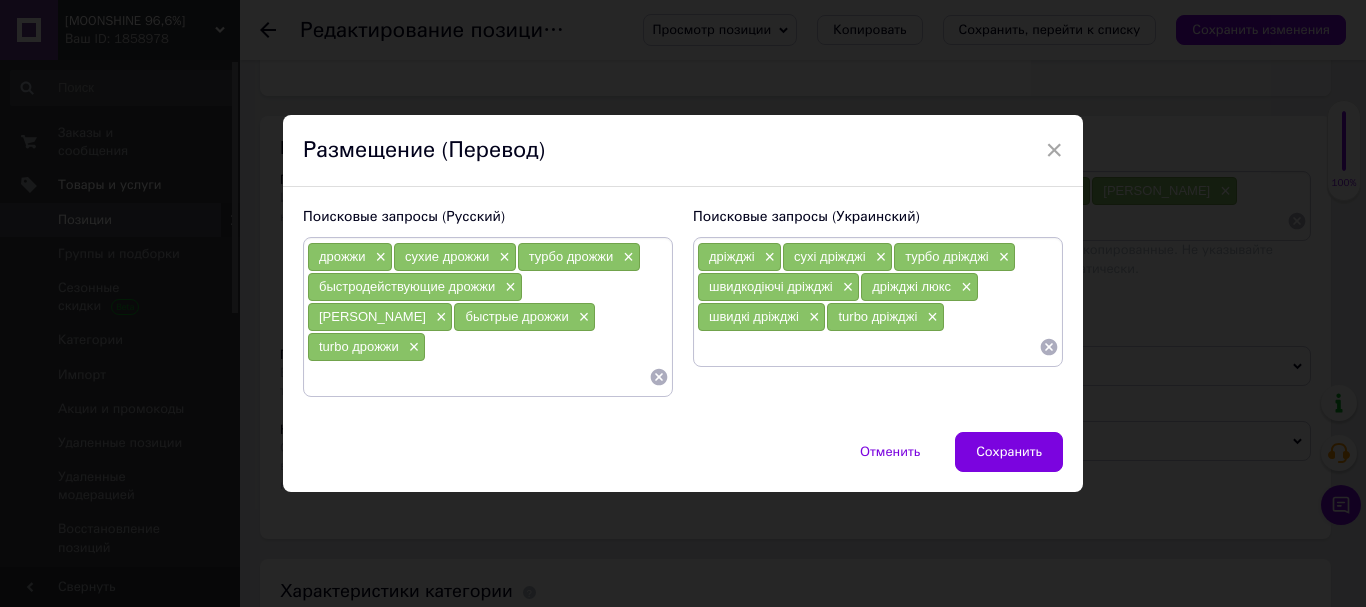 click on "дрожжи × сухие дрожжи × турбо дрожжи × быстродействующие дрожжи × дрожжи люкс × быстрые дрожжи × turbo дрожжи ×" at bounding box center (488, 317) 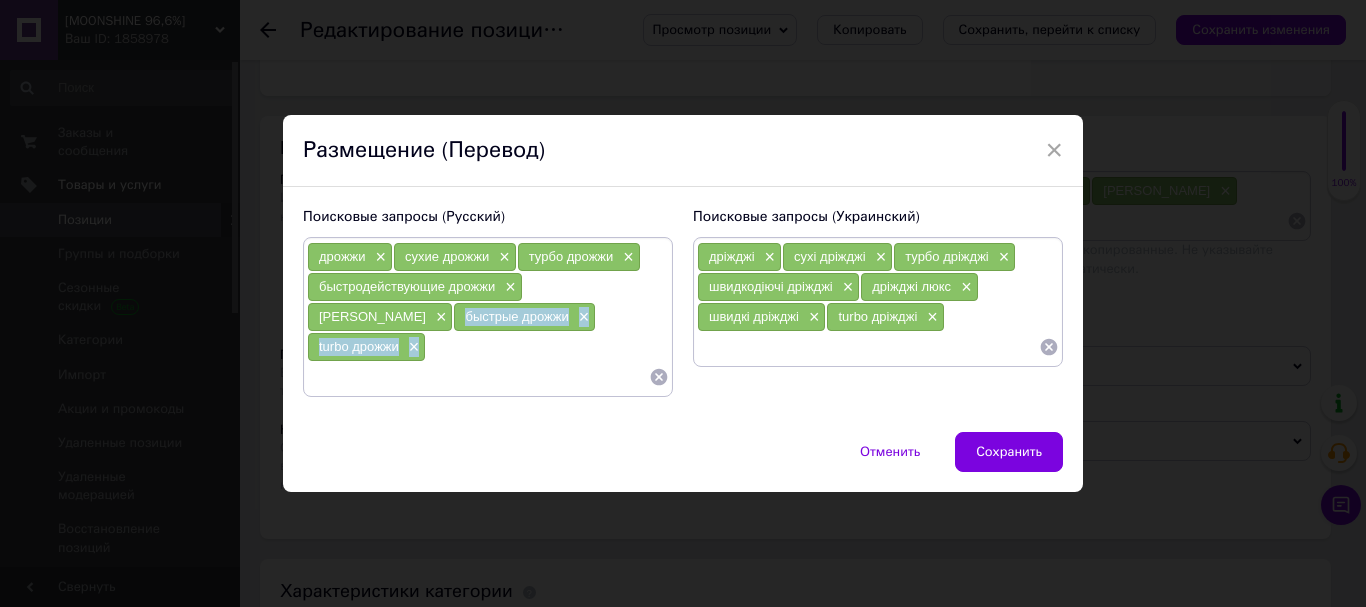 click on "дрожжи × сухие дрожжи × турбо дрожжи × быстродействующие дрожжи × дрожжи люкс × быстрые дрожжи × turbo дрожжи ×" at bounding box center (488, 317) 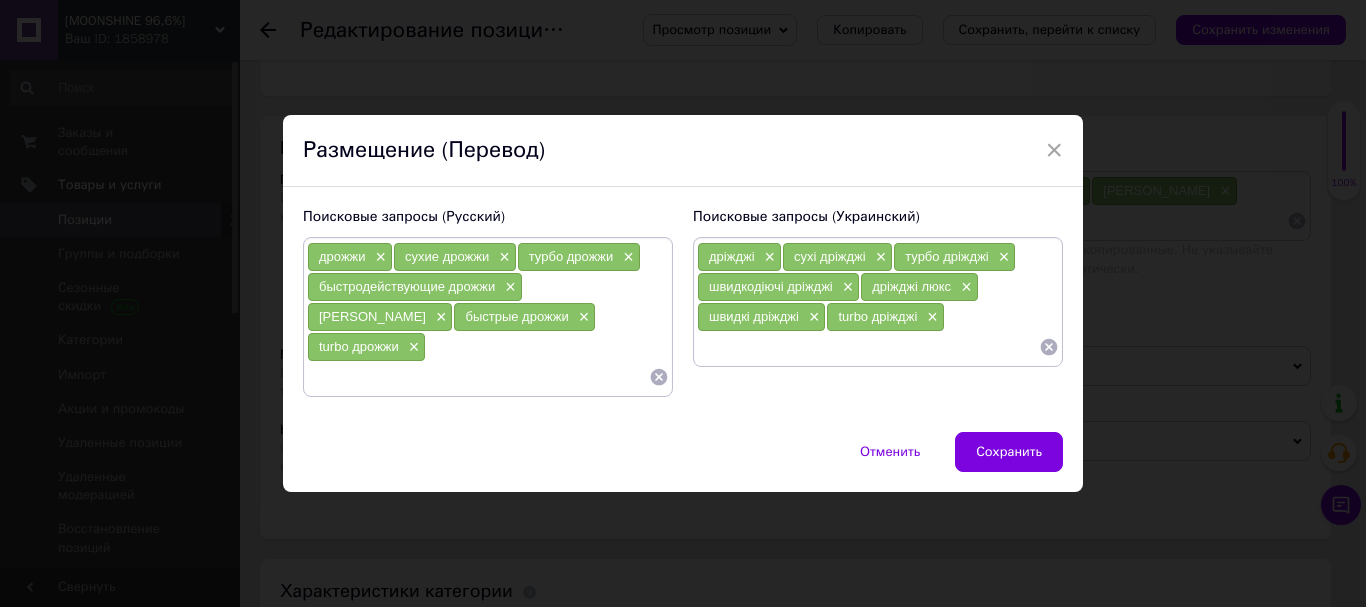 click on "Размещение (Перевод)" at bounding box center [683, 151] 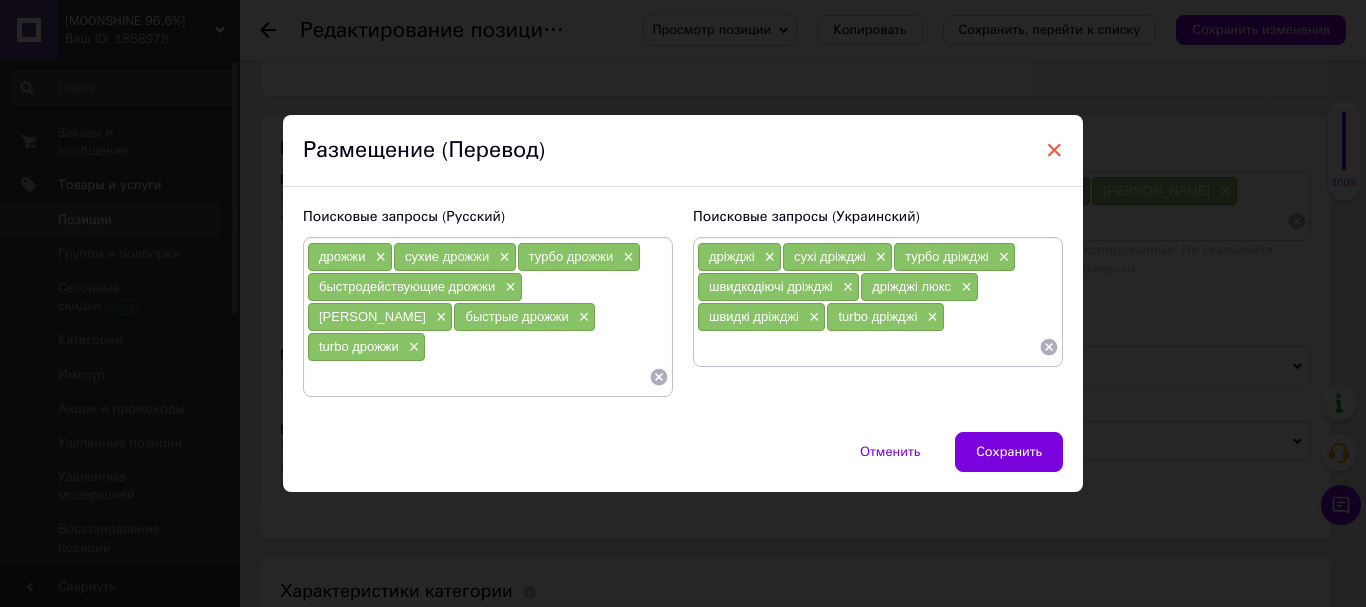 click on "×" at bounding box center [1054, 150] 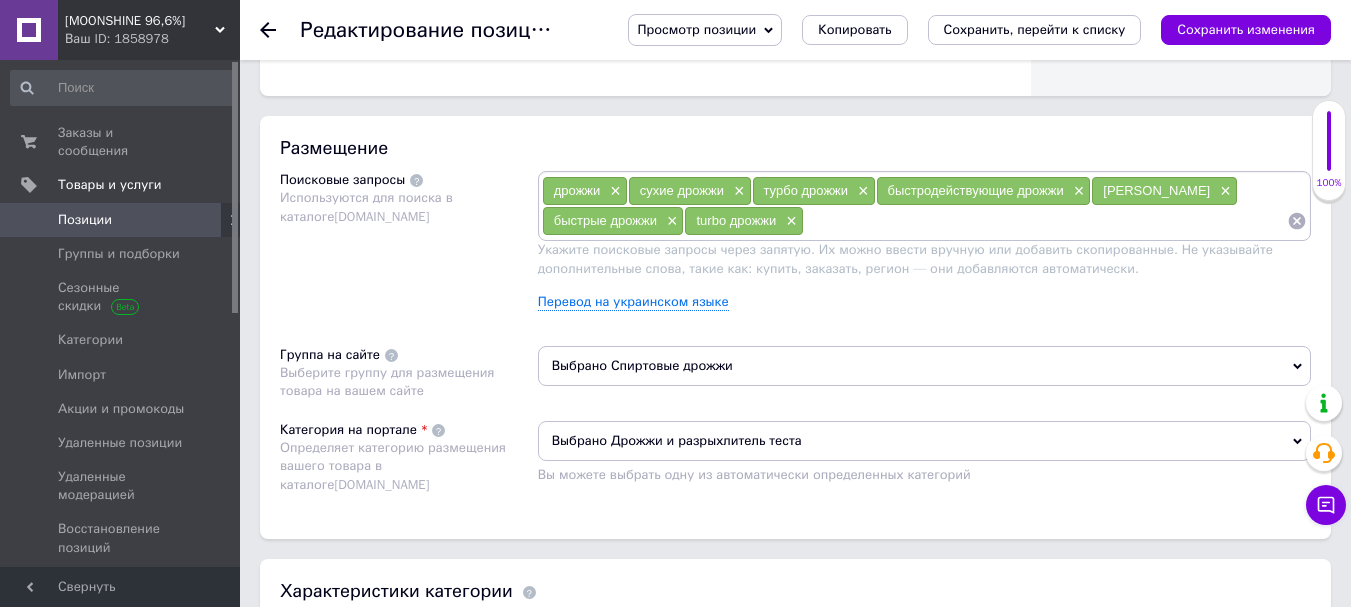 click at bounding box center (1045, 221) 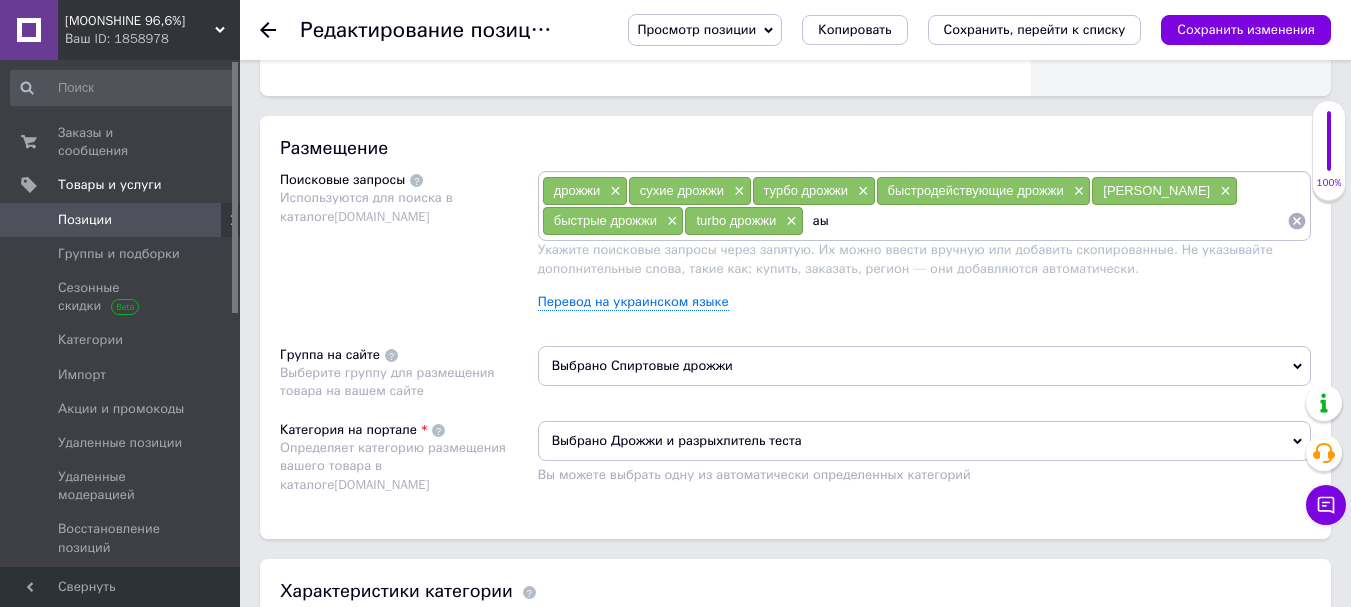 type on "а" 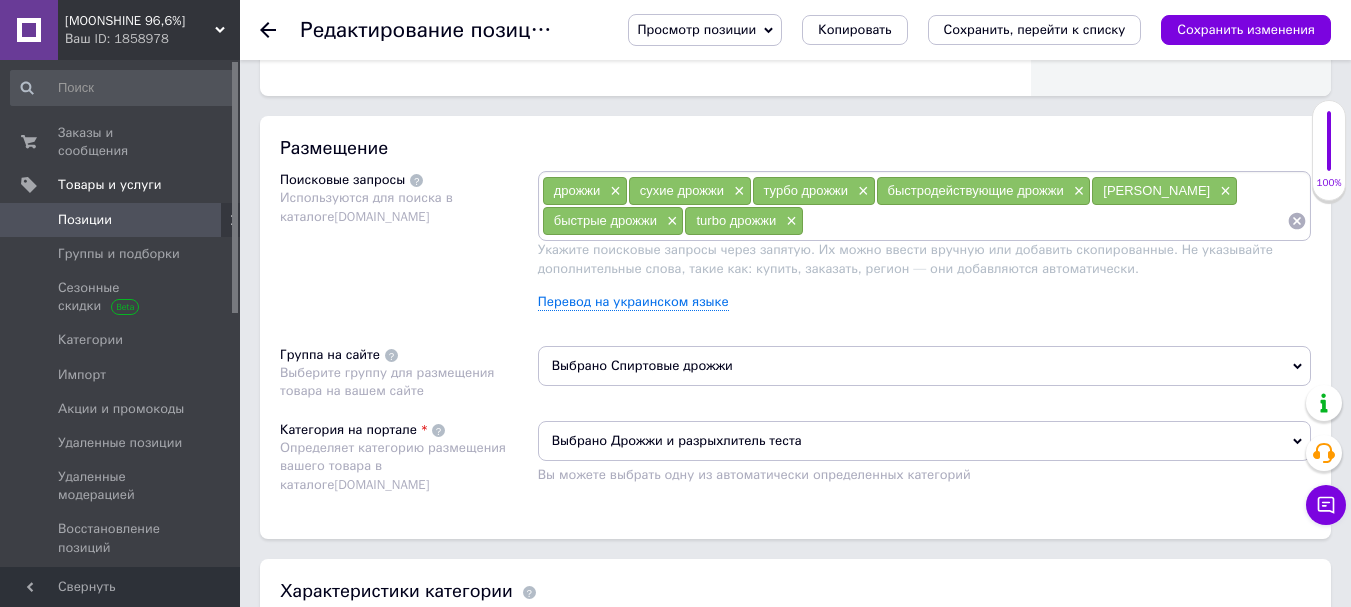 paste on "alcotec 24 купити турбо дріжджі alcotec турбо дрожжи 24 украина дріжджі для браги дріжджі для самогону alcotec turbo classic alcotec 24 инструкция alcotec 24 turbo classic купить дріжджі для швидкого бродіння турбодрожжи для спирта дріжджі 175 г alcotec alcotec турбо дрожжи 24 спиртові дріжджі alcotec турбо дріжджі купити недорого" 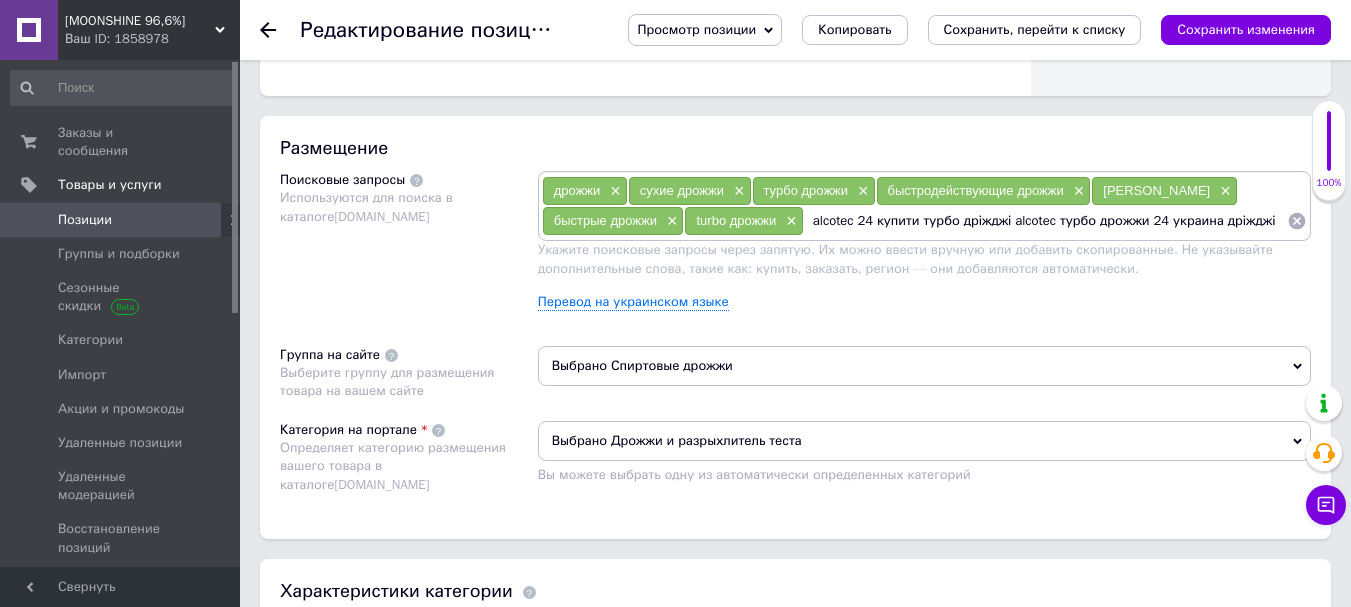 scroll, scrollTop: 0, scrollLeft: 1587, axis: horizontal 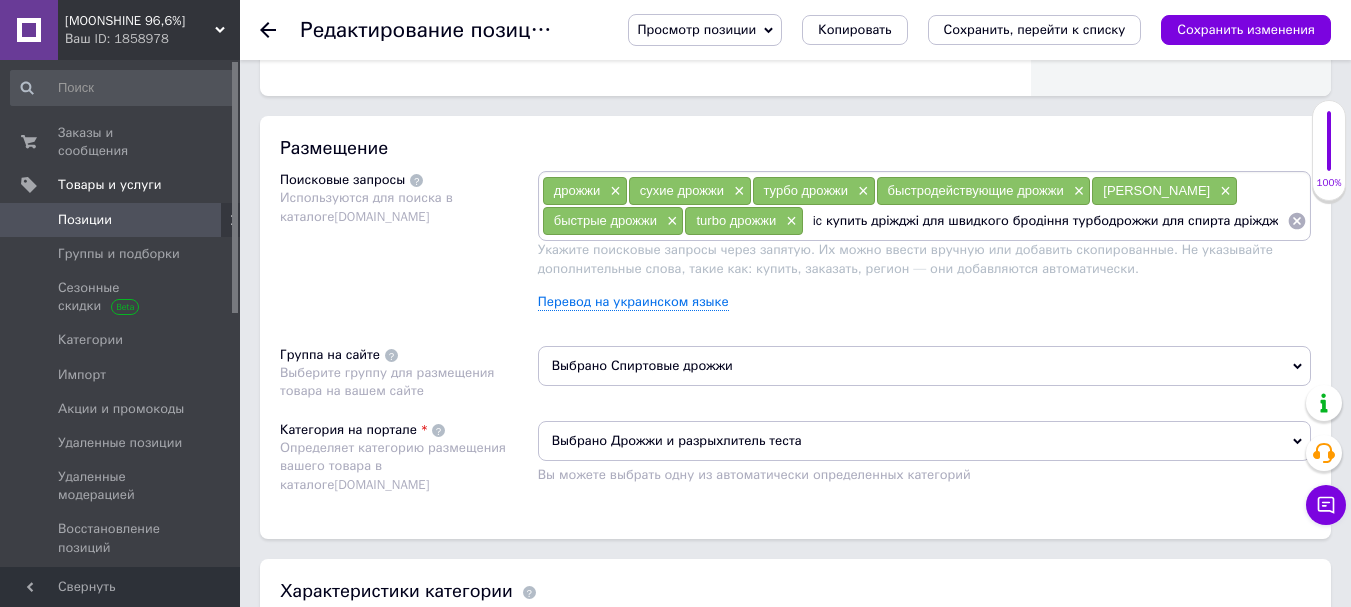 type on "alcotec 24 купити турбо дріжджі alcotec турбо дрожжи 24 украина дріжджі для браги дріжджі для самогону alcotec turbo classic alcotec 24 инструкция alcotec 24 turbo classic купить дріжджі для швидкого бродіння турбодрожжи для спирта дріжджі 175 г a" 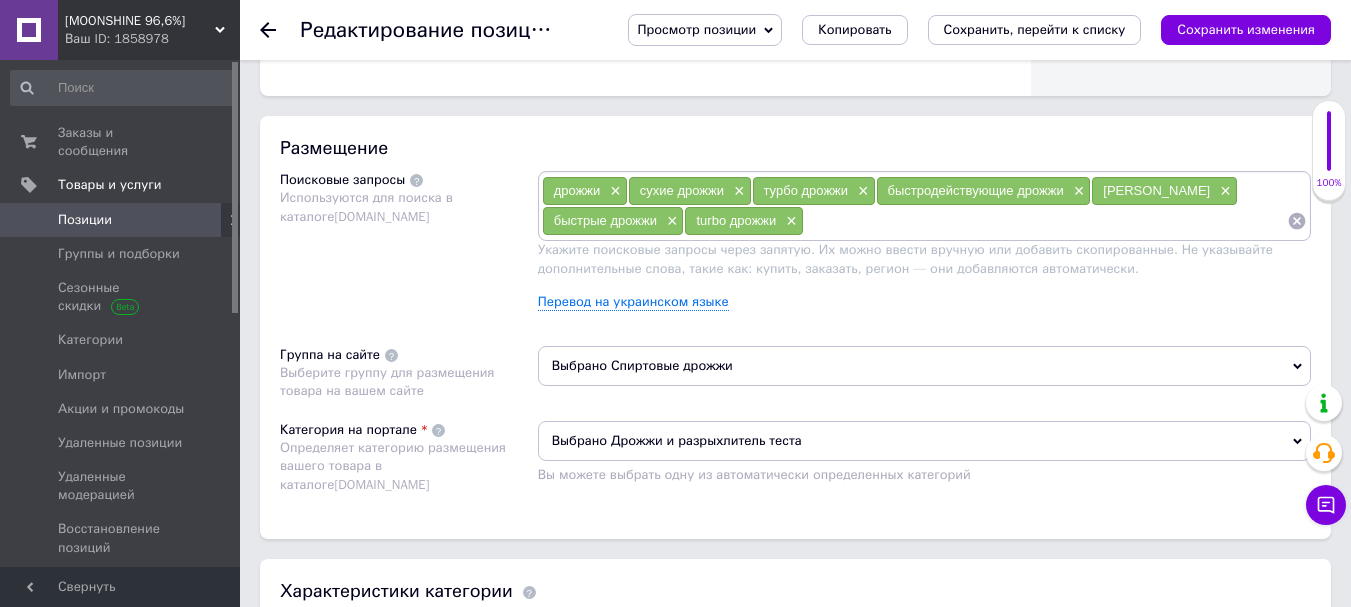 scroll, scrollTop: 0, scrollLeft: 0, axis: both 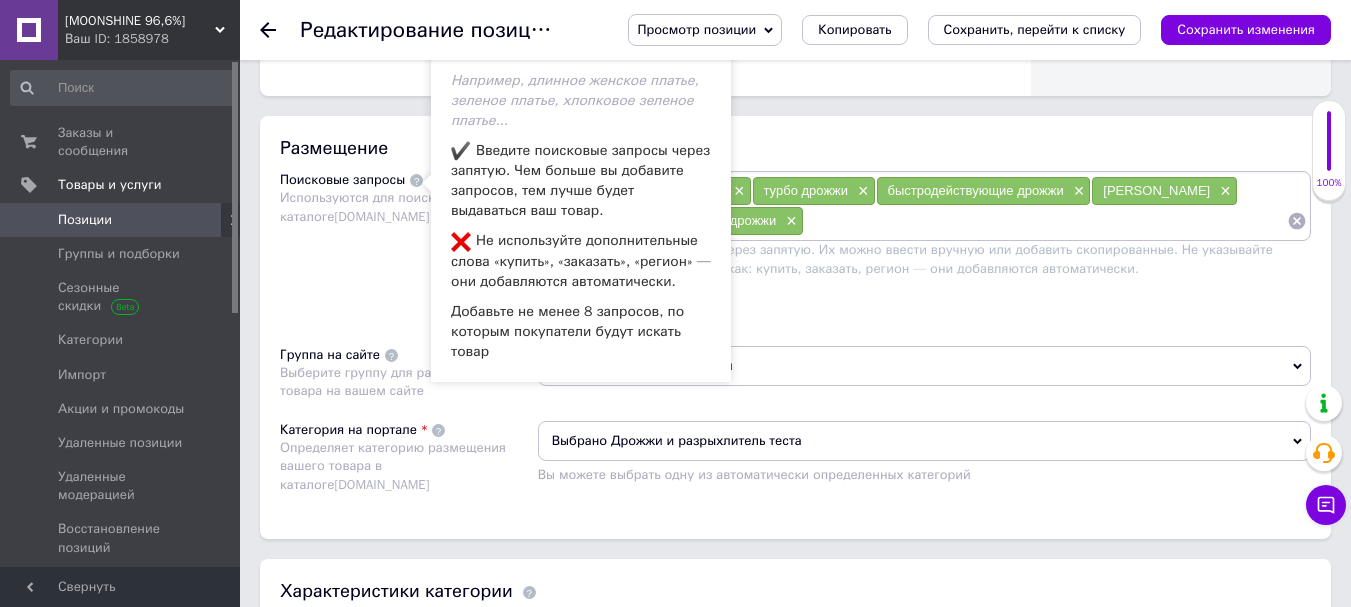 click on "Поисковые запросы Используются для поиска в каталоге  [DOMAIN_NAME]" at bounding box center [409, 248] 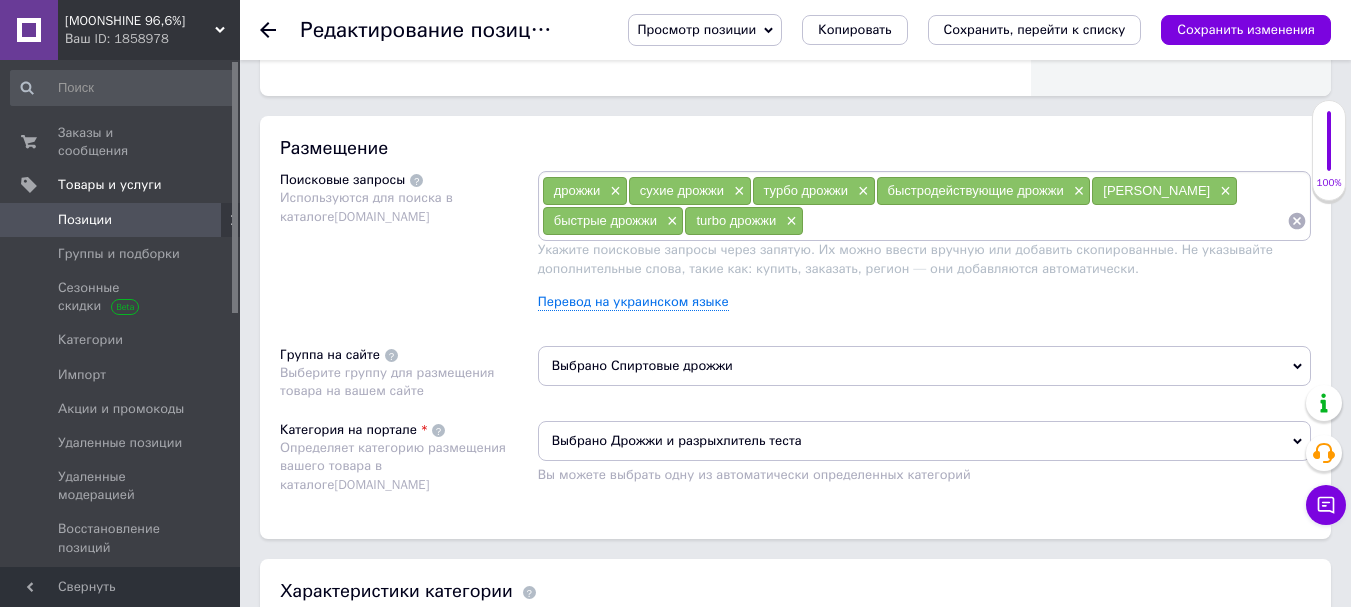 click at bounding box center (1045, 221) 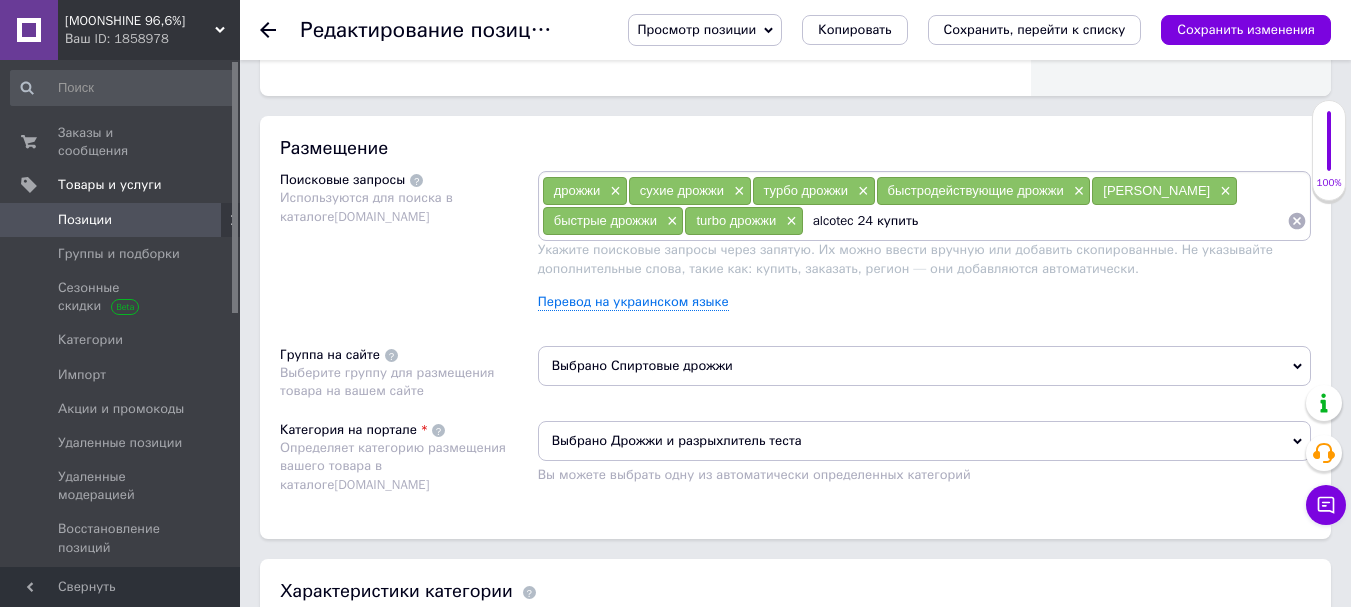 type on "alcotec 24 купить" 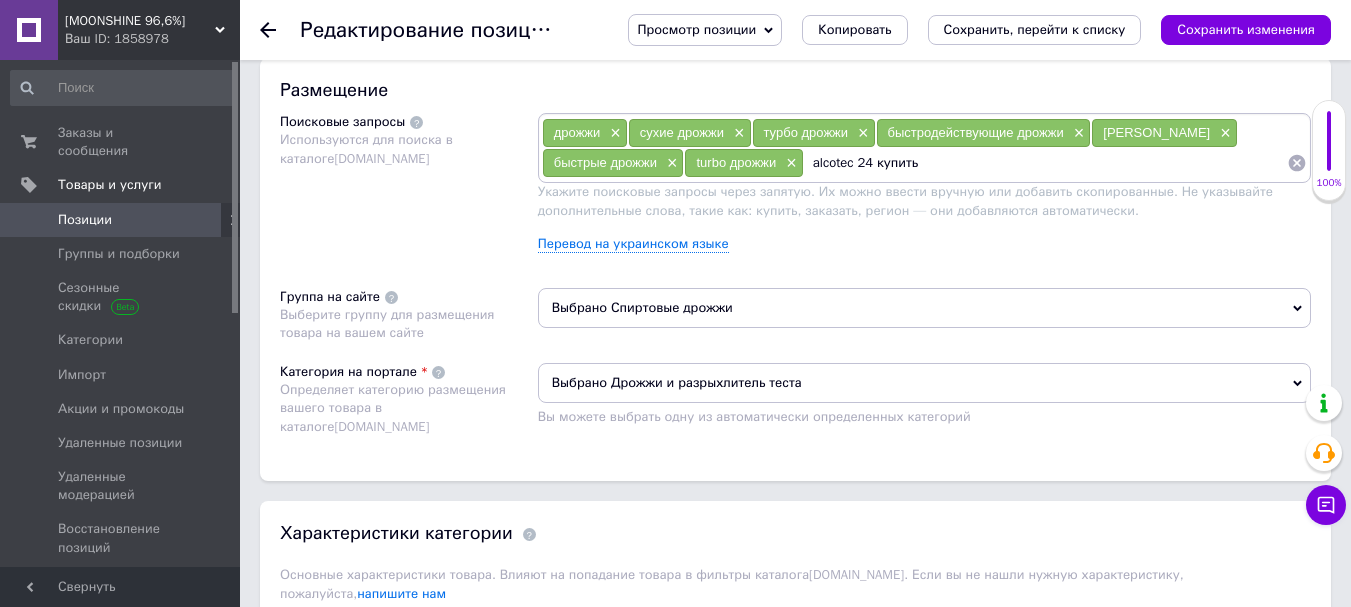 scroll, scrollTop: 1206, scrollLeft: 0, axis: vertical 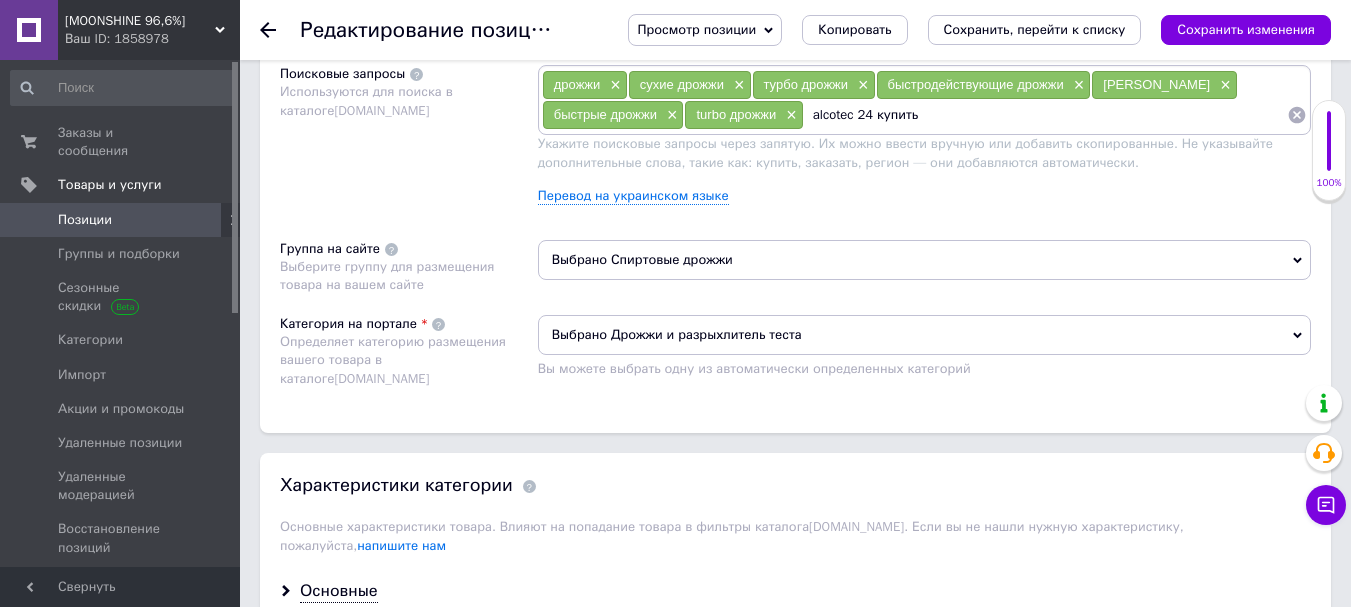 click on "alcotec 24 купить" at bounding box center [1045, 115] 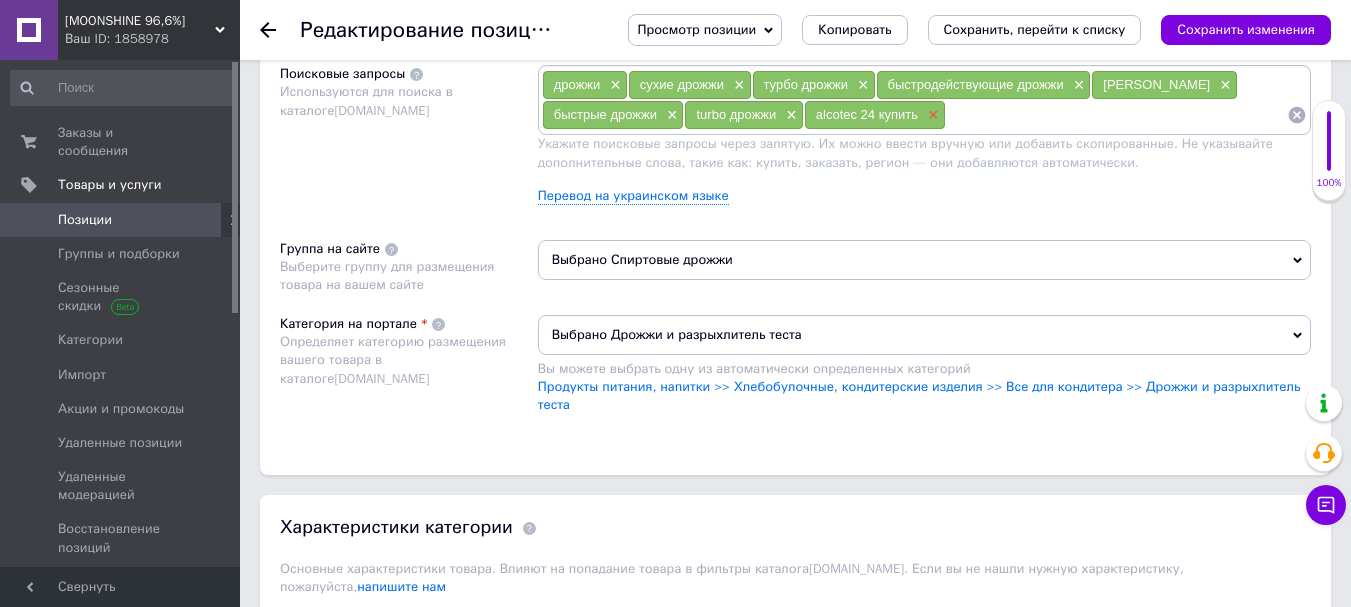 click on "×" at bounding box center (931, 115) 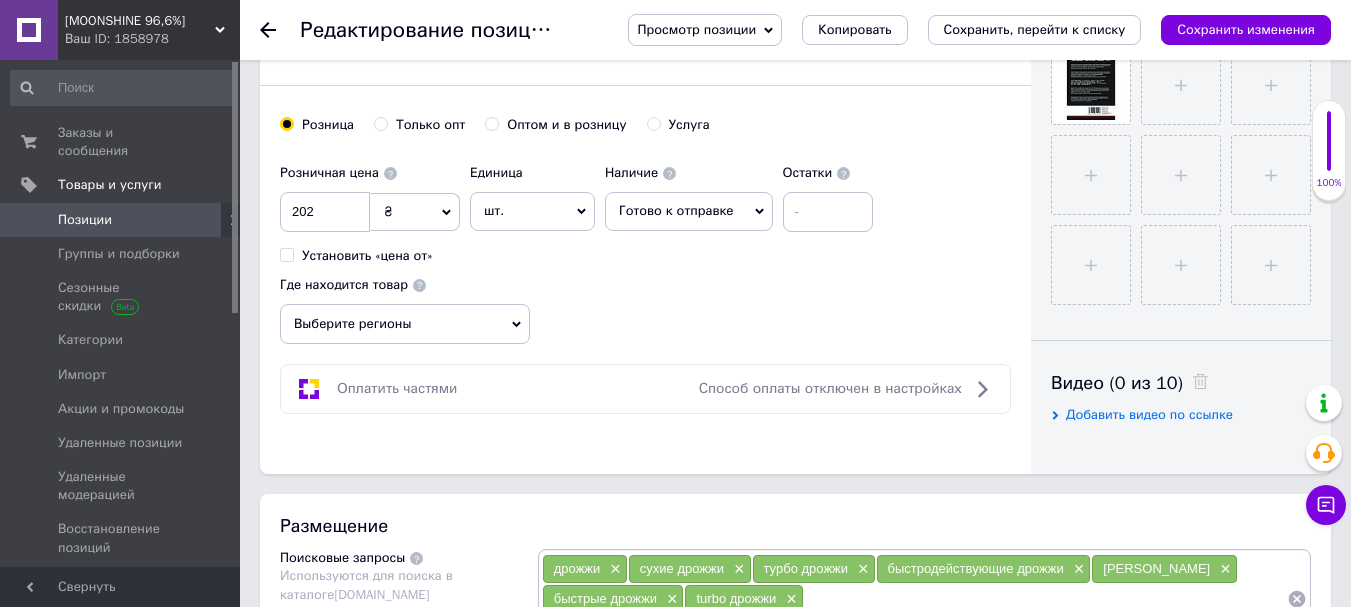 scroll, scrollTop: 706, scrollLeft: 0, axis: vertical 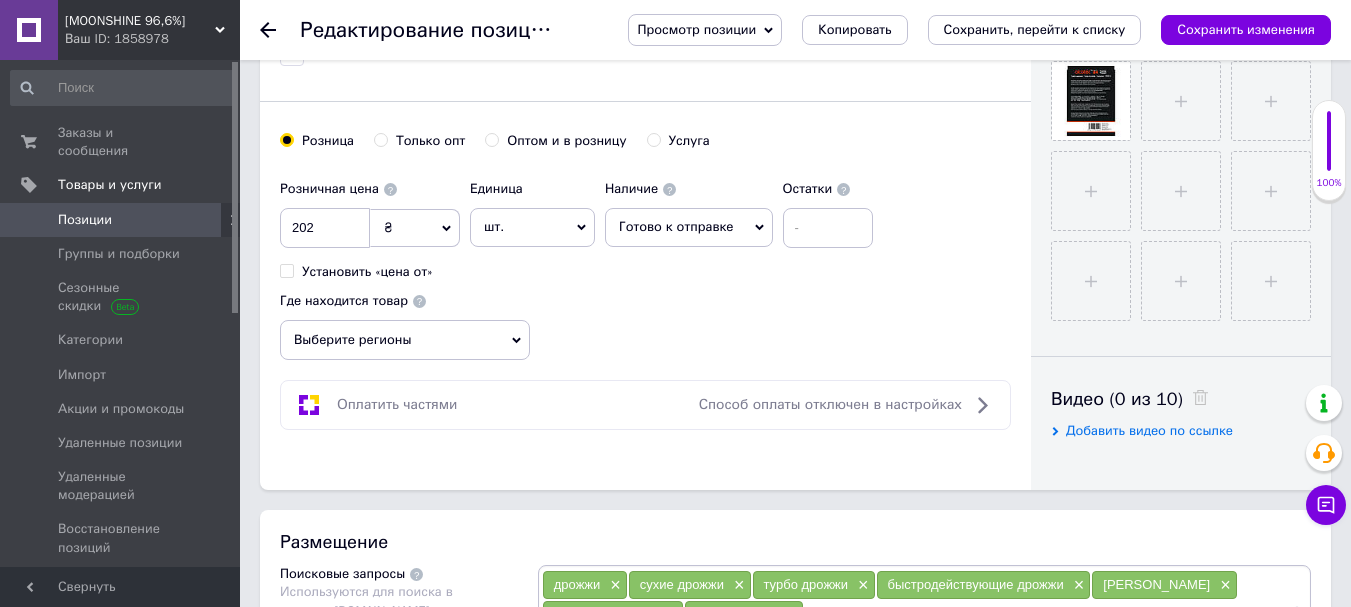 click 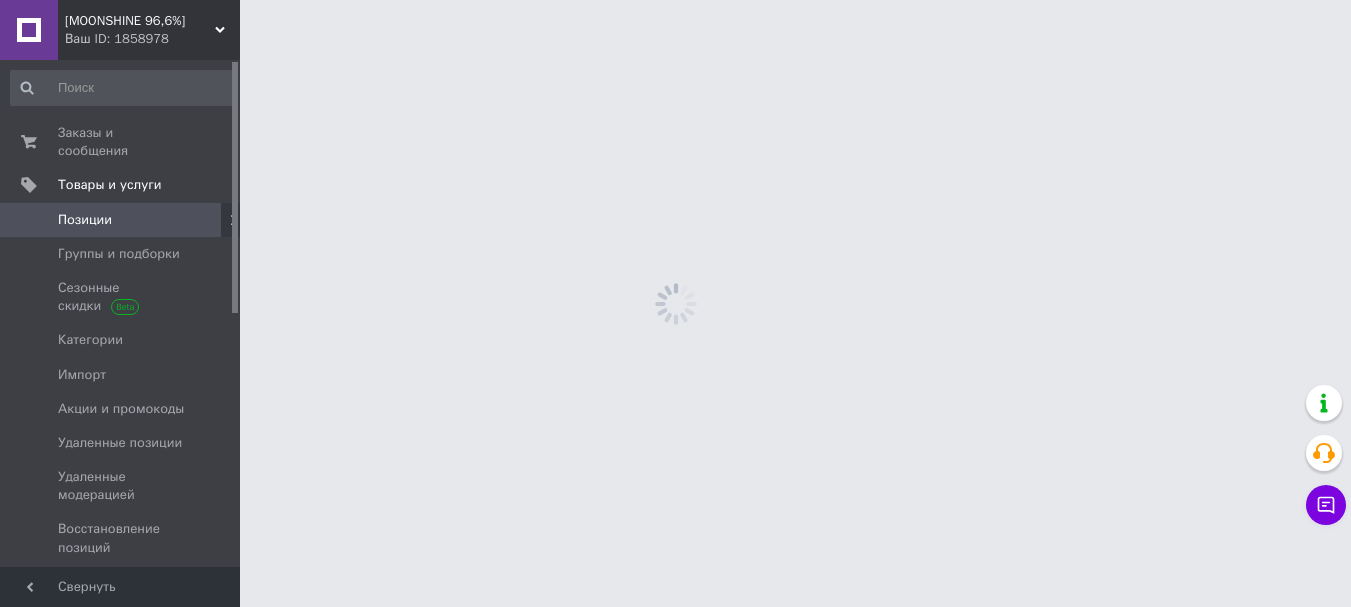 scroll, scrollTop: 0, scrollLeft: 0, axis: both 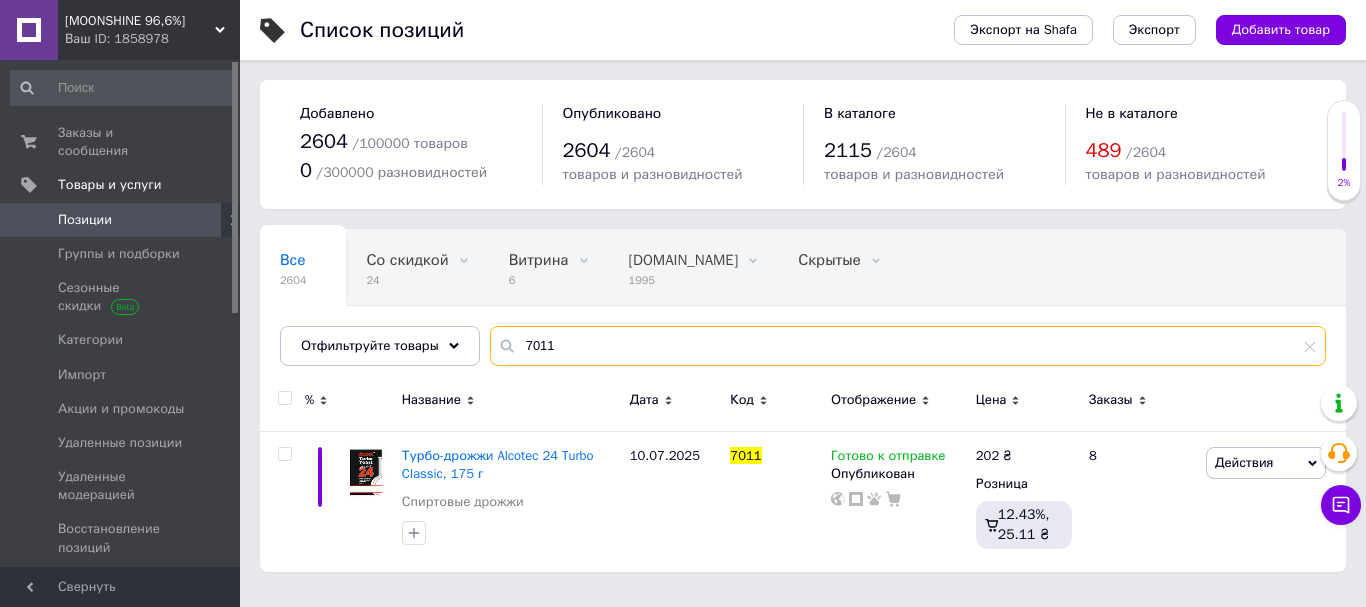 click on "7011" at bounding box center (908, 346) 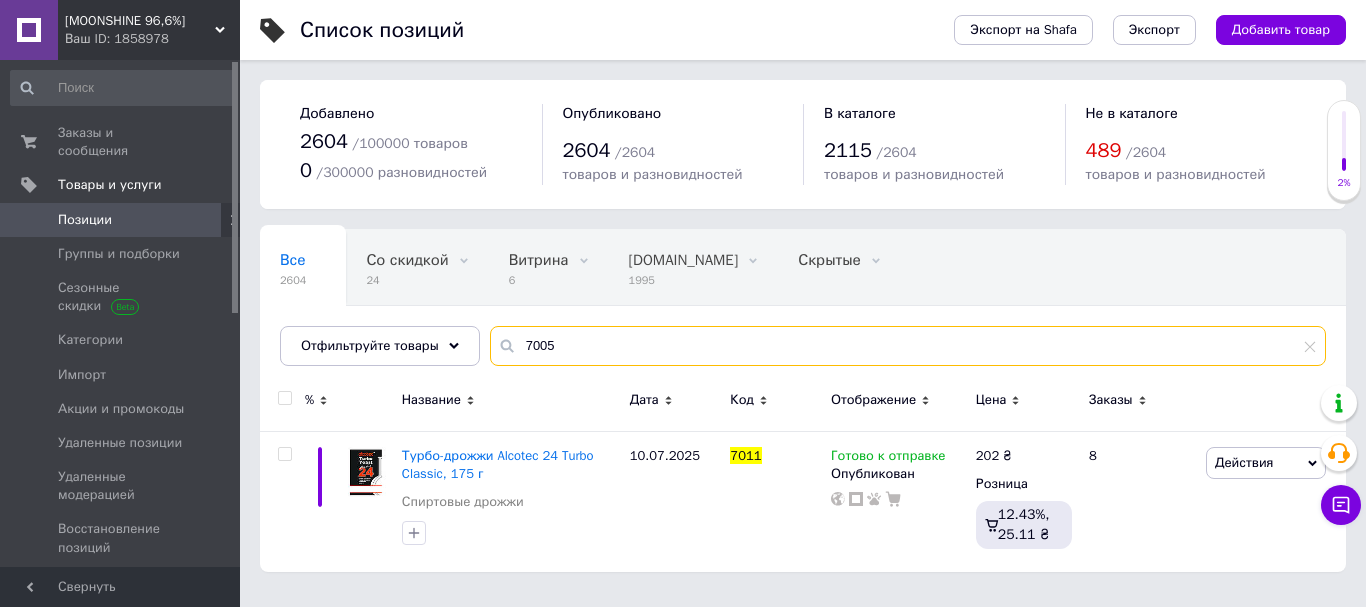 type on "7005" 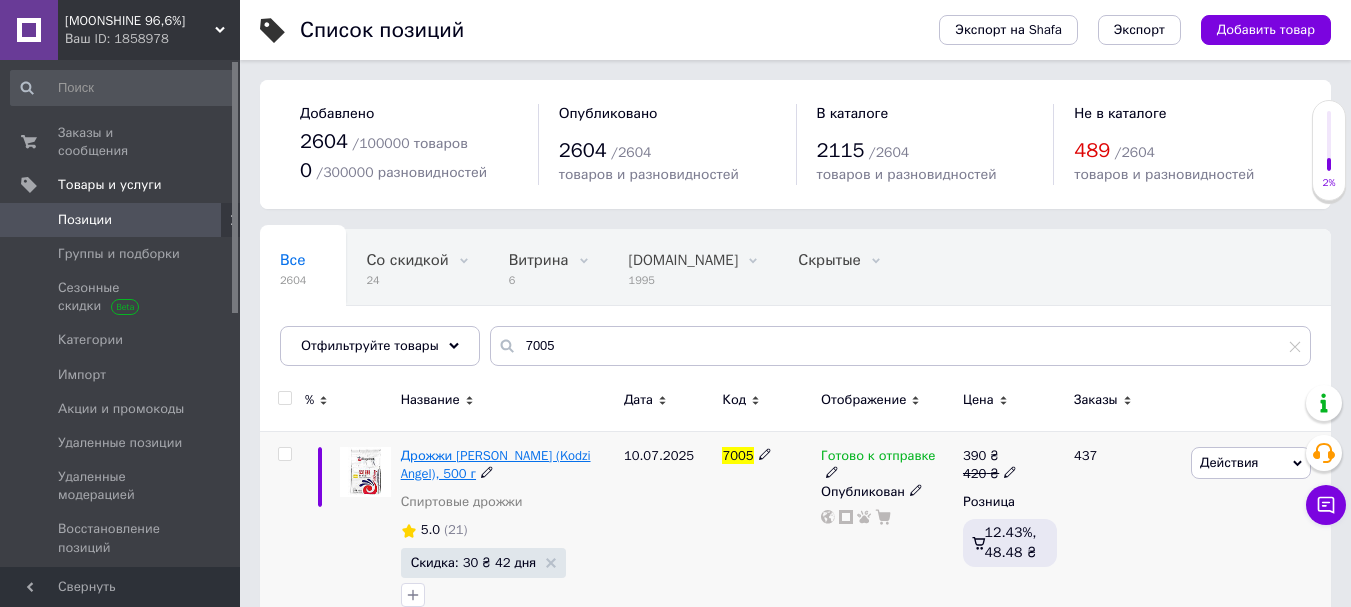 click on "Дрожжи [PERSON_NAME] (Kodzi Angel), 500 г" at bounding box center [496, 464] 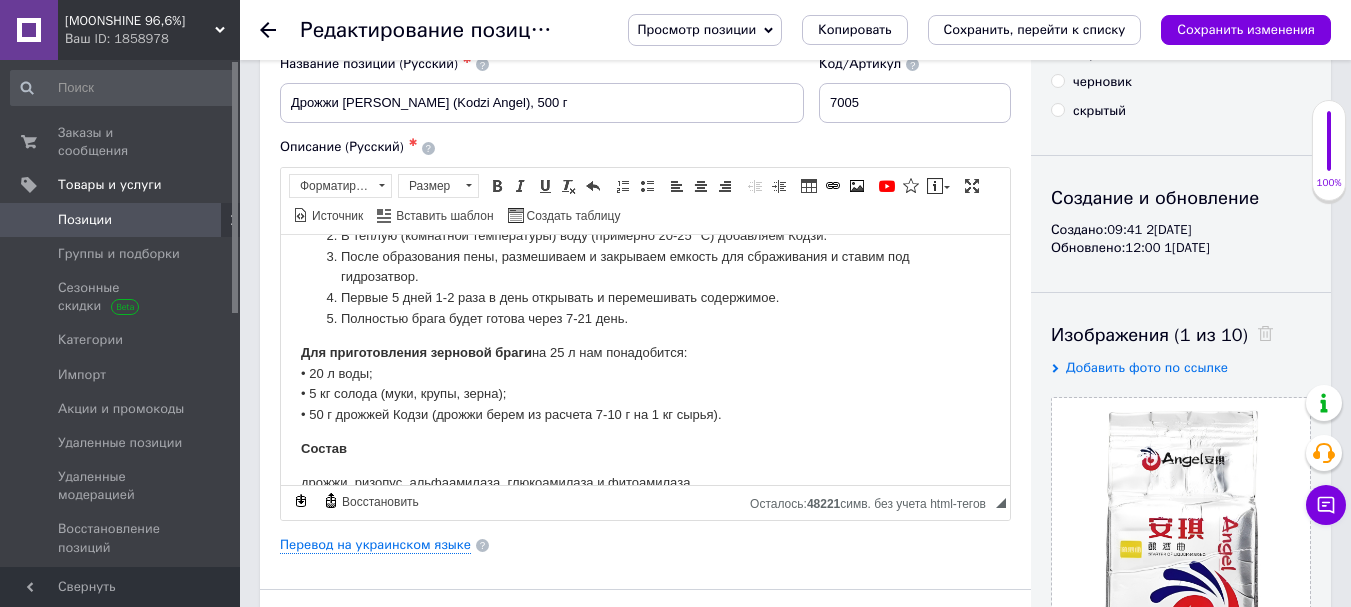 scroll, scrollTop: 212, scrollLeft: 0, axis: vertical 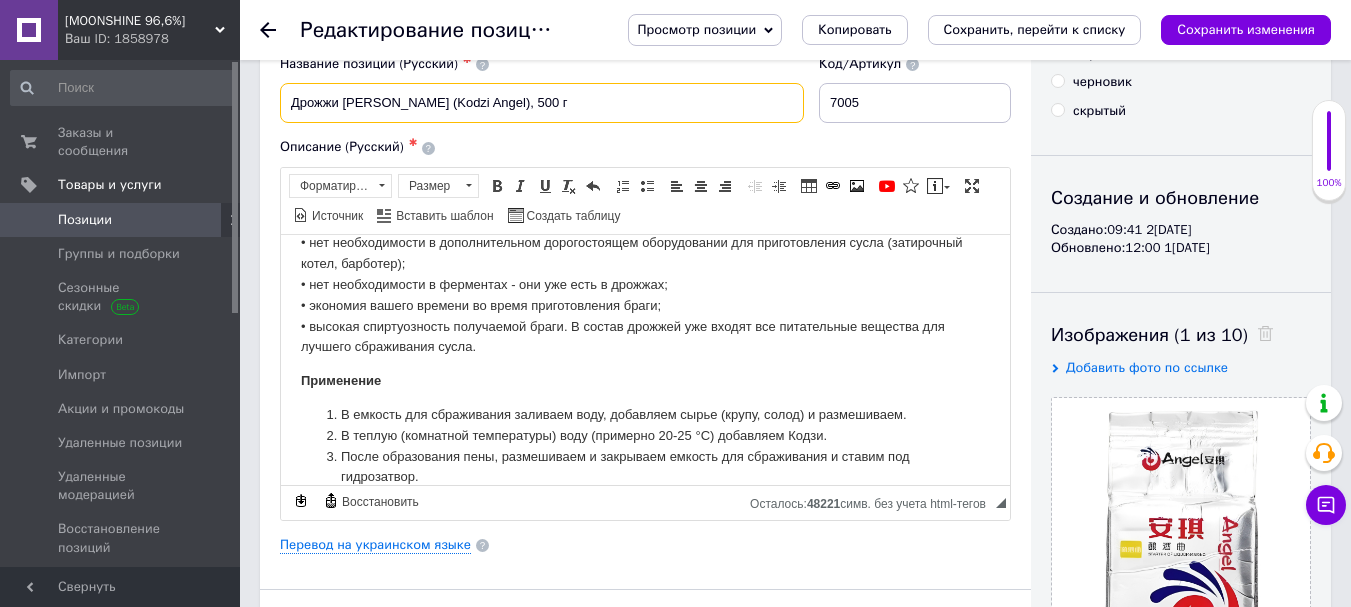 drag, startPoint x: 557, startPoint y: 98, endPoint x: 291, endPoint y: 99, distance: 266.0019 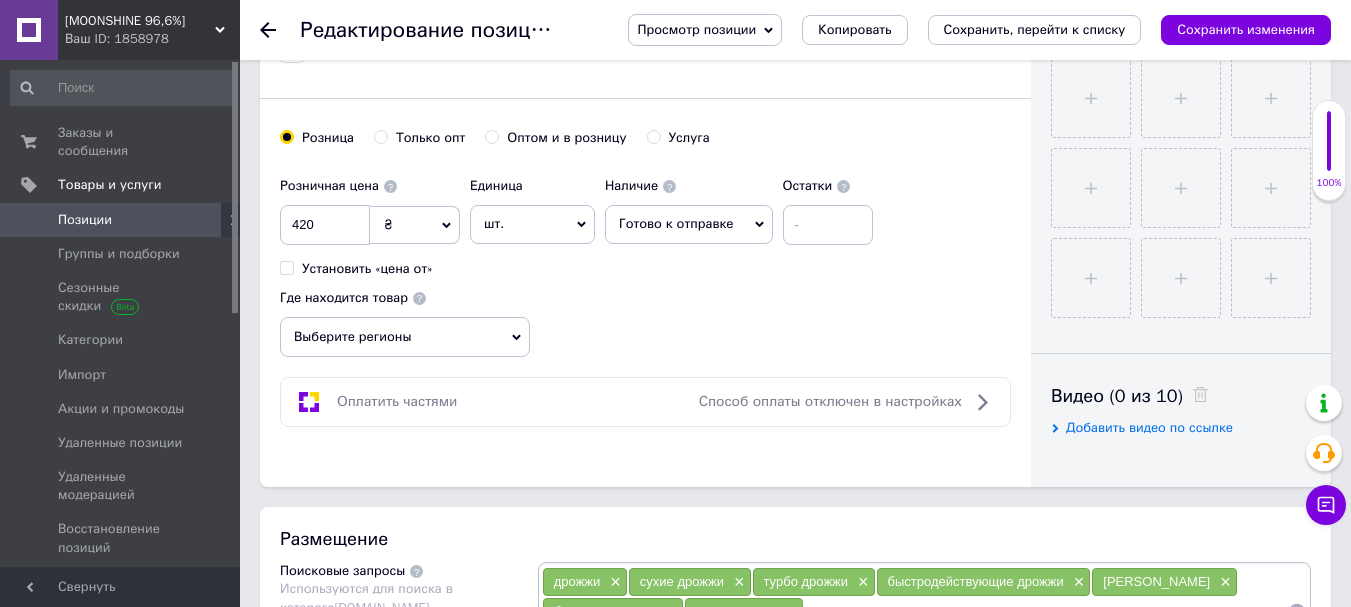 scroll, scrollTop: 900, scrollLeft: 0, axis: vertical 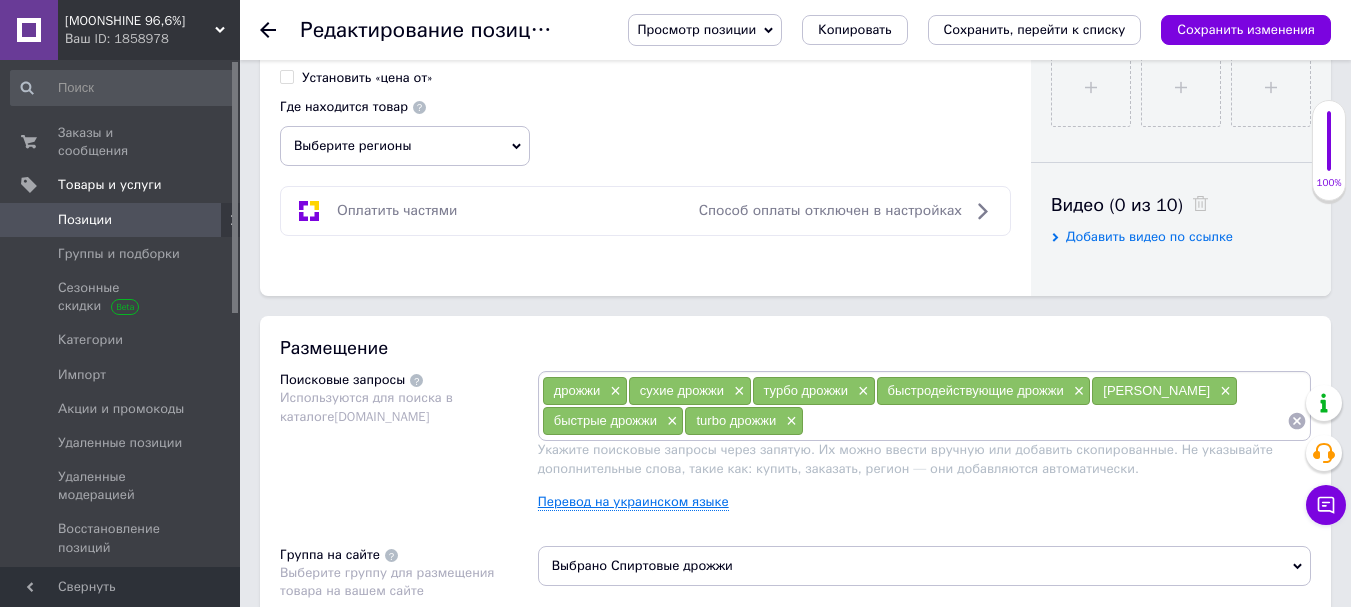 click on "Перевод на украинском языке" at bounding box center [633, 502] 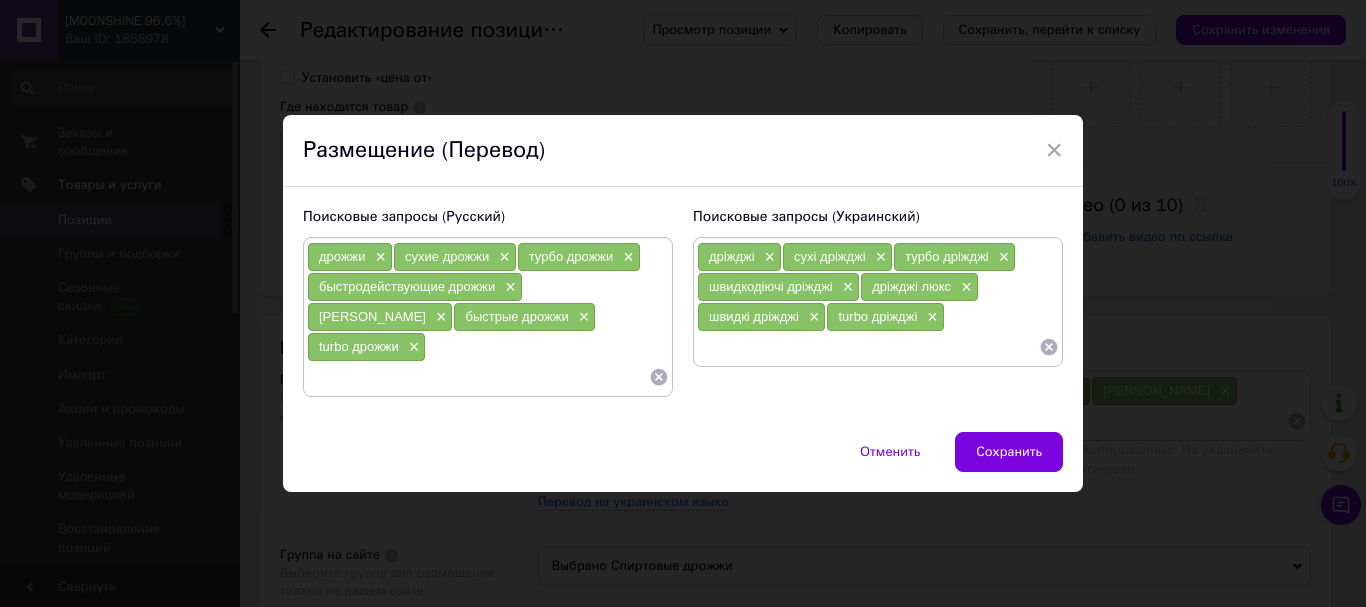 click on "дрожжи × сухие дрожжи × турбо дрожжи × быстродействующие дрожжи × дрожжи люкс × быстрые дрожжи × turbo дрожжи ×" at bounding box center (488, 317) 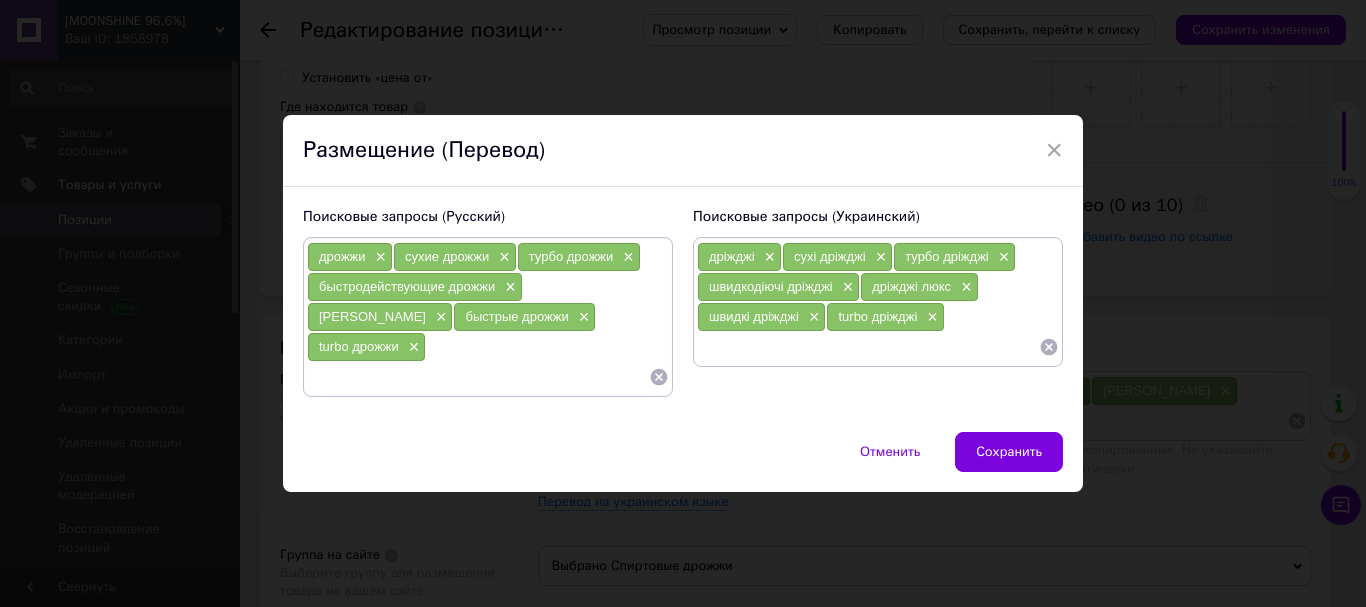 click on "дрожжи × сухие дрожжи × турбо дрожжи × быстродействующие дрожжи × дрожжи люкс × быстрые дрожжи × turbo дрожжи ×" at bounding box center [488, 317] 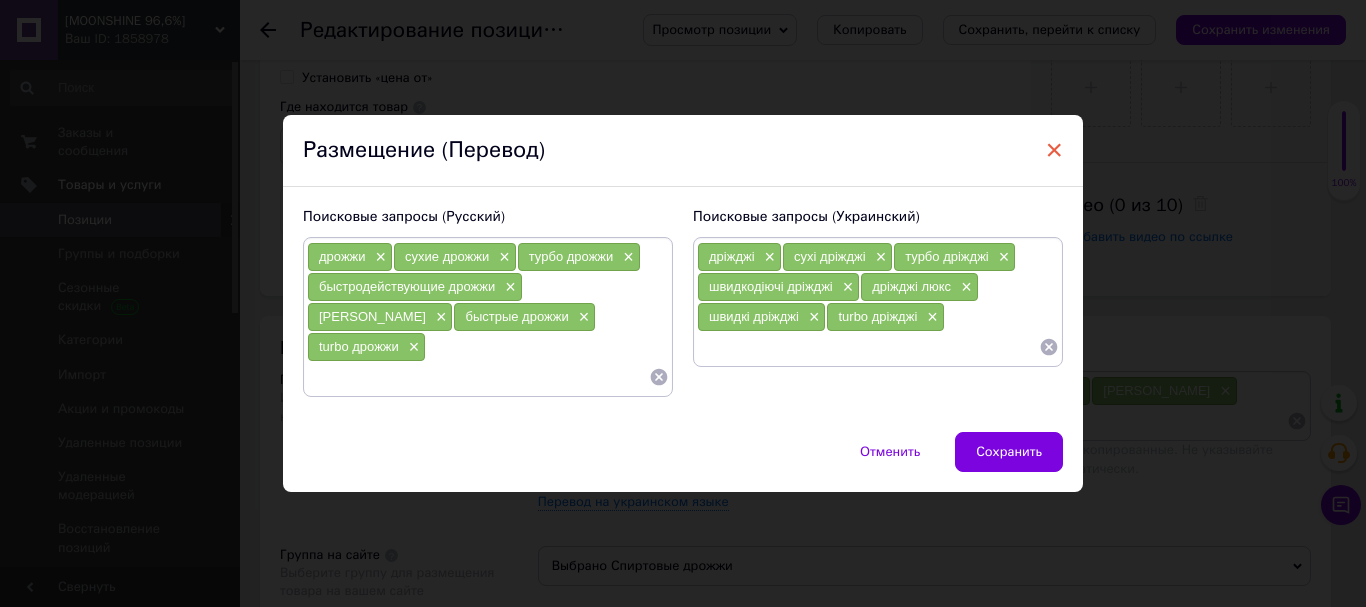 click on "×" at bounding box center [1054, 150] 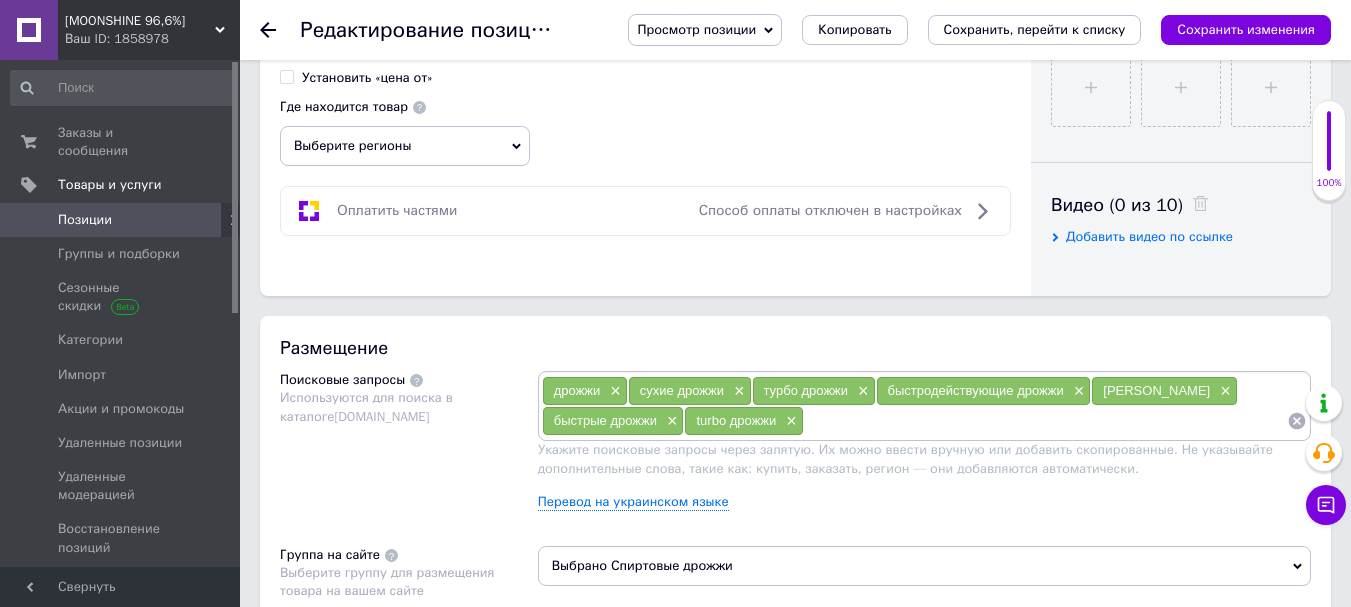 click at bounding box center (1045, 421) 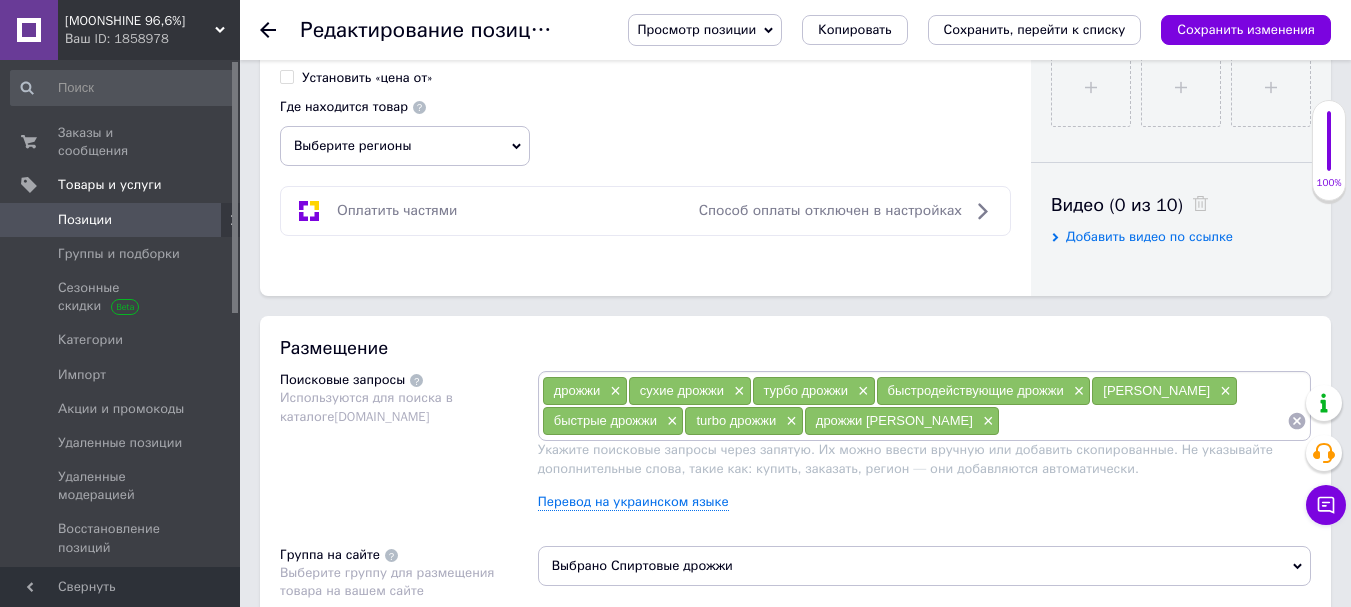 paste on "[PERSON_NAME] для самогона" 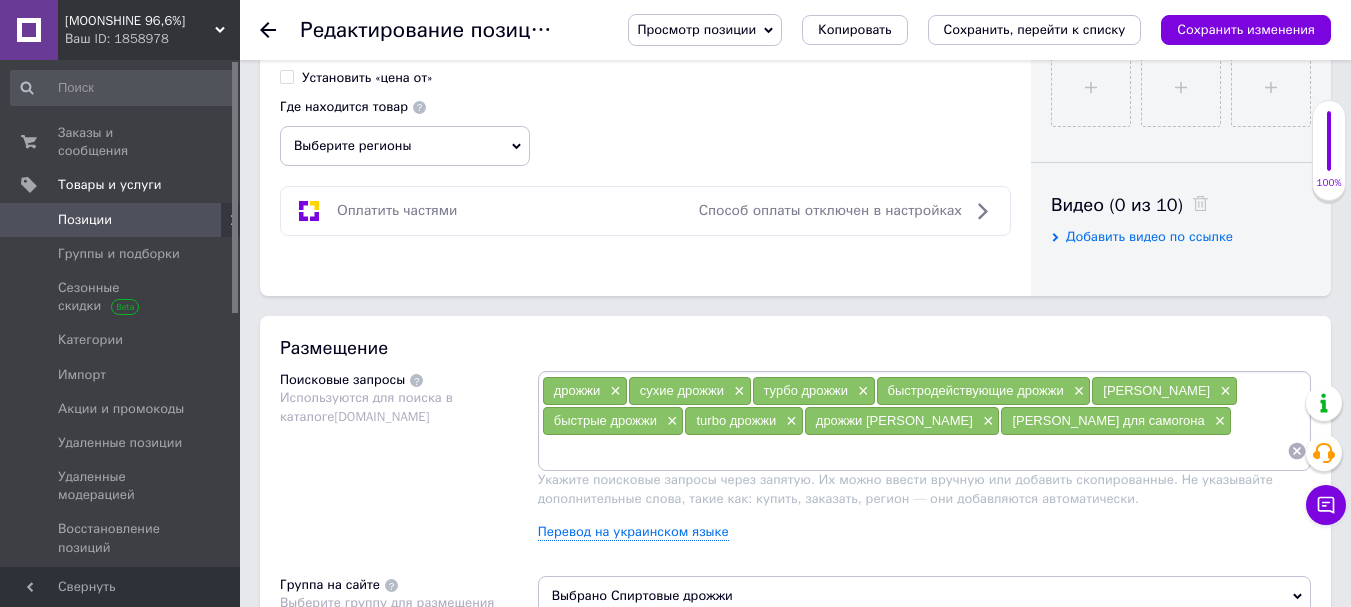 paste on "[PERSON_NAME] купить Украина" 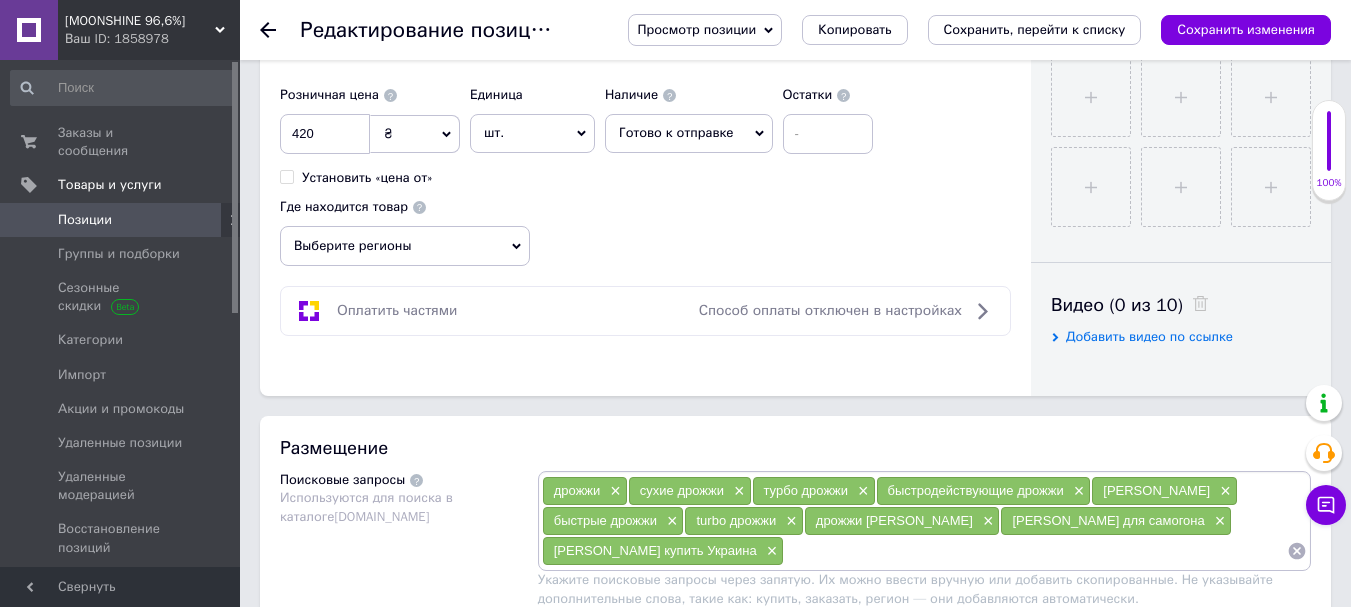scroll, scrollTop: 900, scrollLeft: 0, axis: vertical 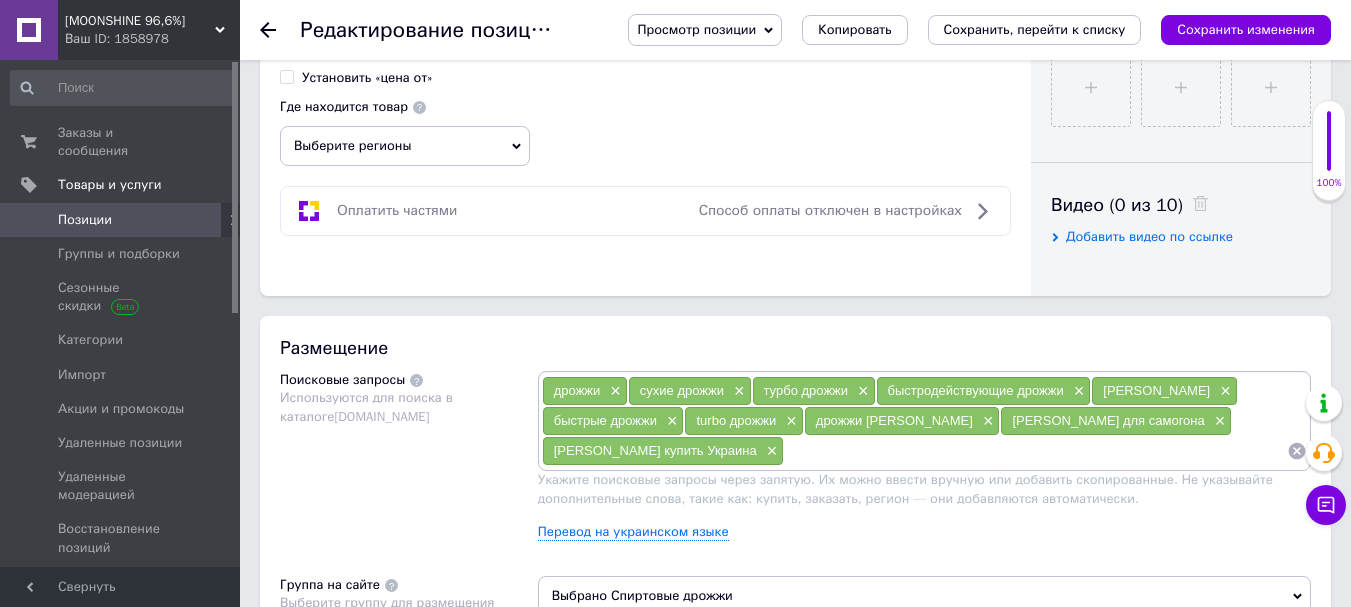 paste on "Kodzi Angel 500 г" 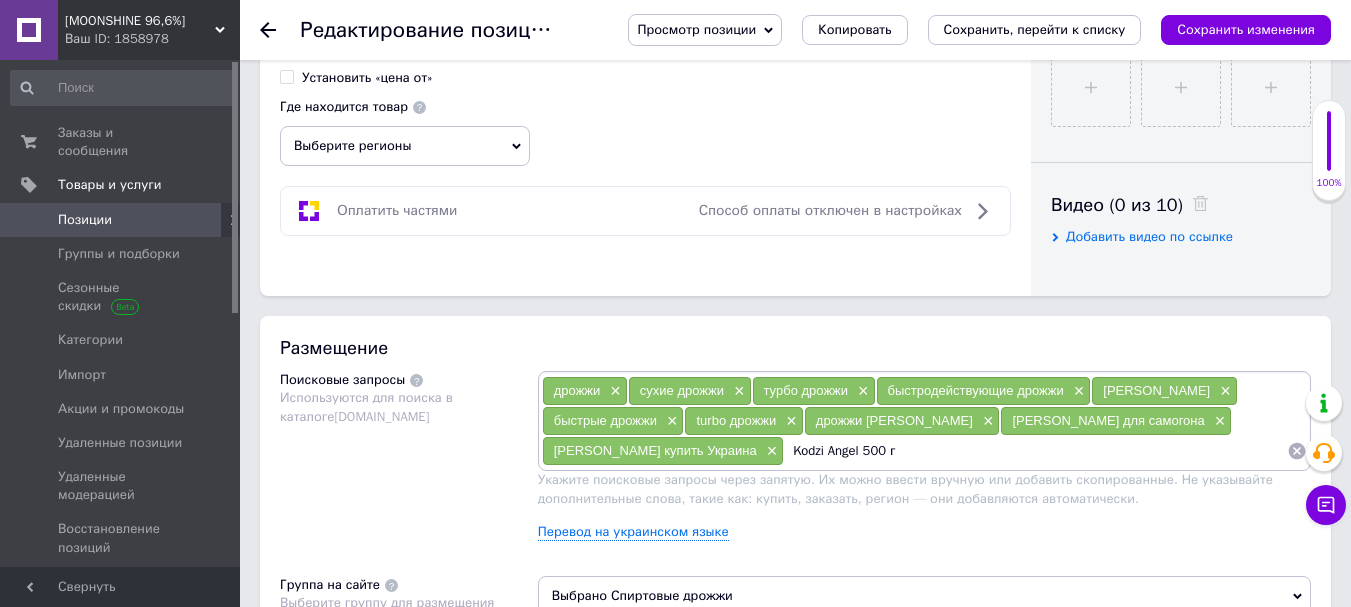 type 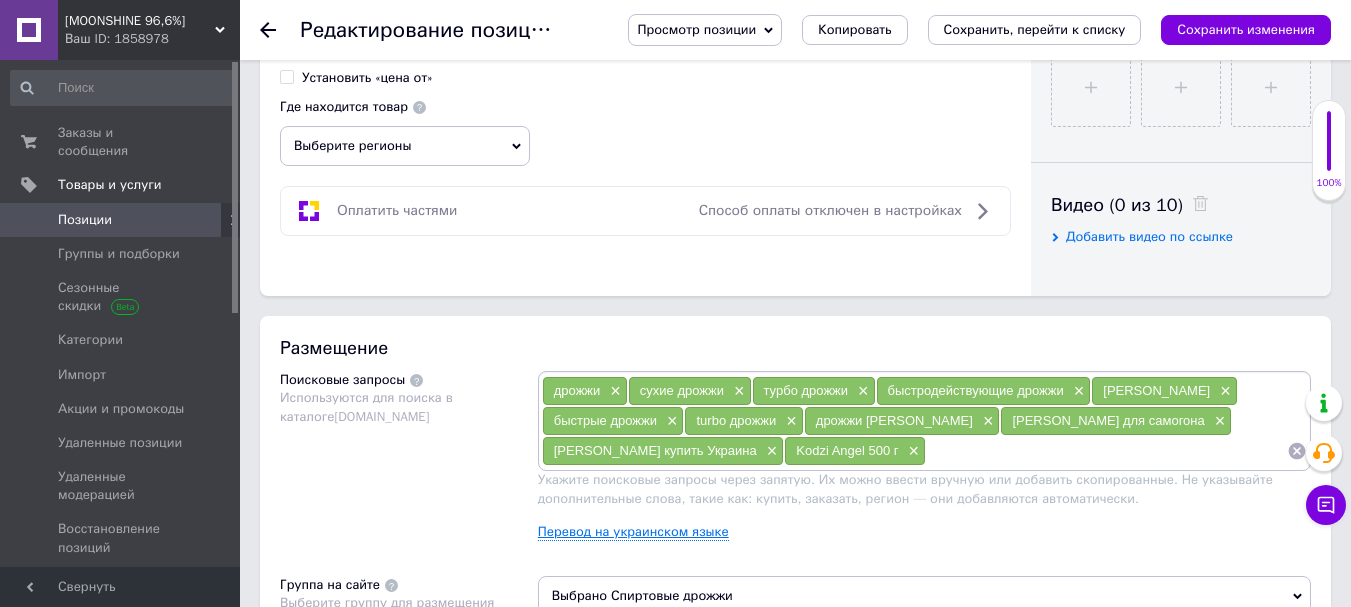 click on "Перевод на украинском языке" at bounding box center (633, 532) 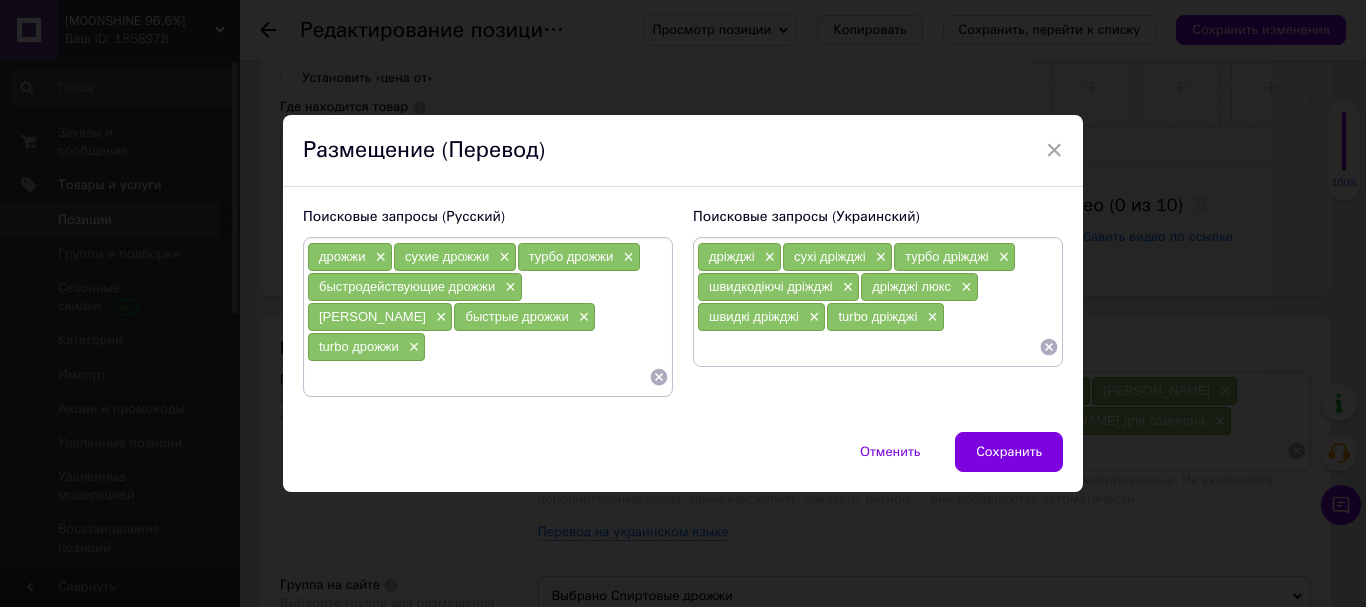 click on "×" at bounding box center [1054, 150] 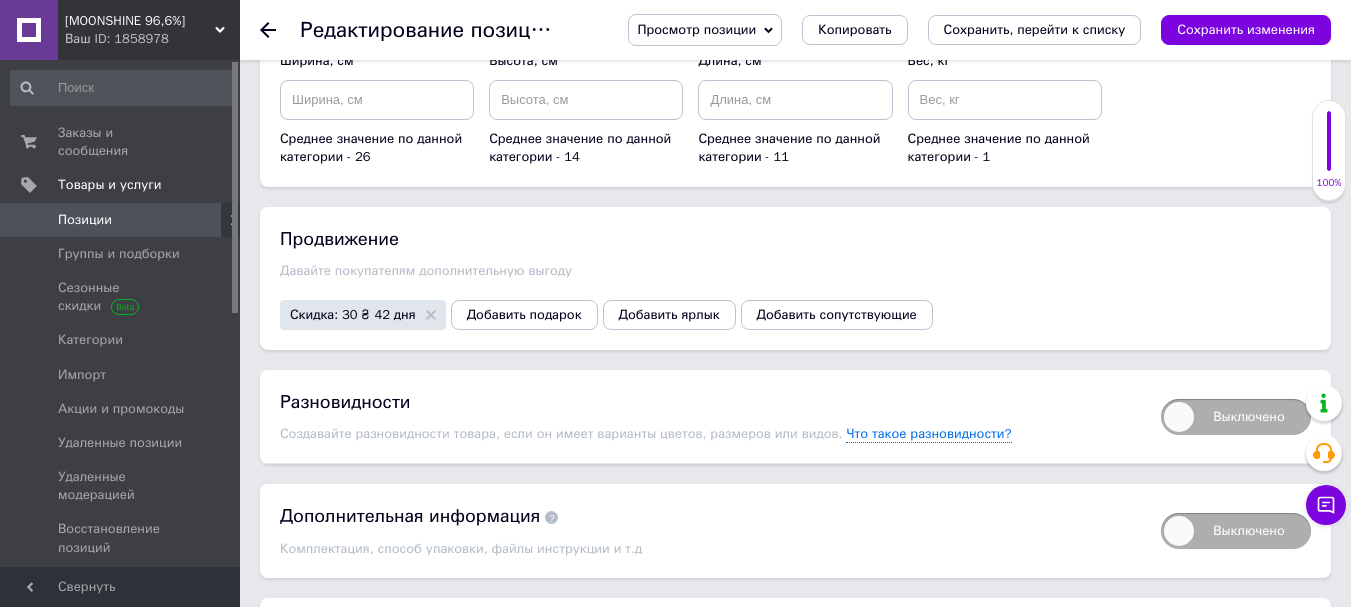 scroll, scrollTop: 2464, scrollLeft: 0, axis: vertical 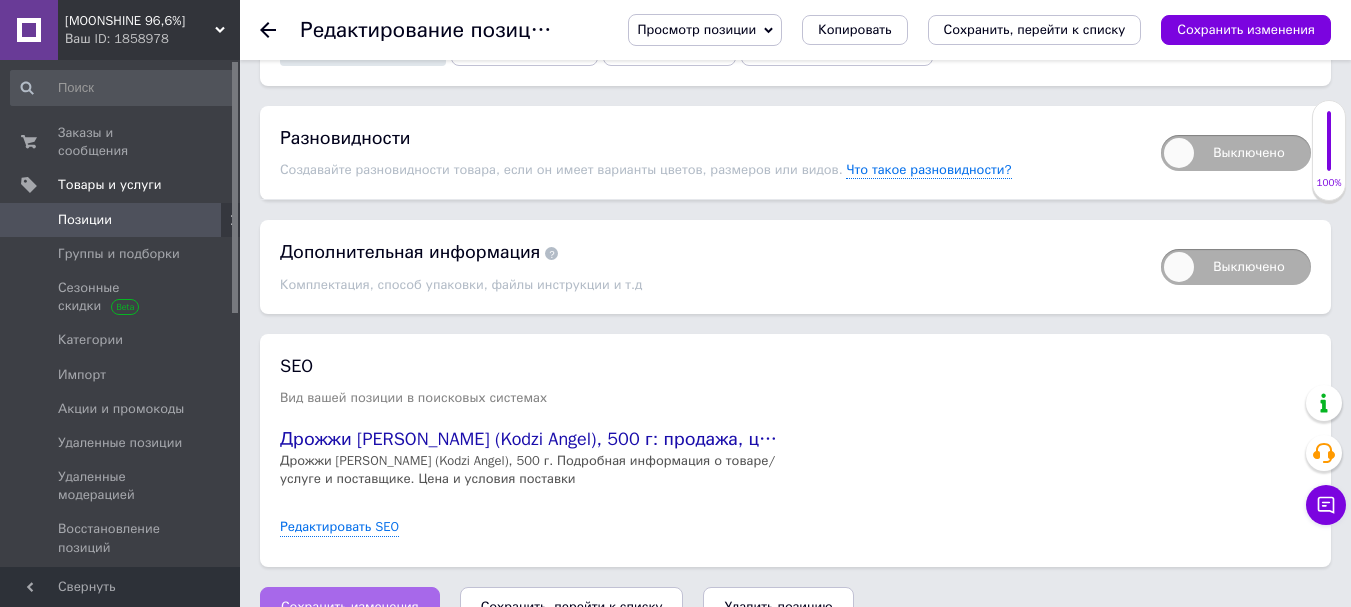 click on "Сохранить изменения" at bounding box center [350, 607] 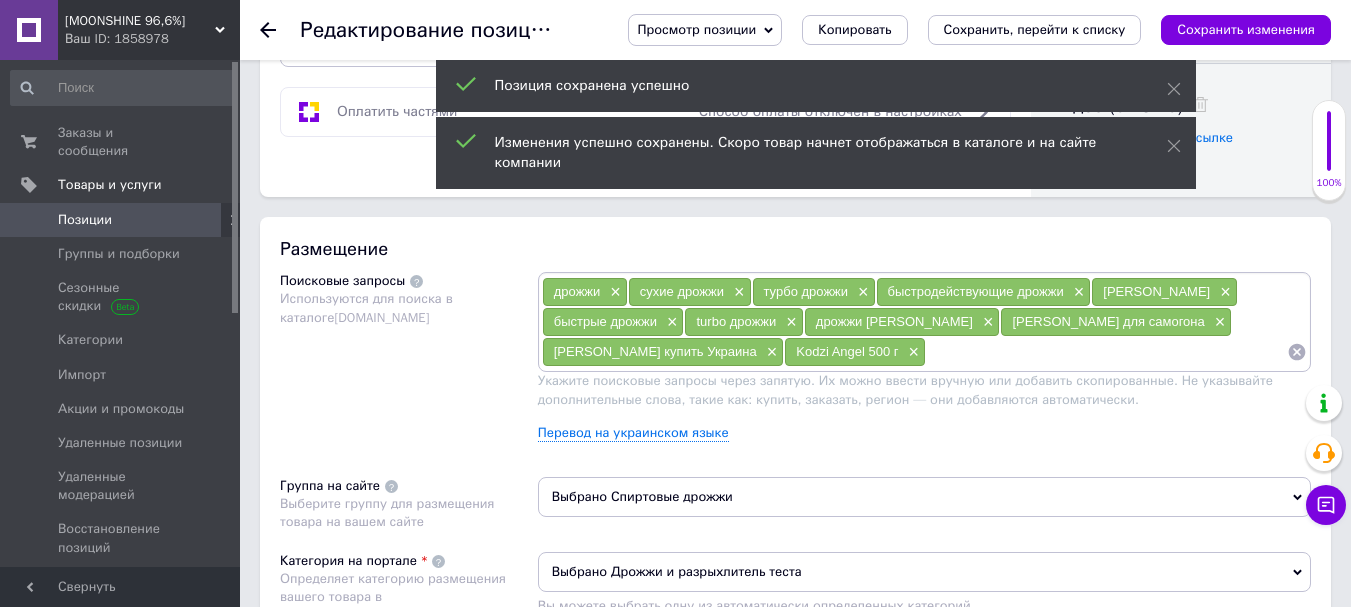 scroll, scrollTop: 964, scrollLeft: 0, axis: vertical 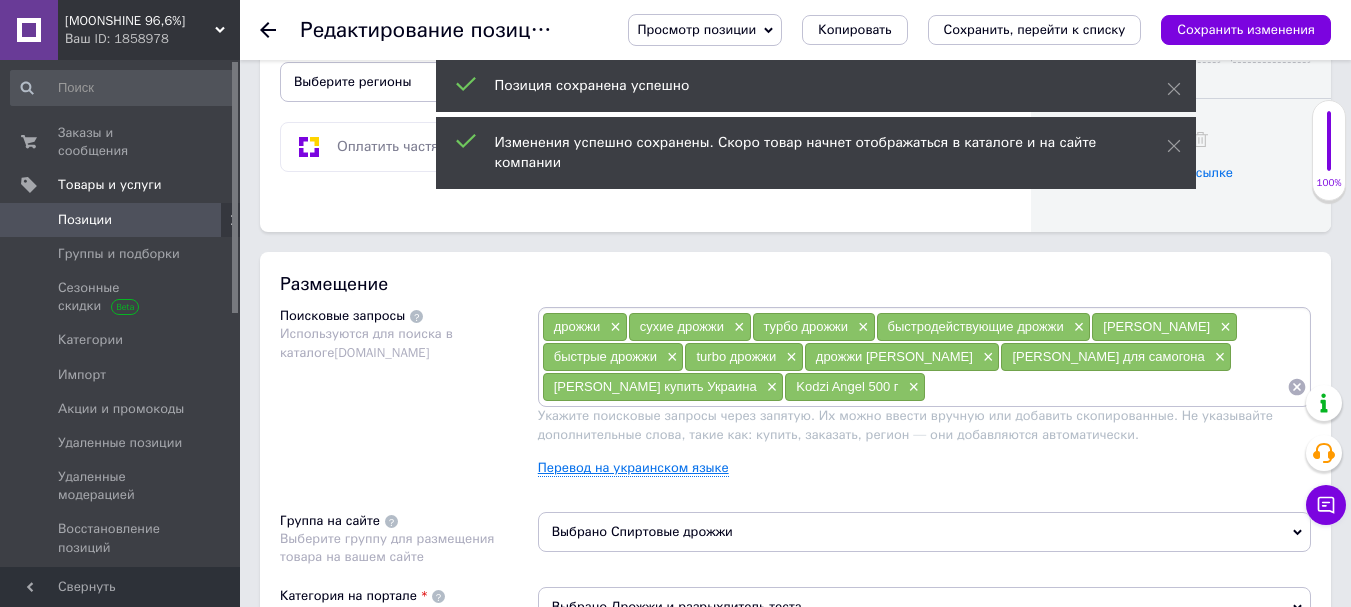 click on "Перевод на украинском языке" at bounding box center [633, 468] 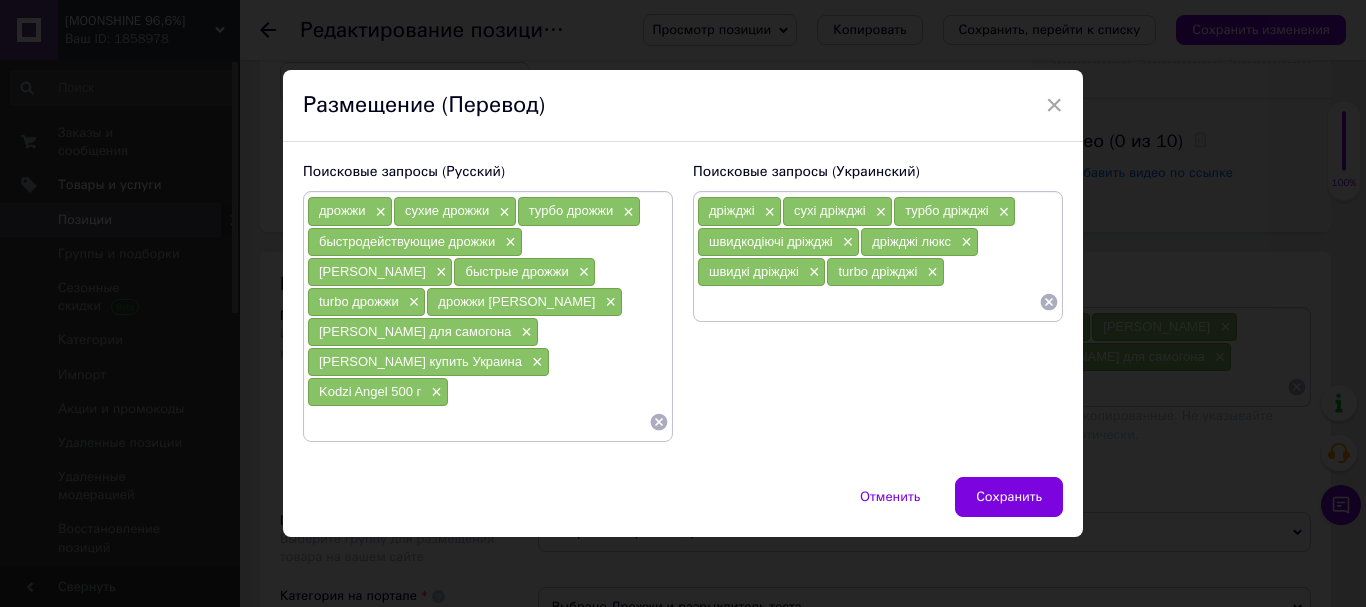 click at bounding box center [868, 302] 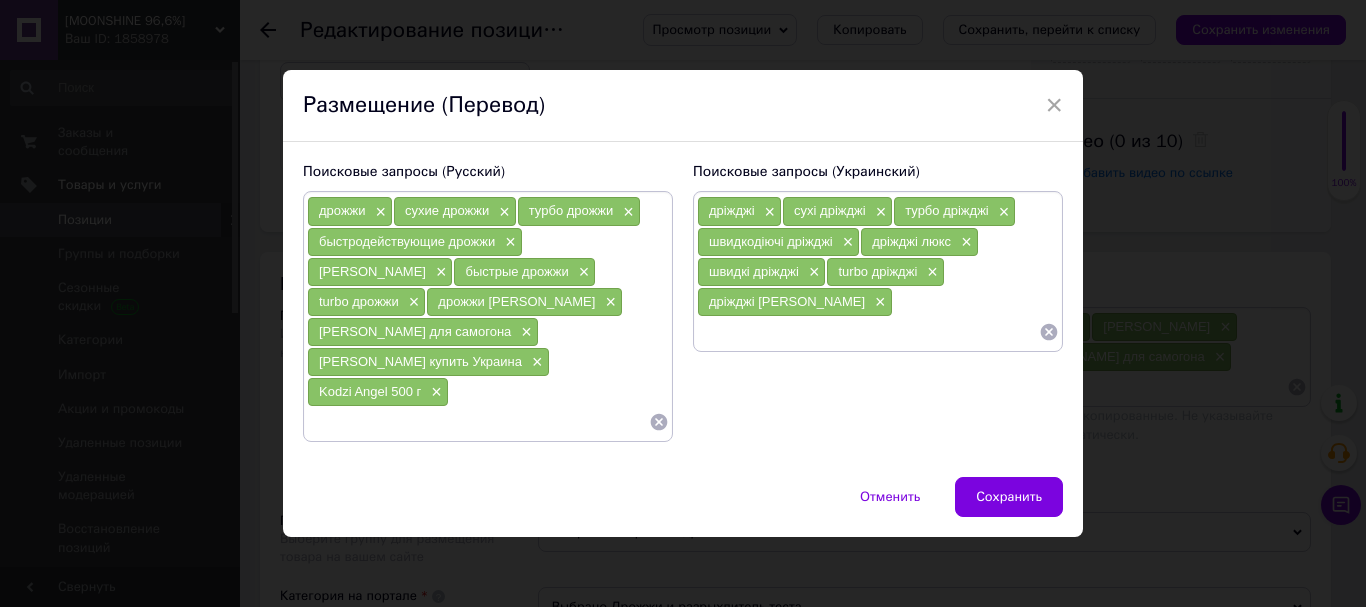 paste on "[PERSON_NAME] для самогону" 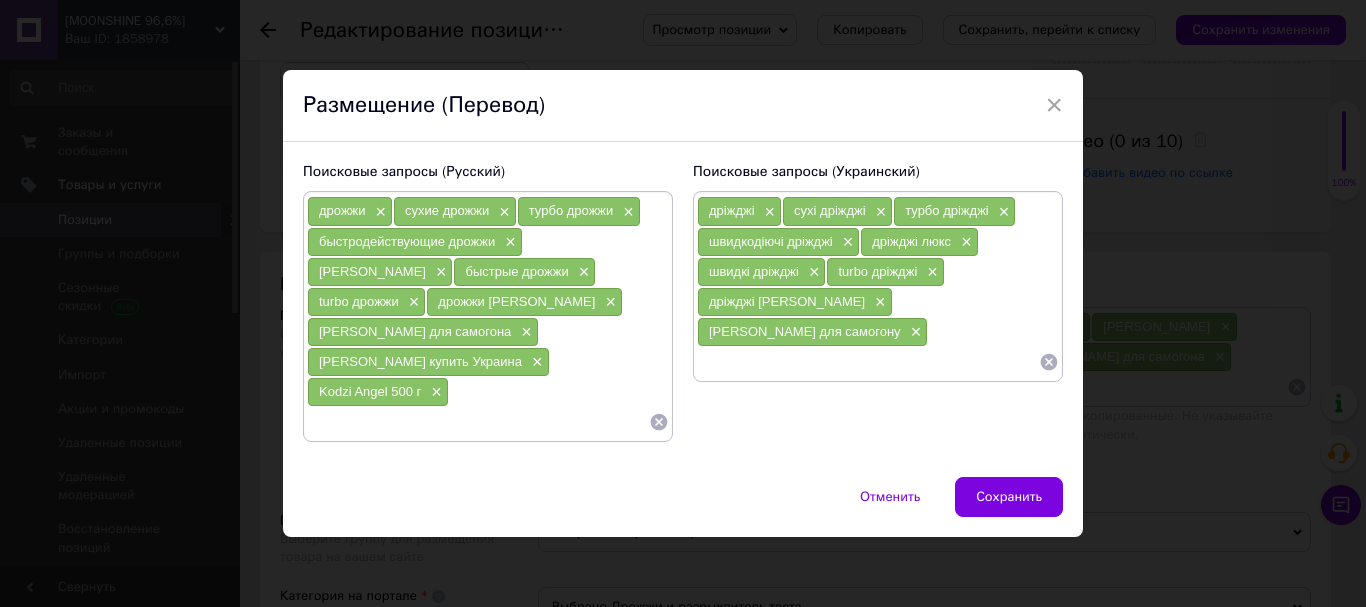paste on "[PERSON_NAME] купити Україна" 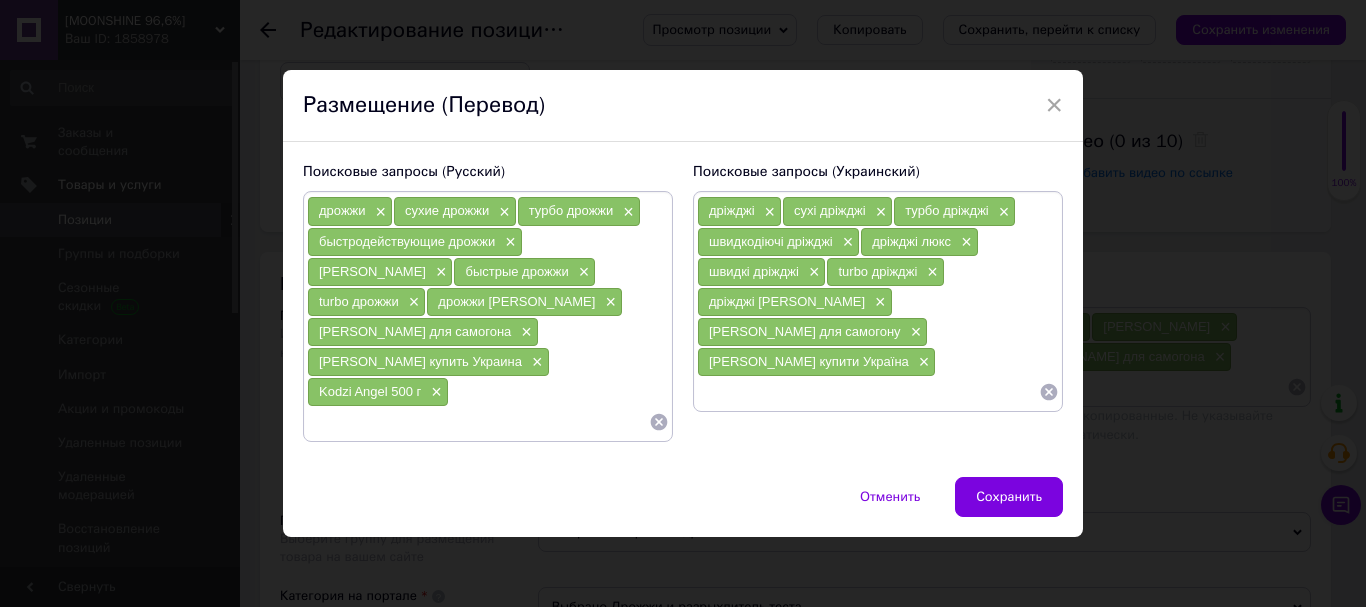 paste on "Kodzi Angel 500 г" 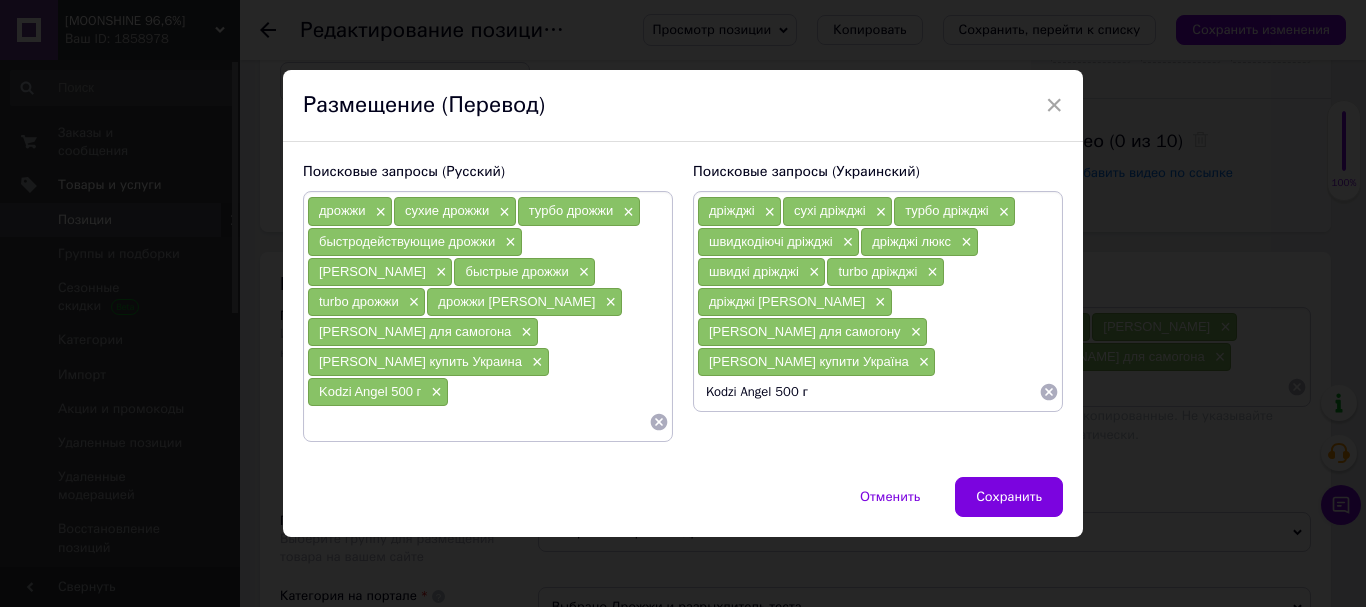 type 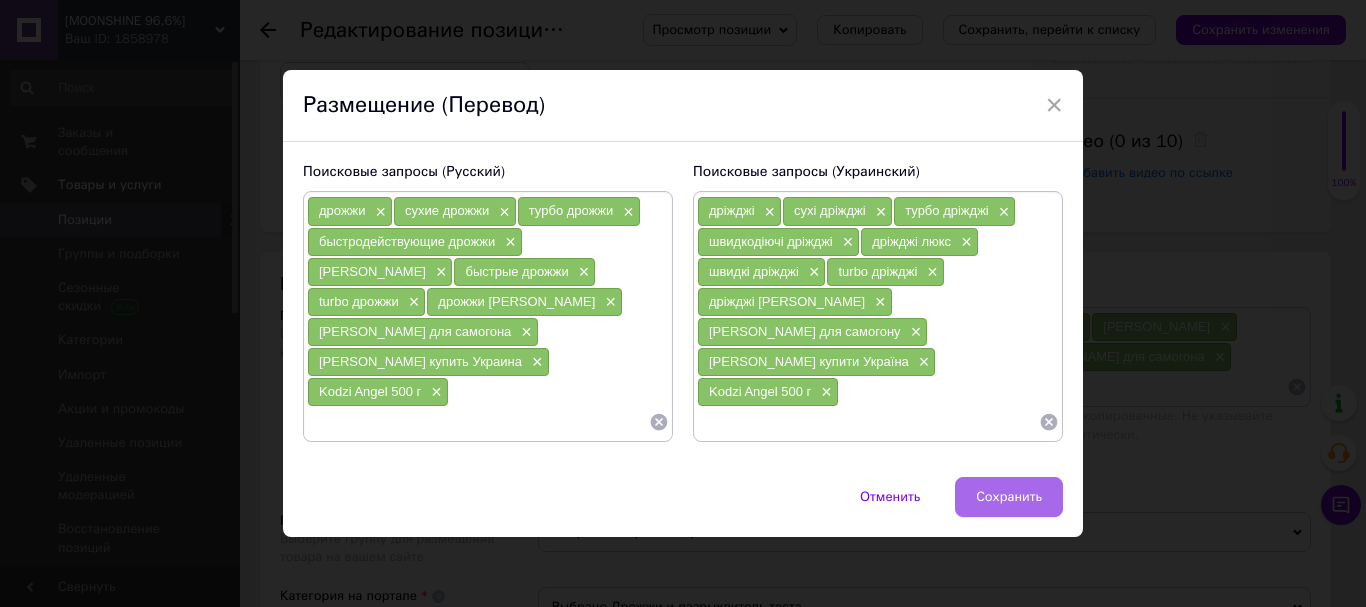 click on "Сохранить" at bounding box center [1009, 497] 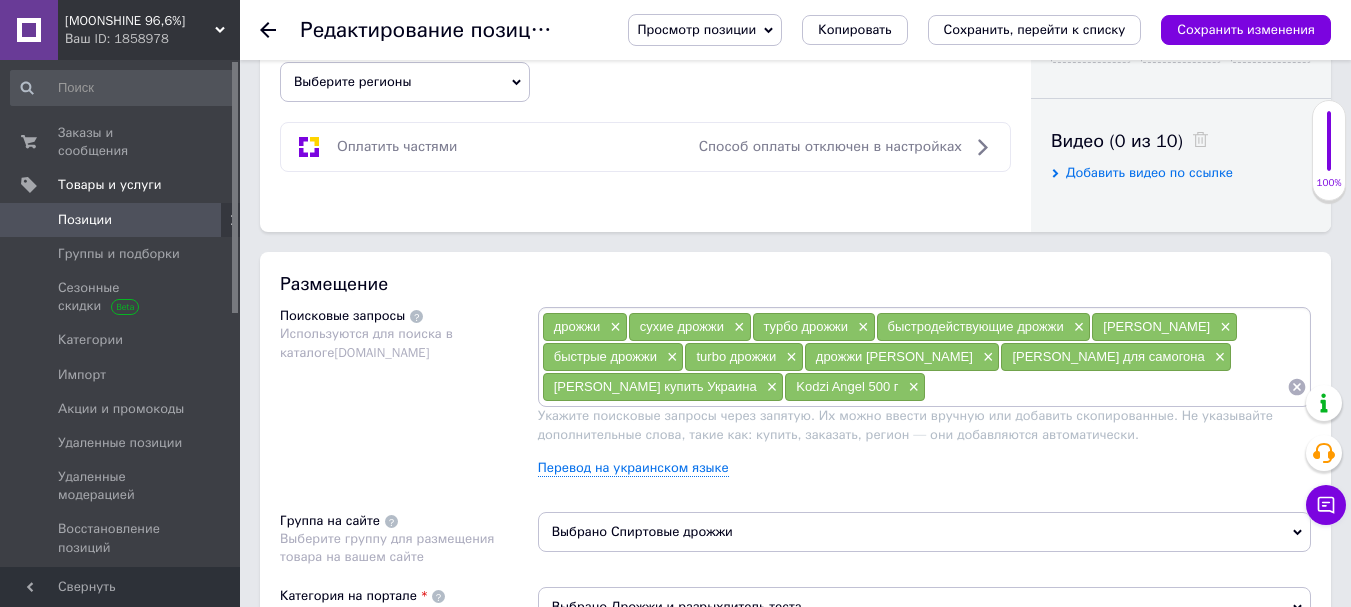 click 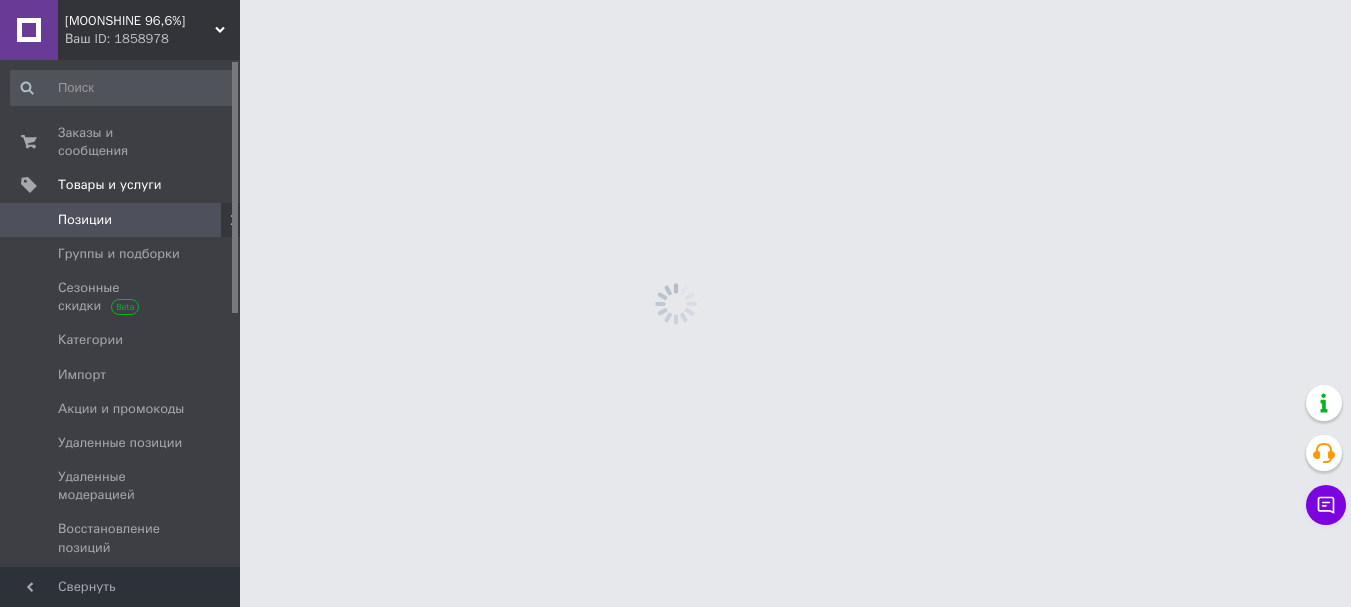 scroll, scrollTop: 0, scrollLeft: 0, axis: both 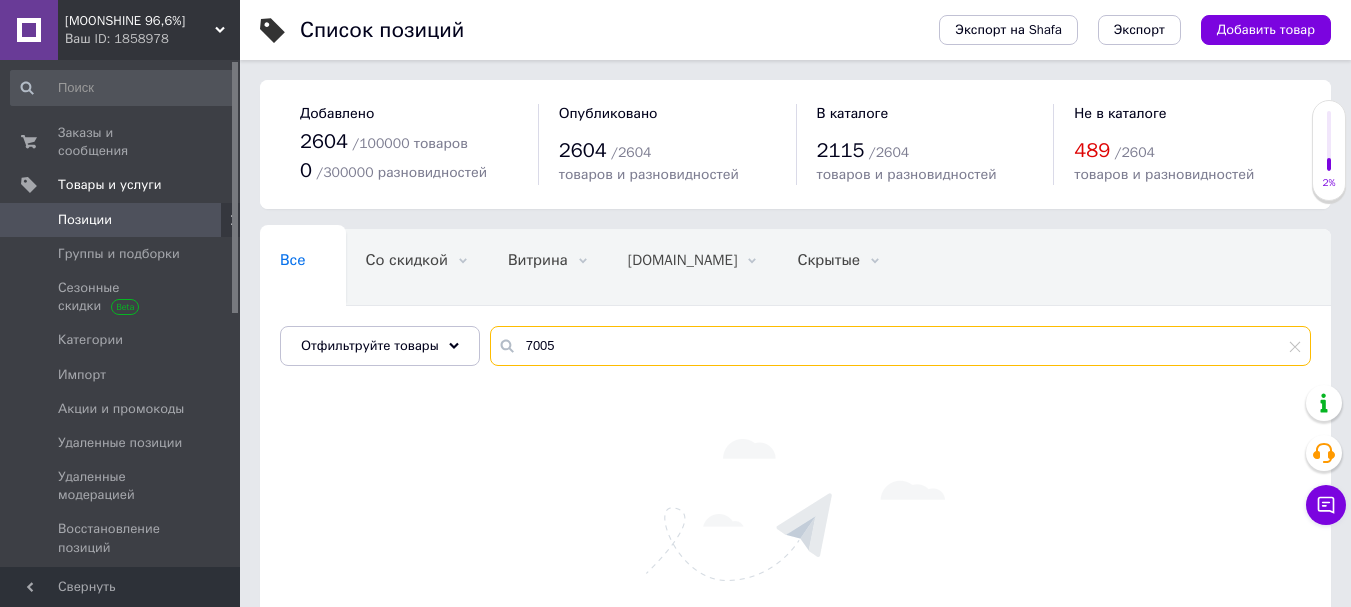click on "7005" at bounding box center [900, 346] 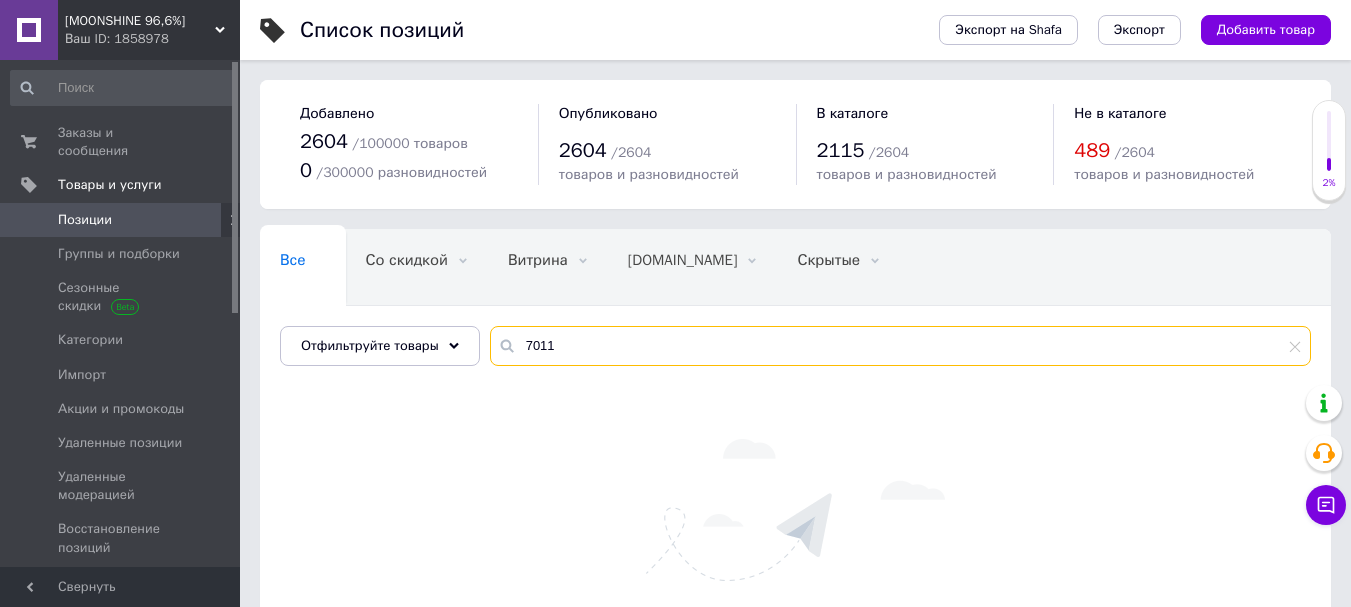 type on "7011" 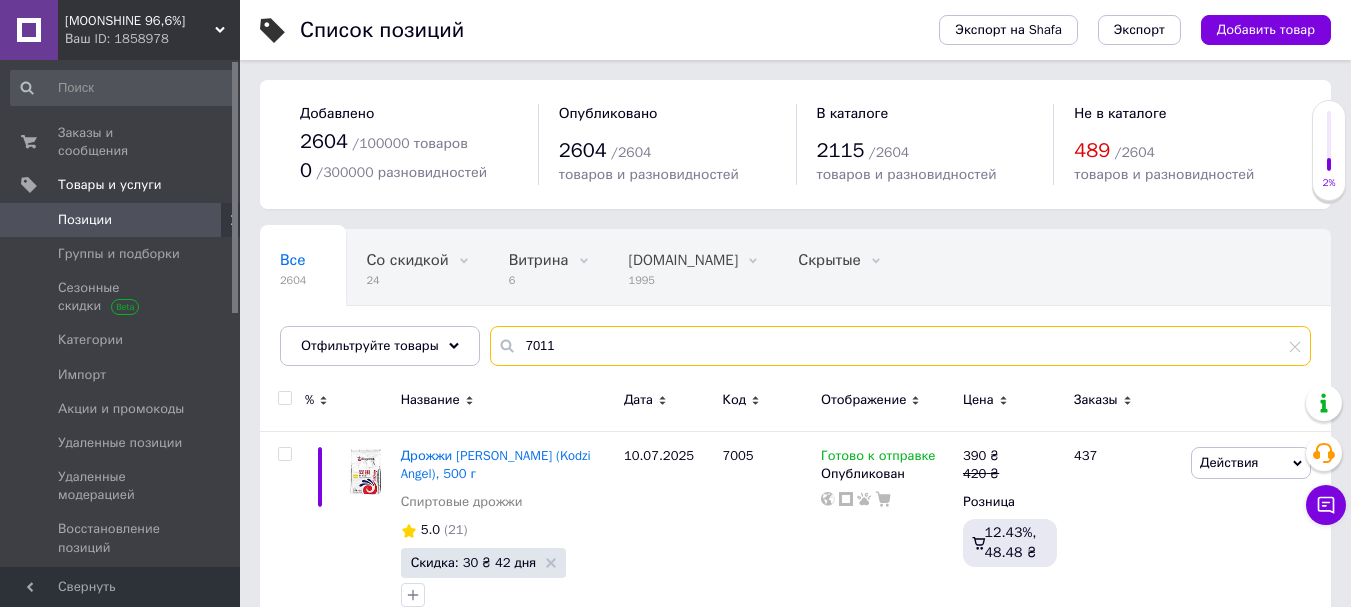 click on "7011" at bounding box center (900, 346) 